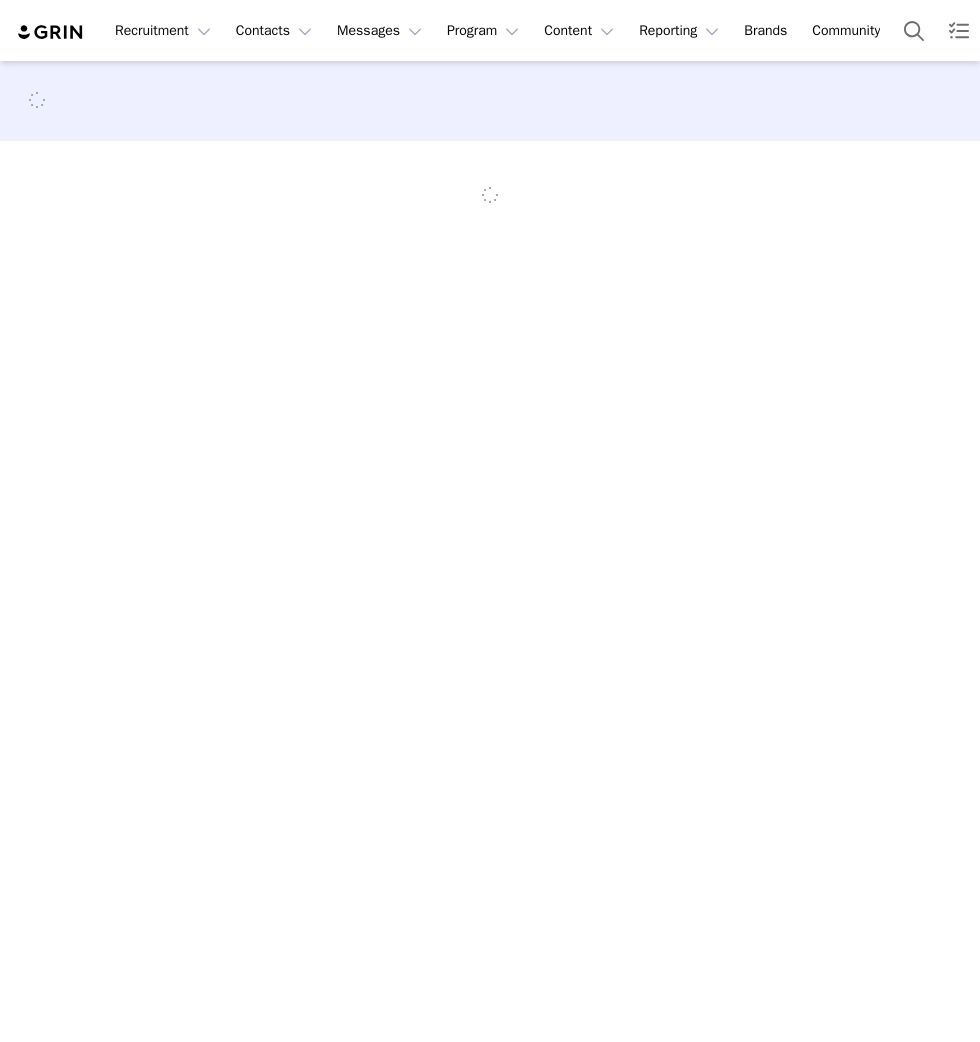 scroll, scrollTop: 0, scrollLeft: 0, axis: both 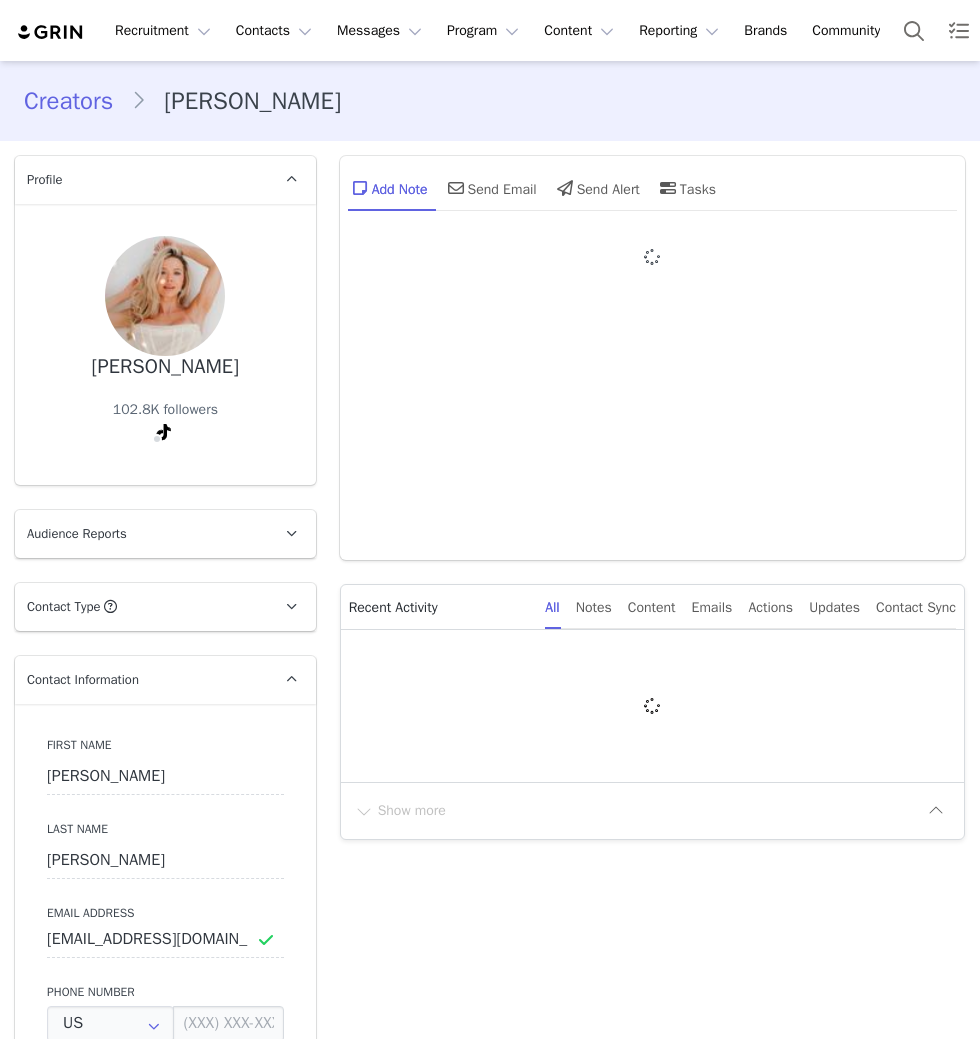 type on "+1 ([GEOGRAPHIC_DATA])" 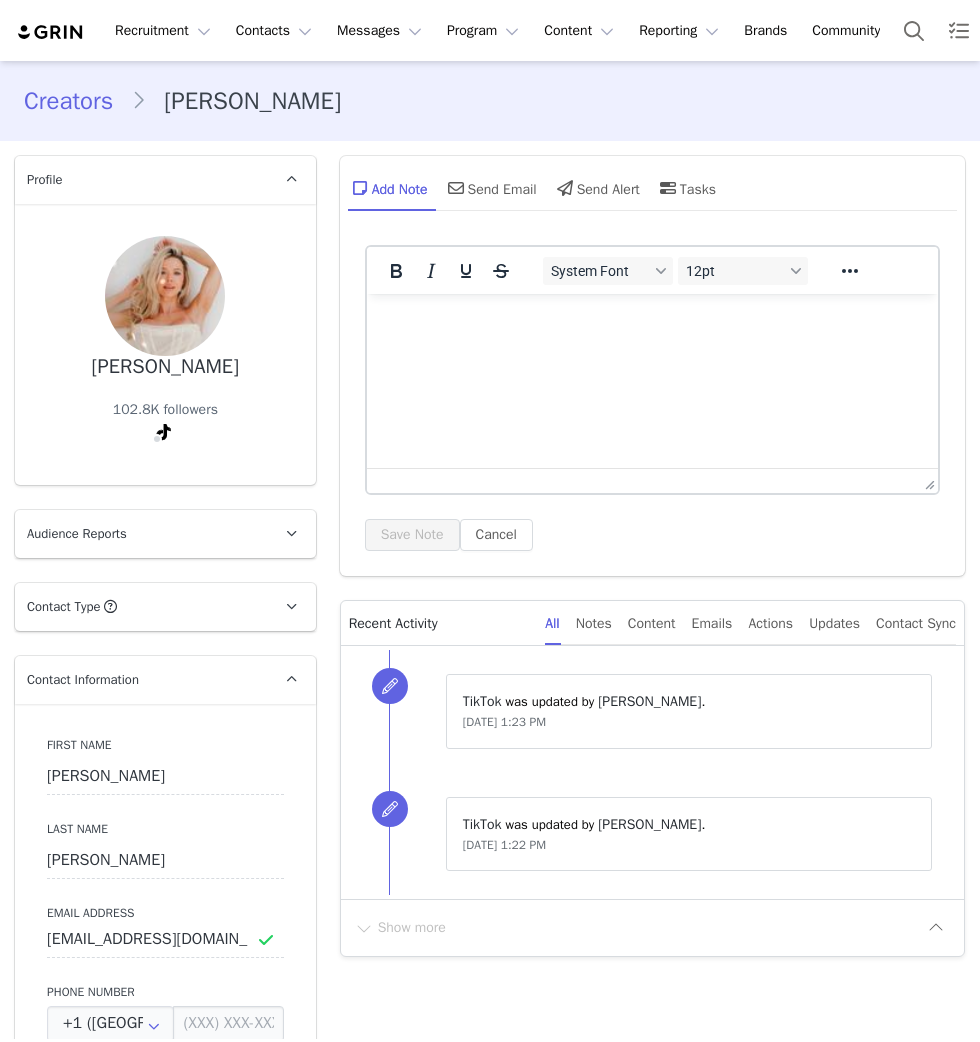 scroll, scrollTop: 0, scrollLeft: 0, axis: both 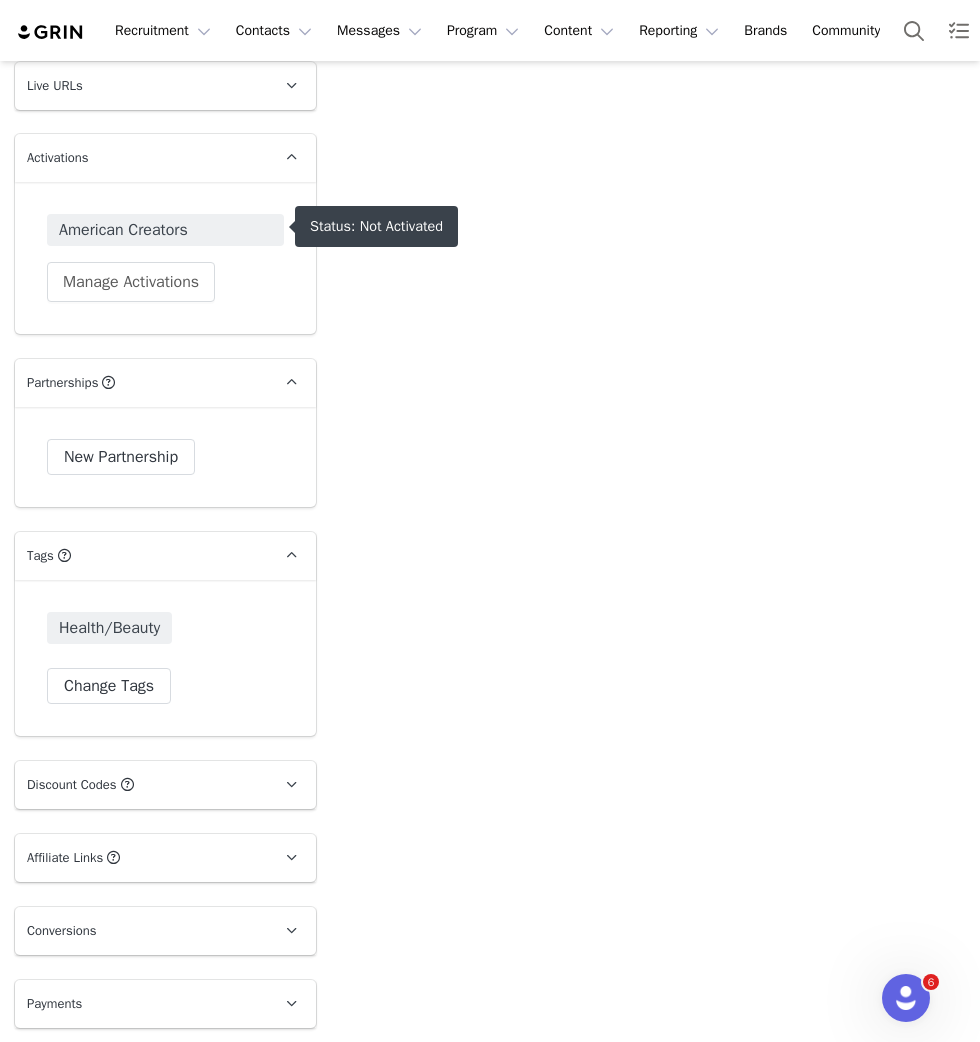 click on "American Creators" at bounding box center [165, 230] 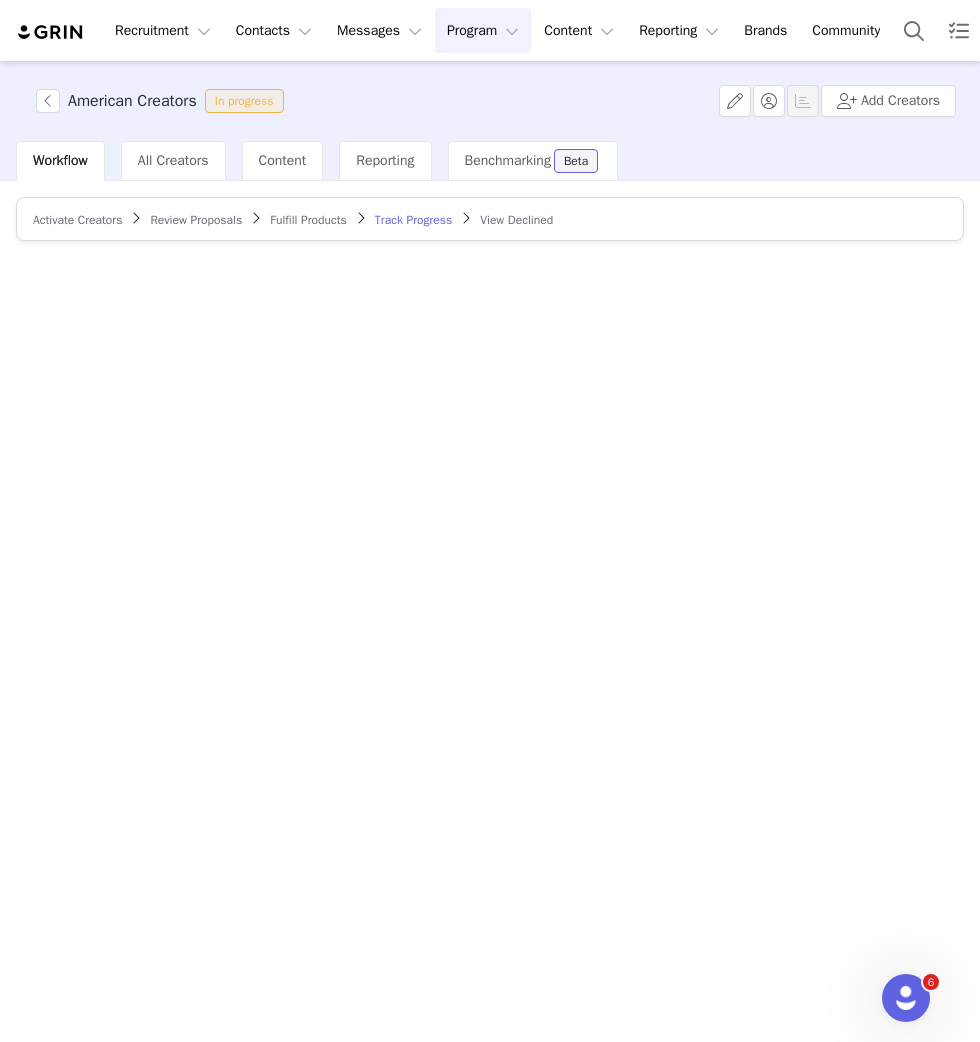 scroll, scrollTop: 0, scrollLeft: 0, axis: both 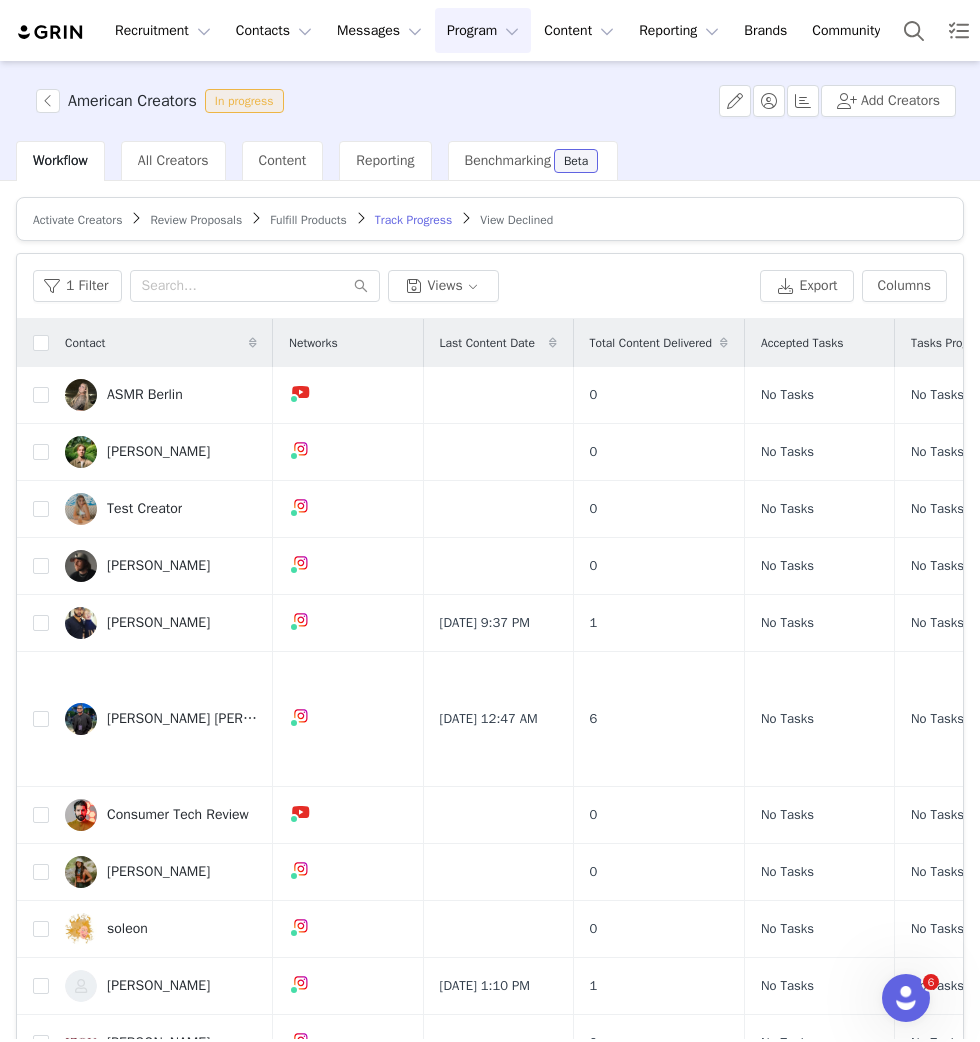 click on "Activate Creators" at bounding box center (77, 220) 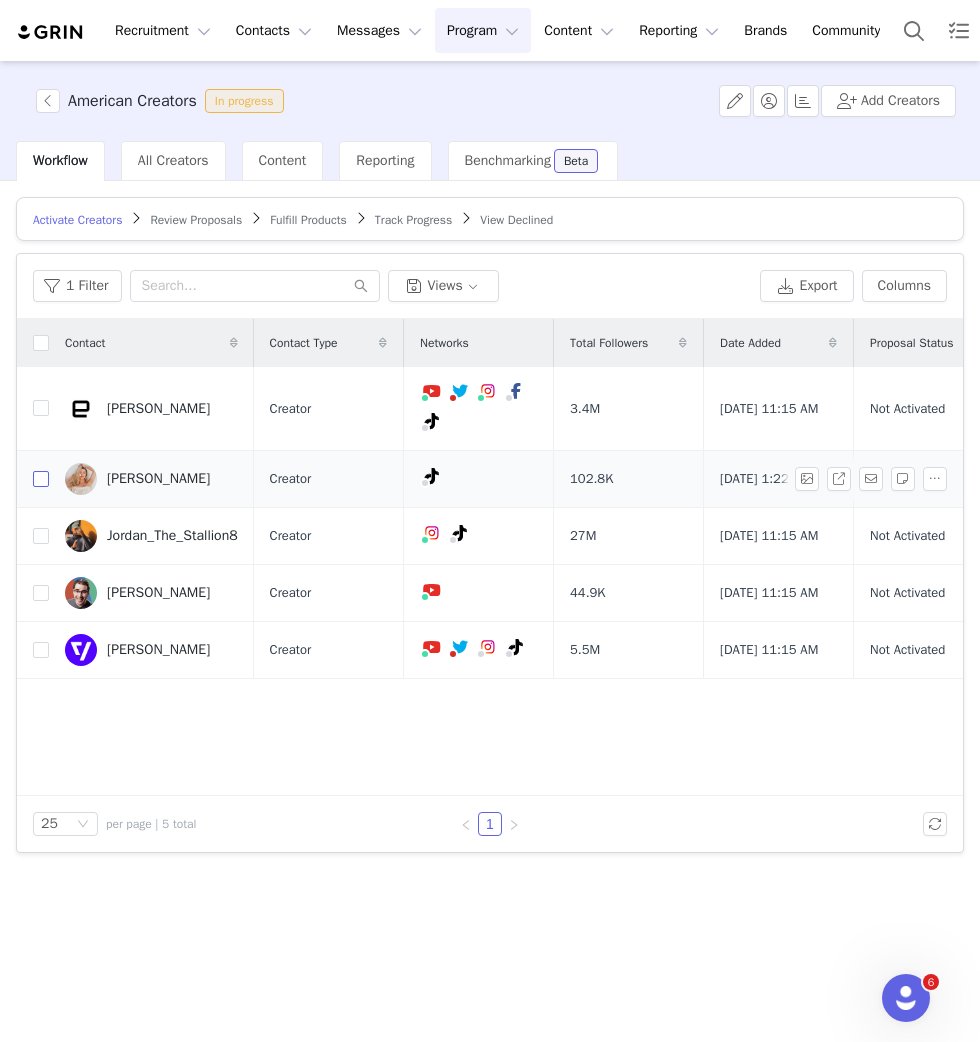 click at bounding box center (41, 479) 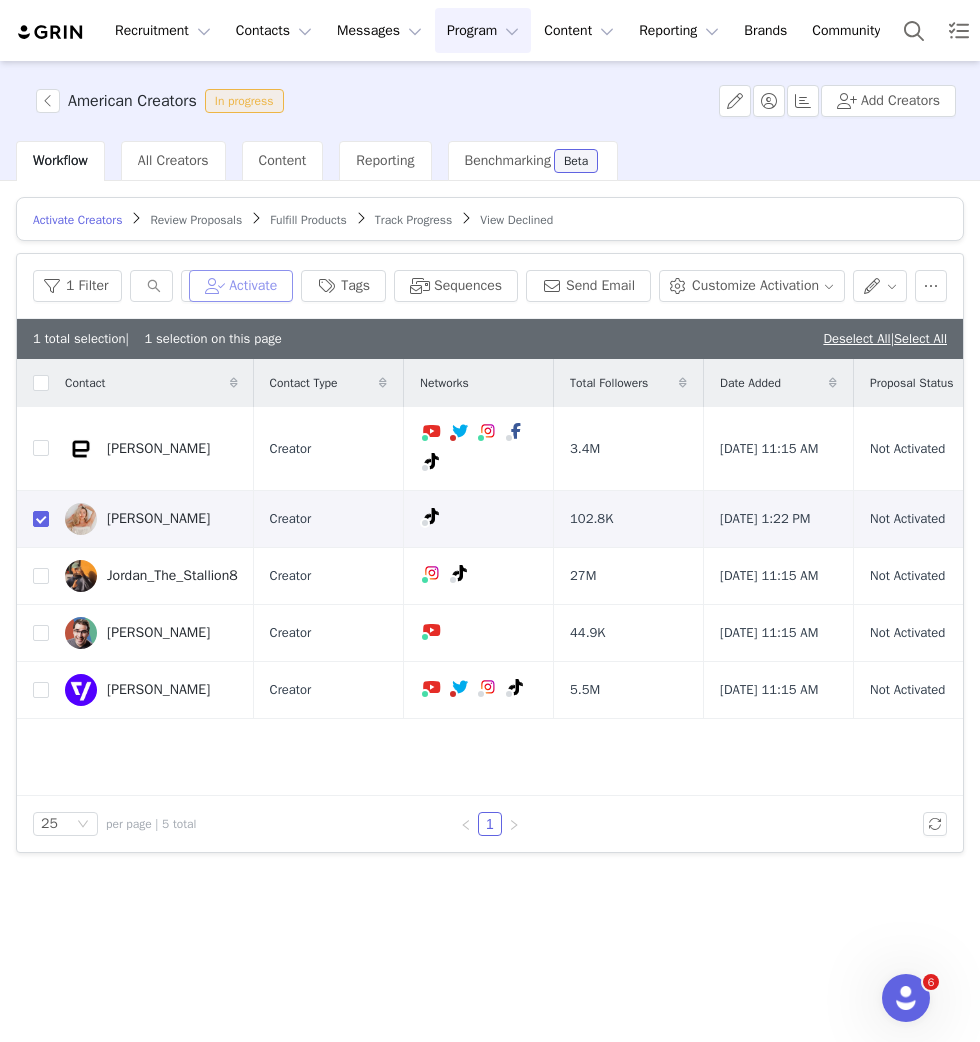 click on "Activate" at bounding box center (241, 286) 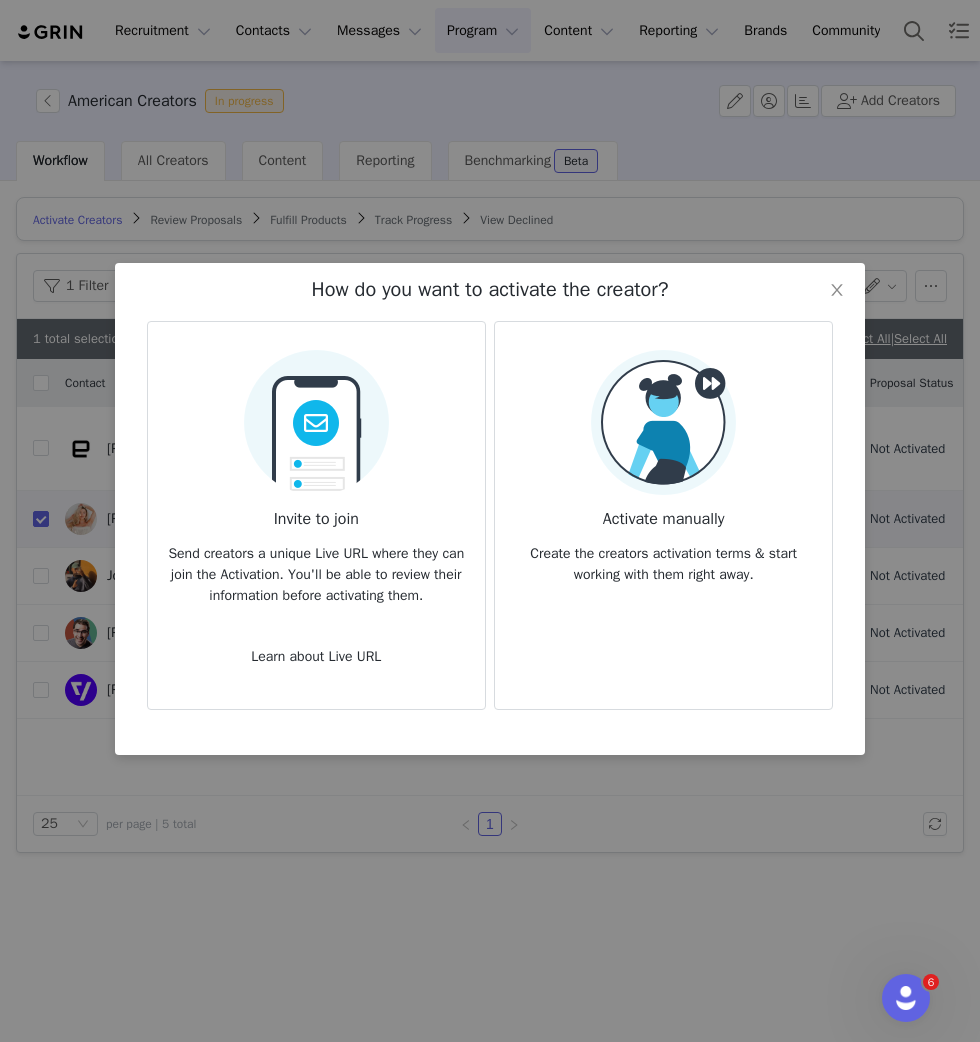 click at bounding box center [663, 422] 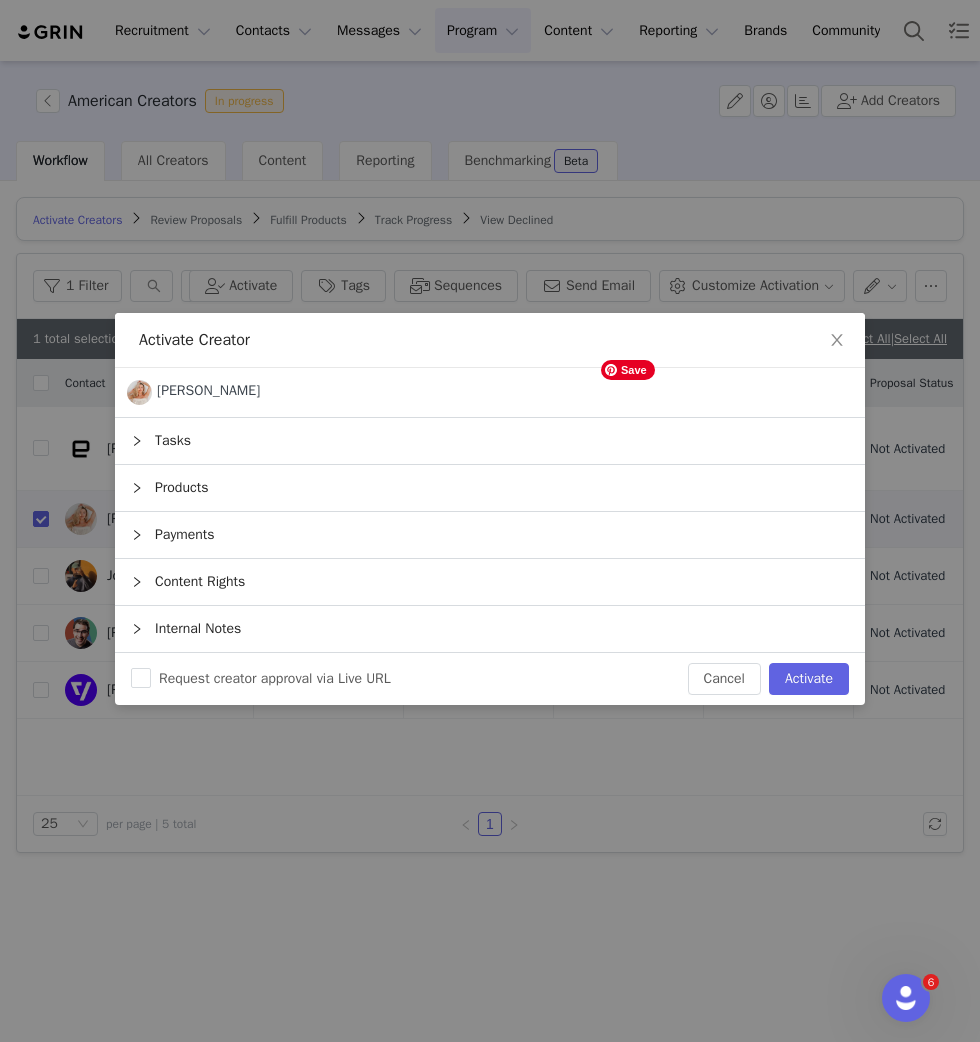 click on "Products" at bounding box center (490, 488) 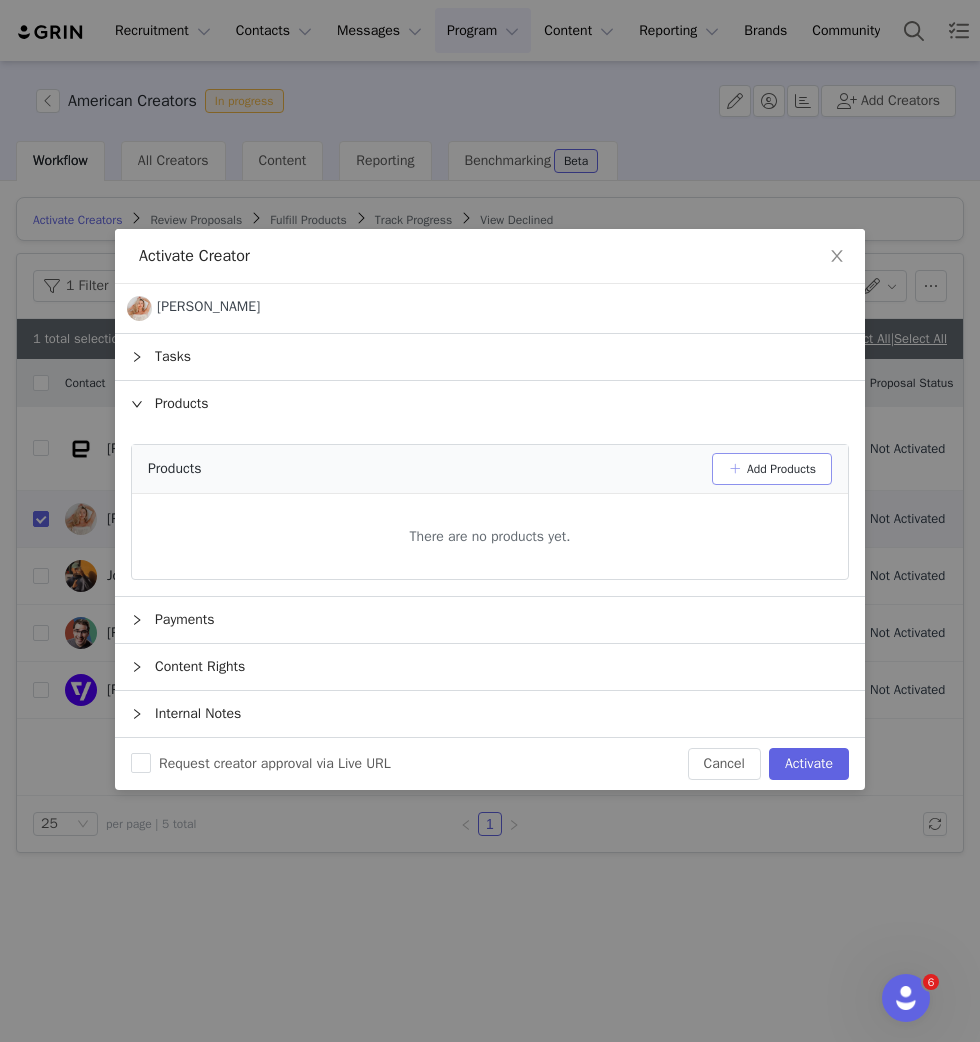 click on "Add Products" at bounding box center [772, 469] 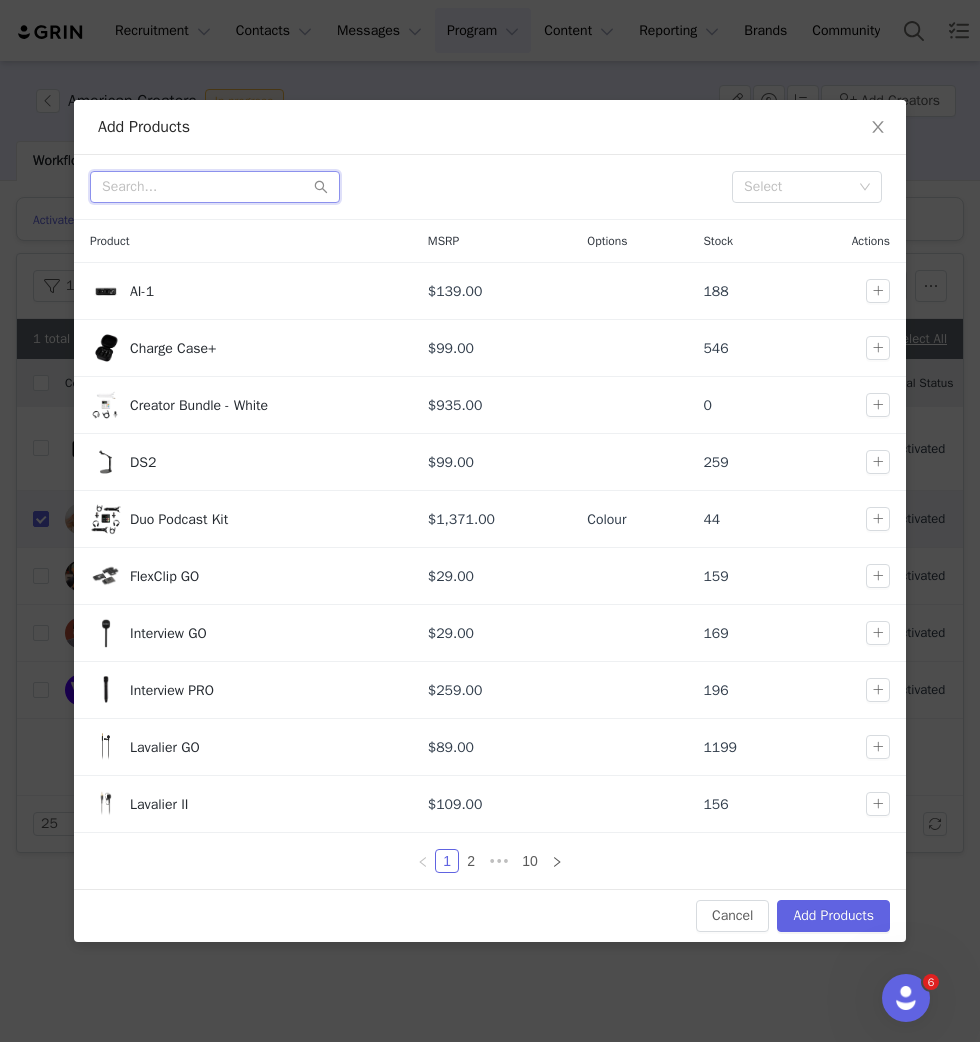 click at bounding box center [215, 187] 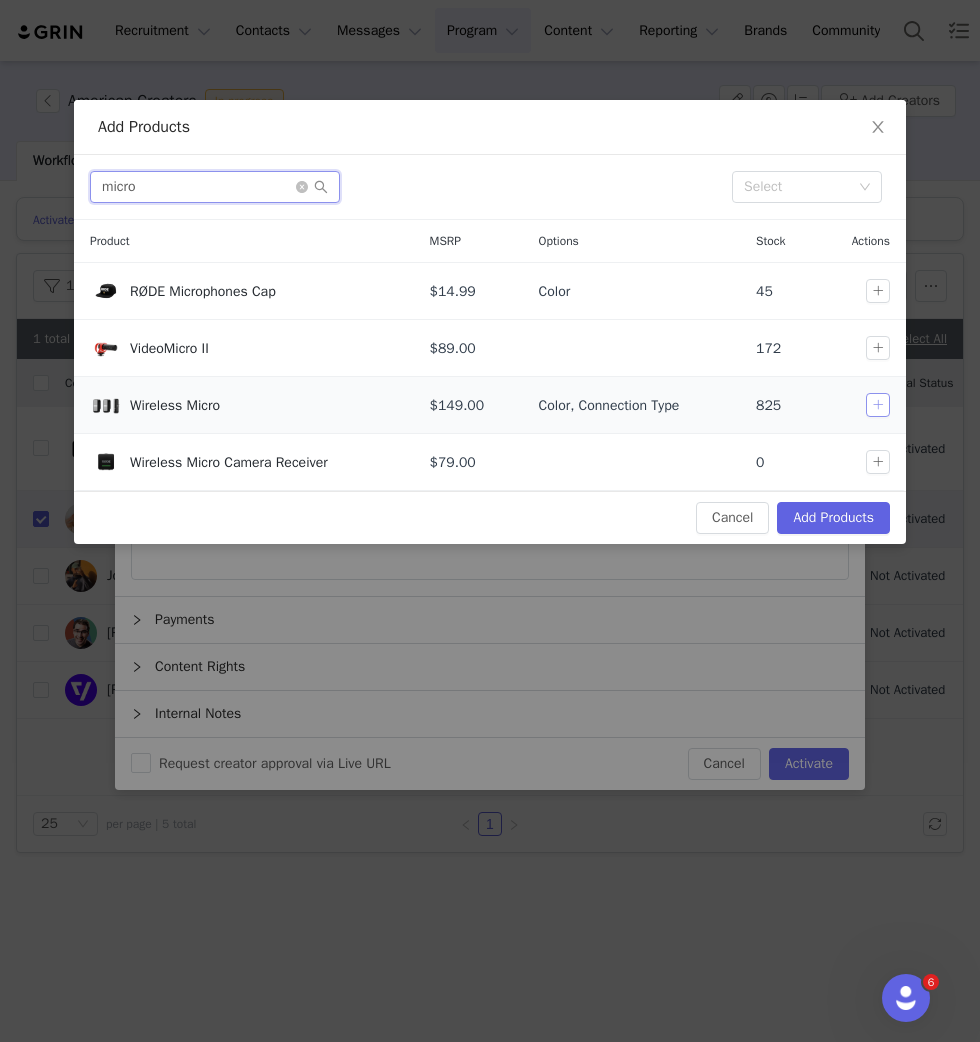type on "micro" 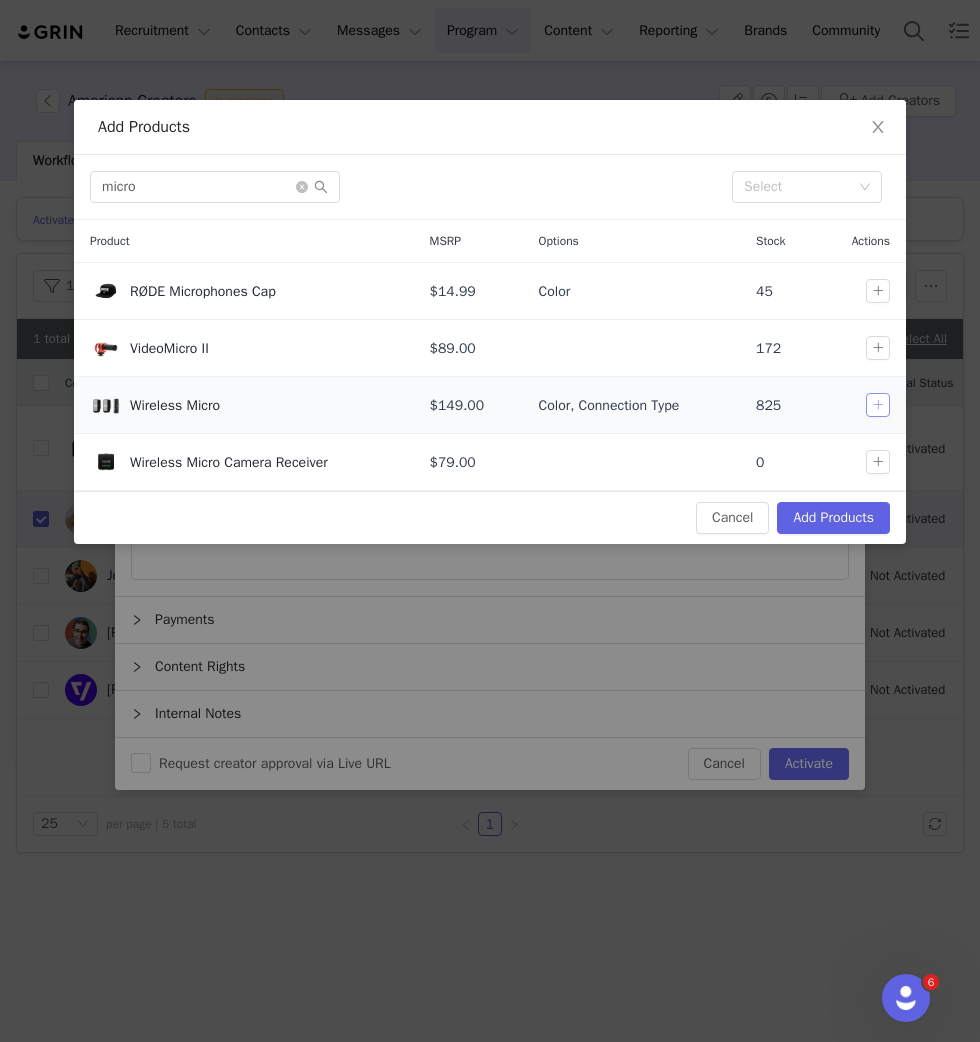 click at bounding box center [878, 405] 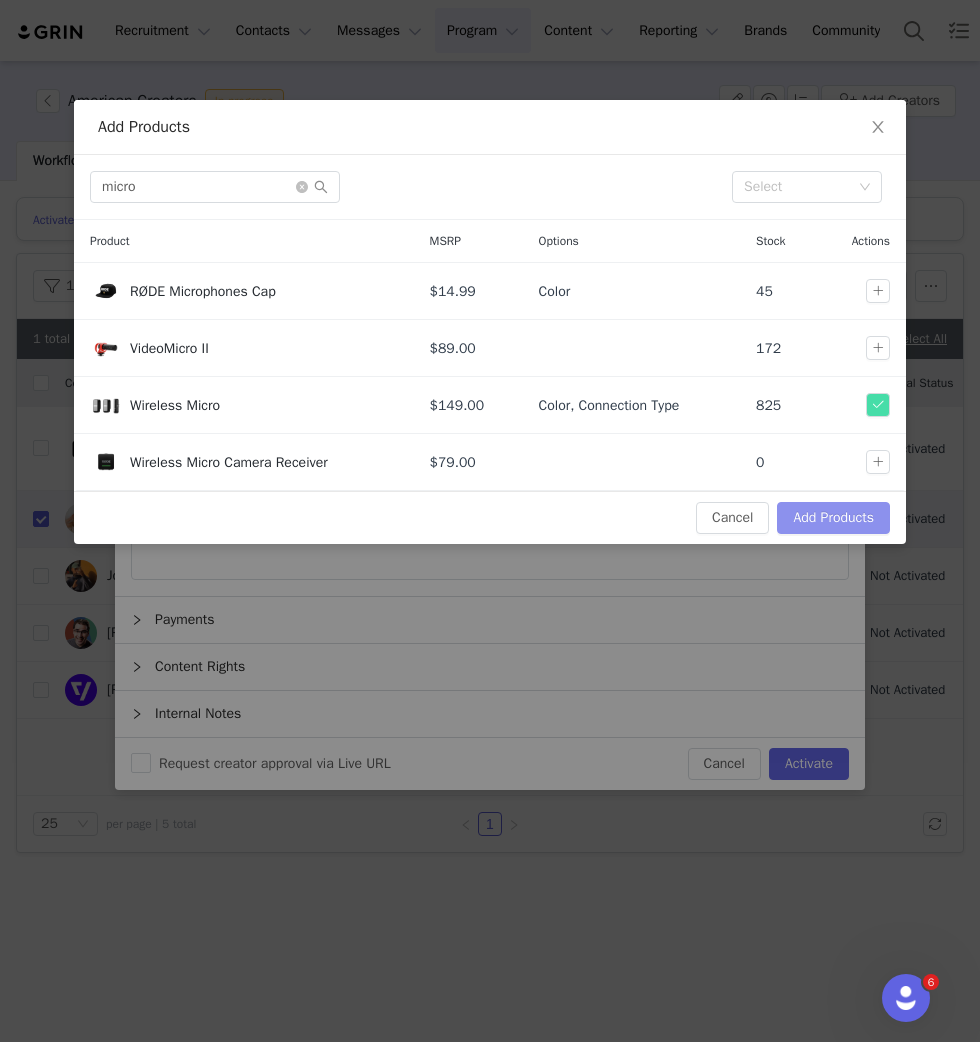 click on "Add Products" at bounding box center [833, 518] 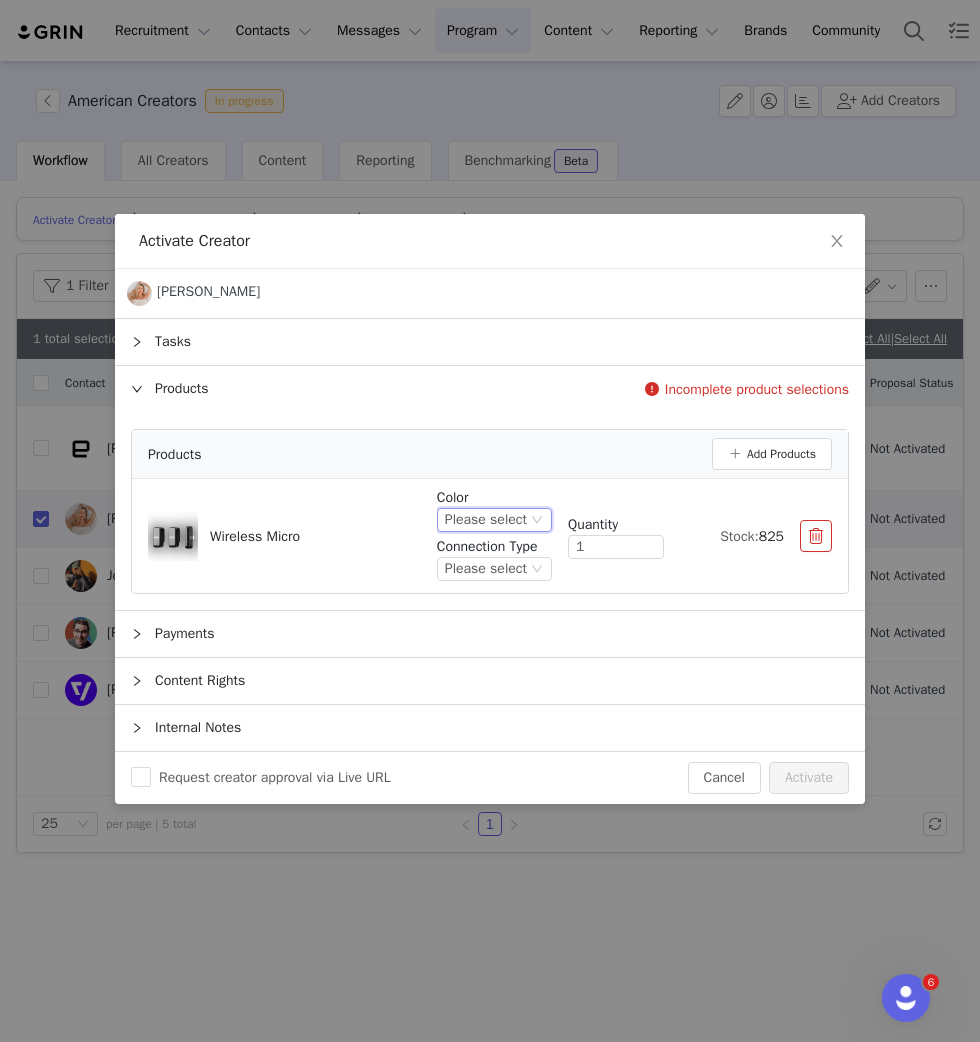 click on "Please select" at bounding box center (486, 520) 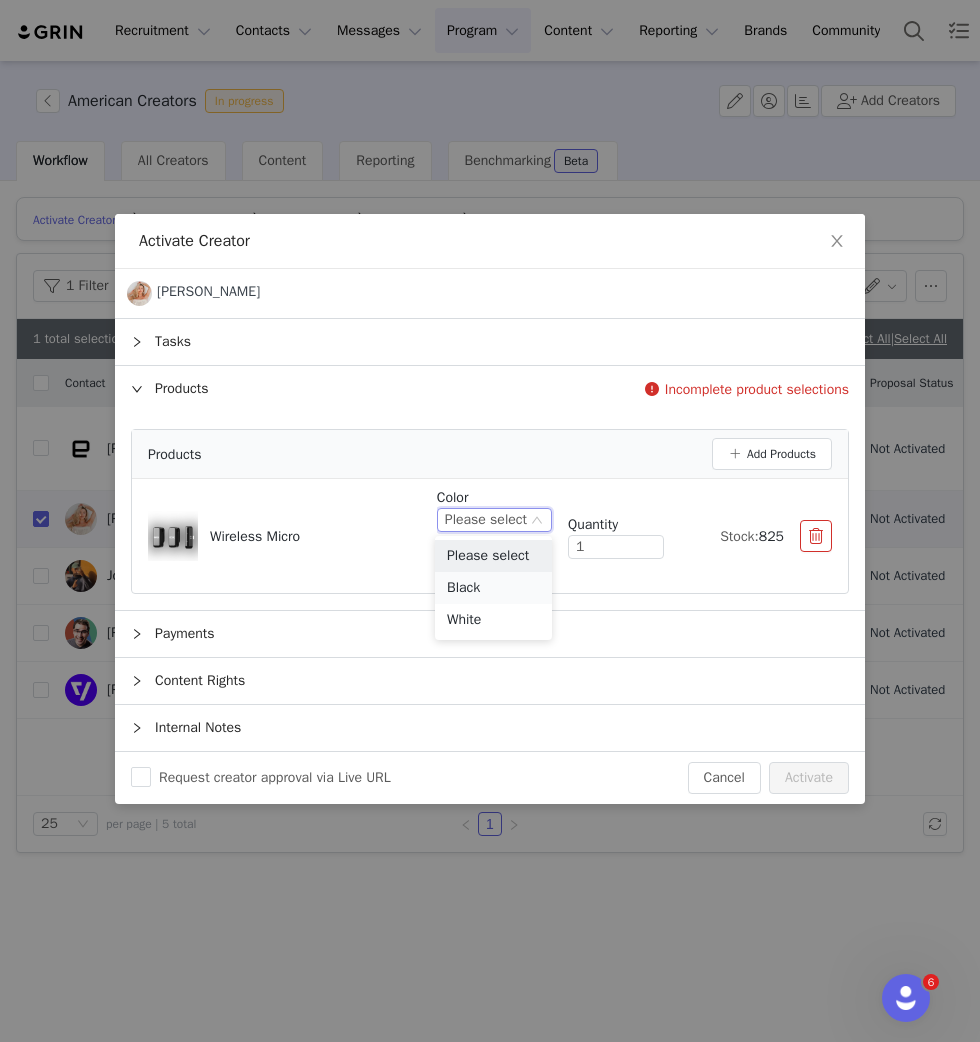 click on "Black" at bounding box center (493, 588) 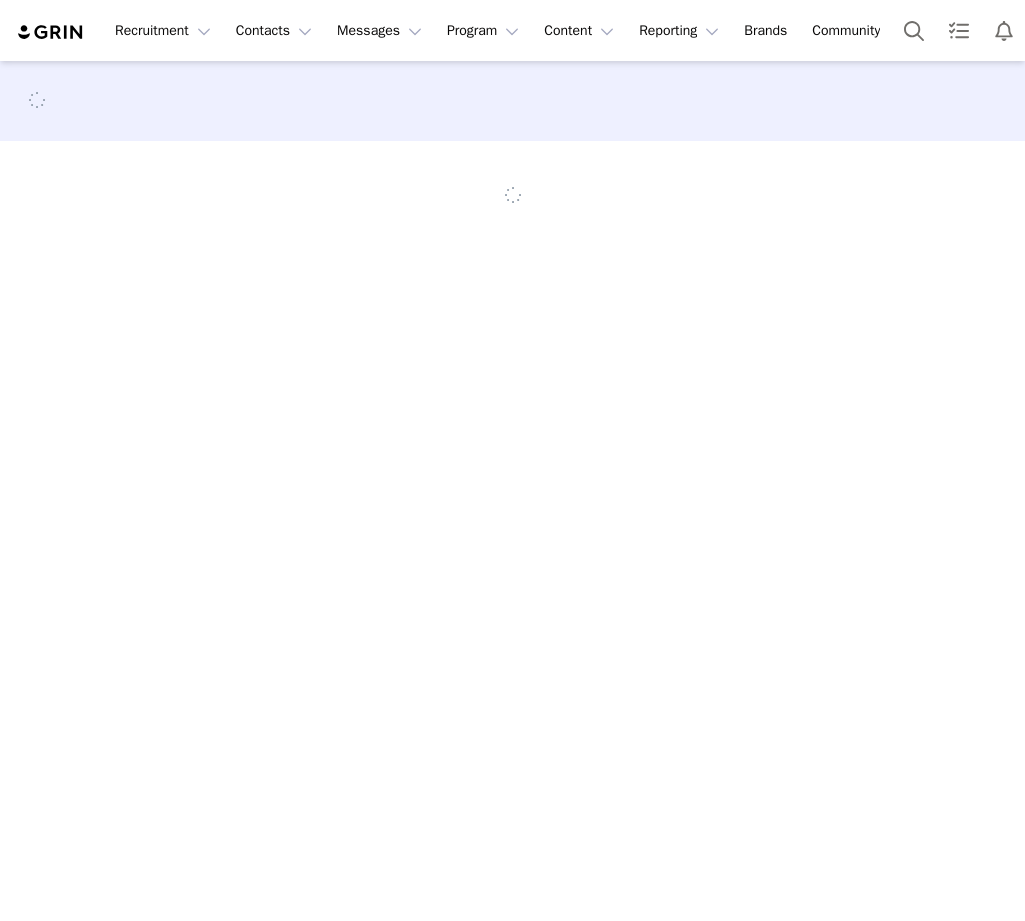 select 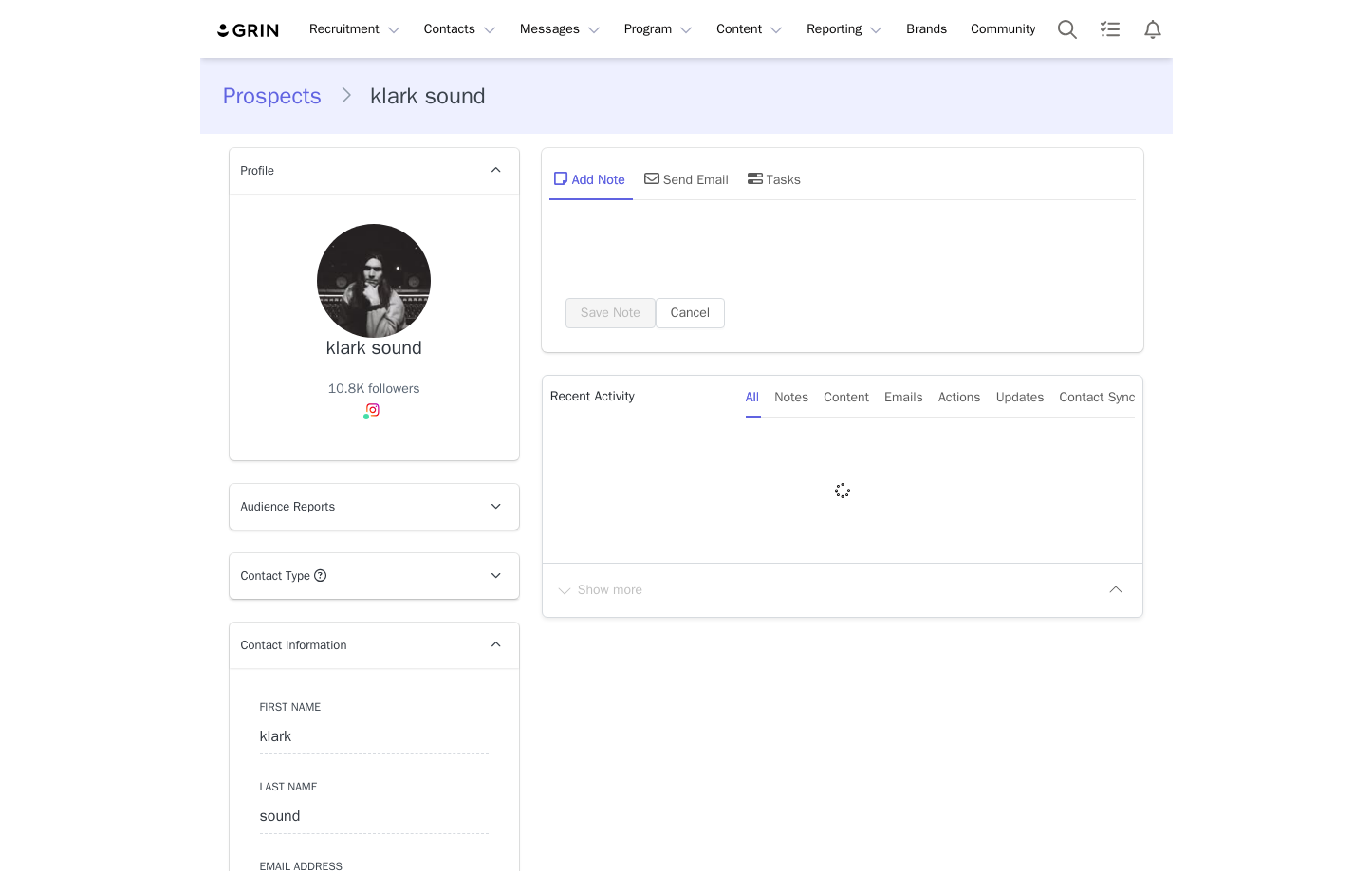 scroll, scrollTop: 0, scrollLeft: 0, axis: both 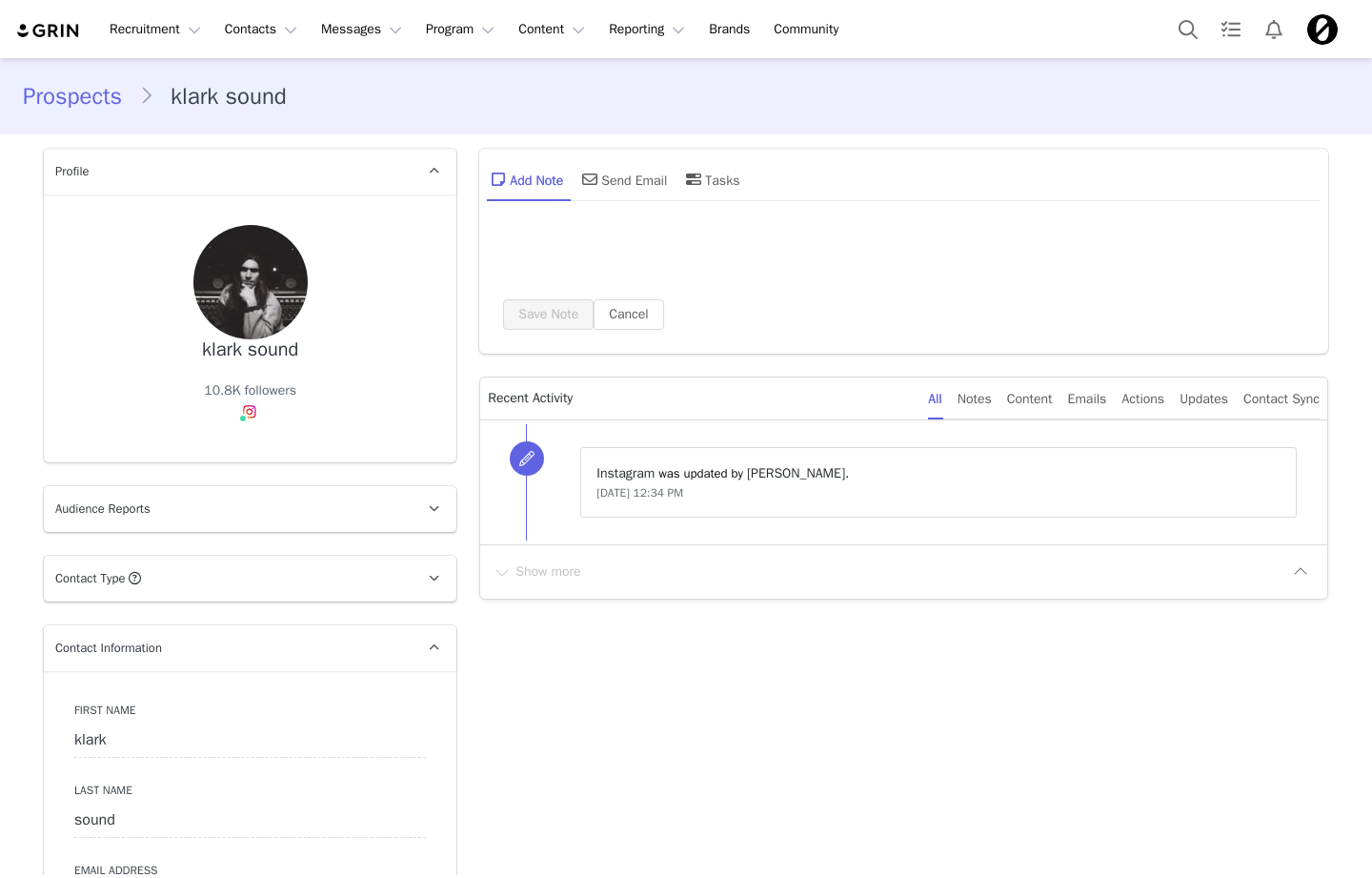 type on "+1 ([GEOGRAPHIC_DATA])" 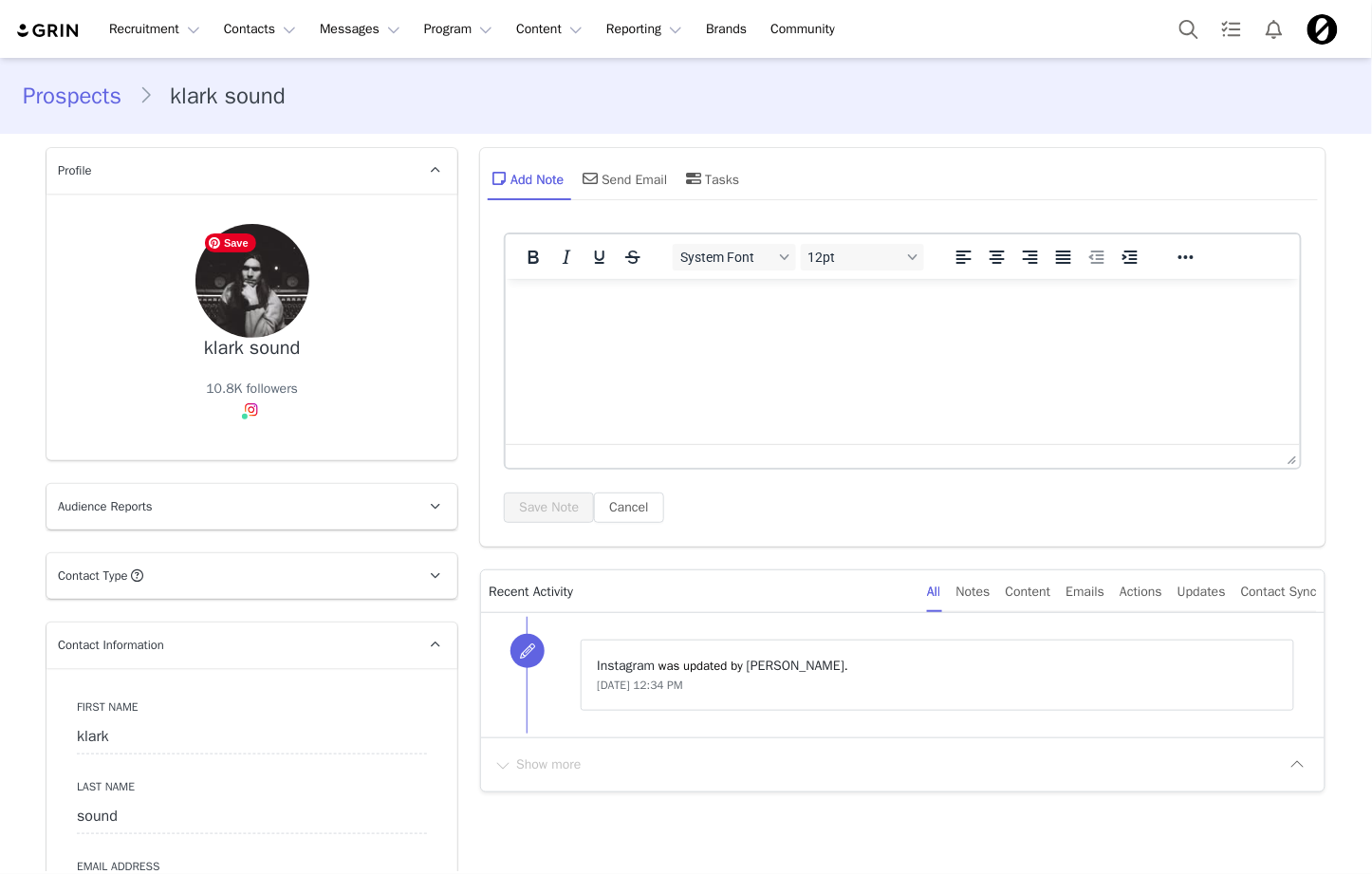 scroll, scrollTop: 0, scrollLeft: 0, axis: both 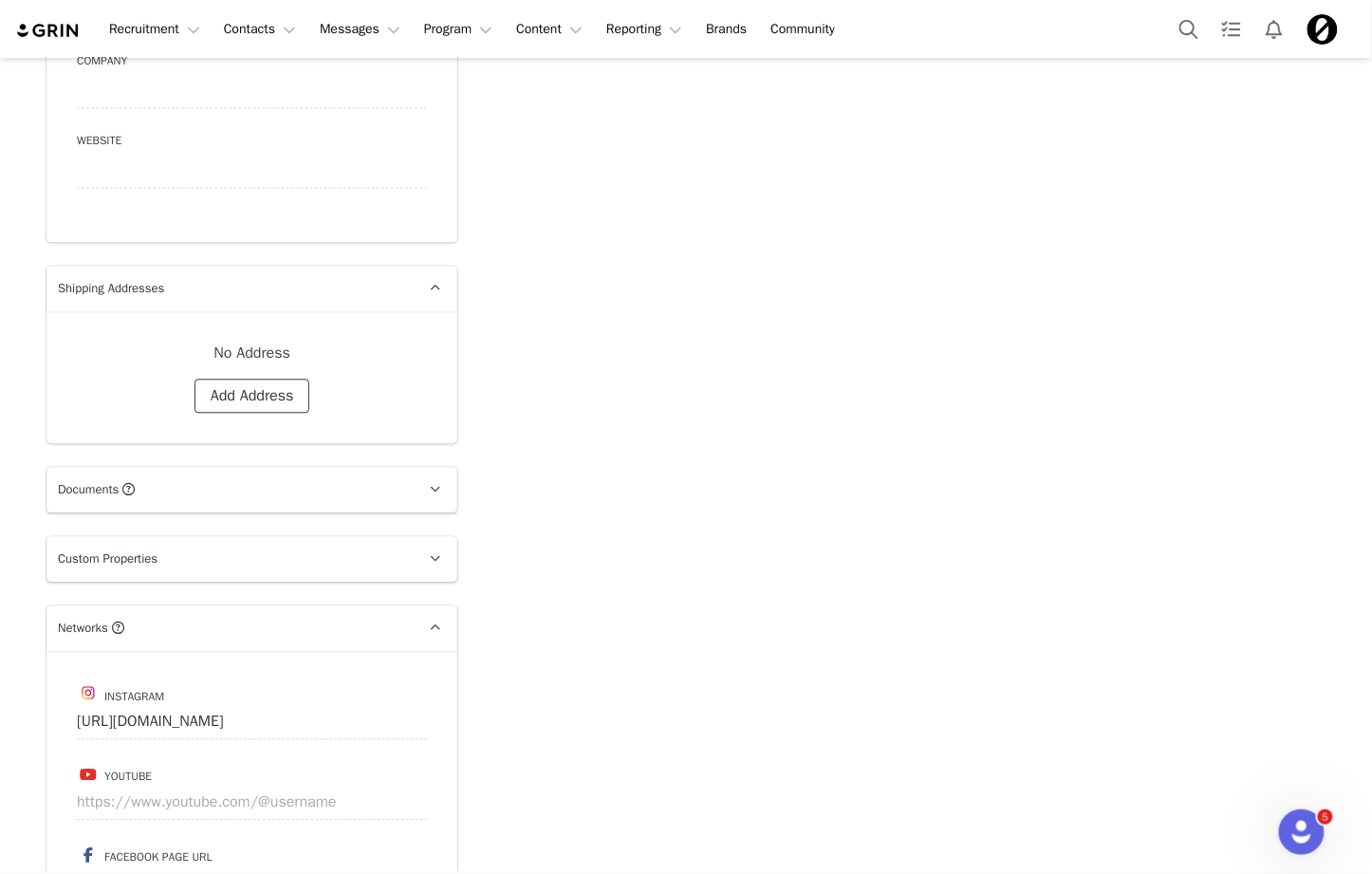 click on "Add Address" at bounding box center (252, 396) 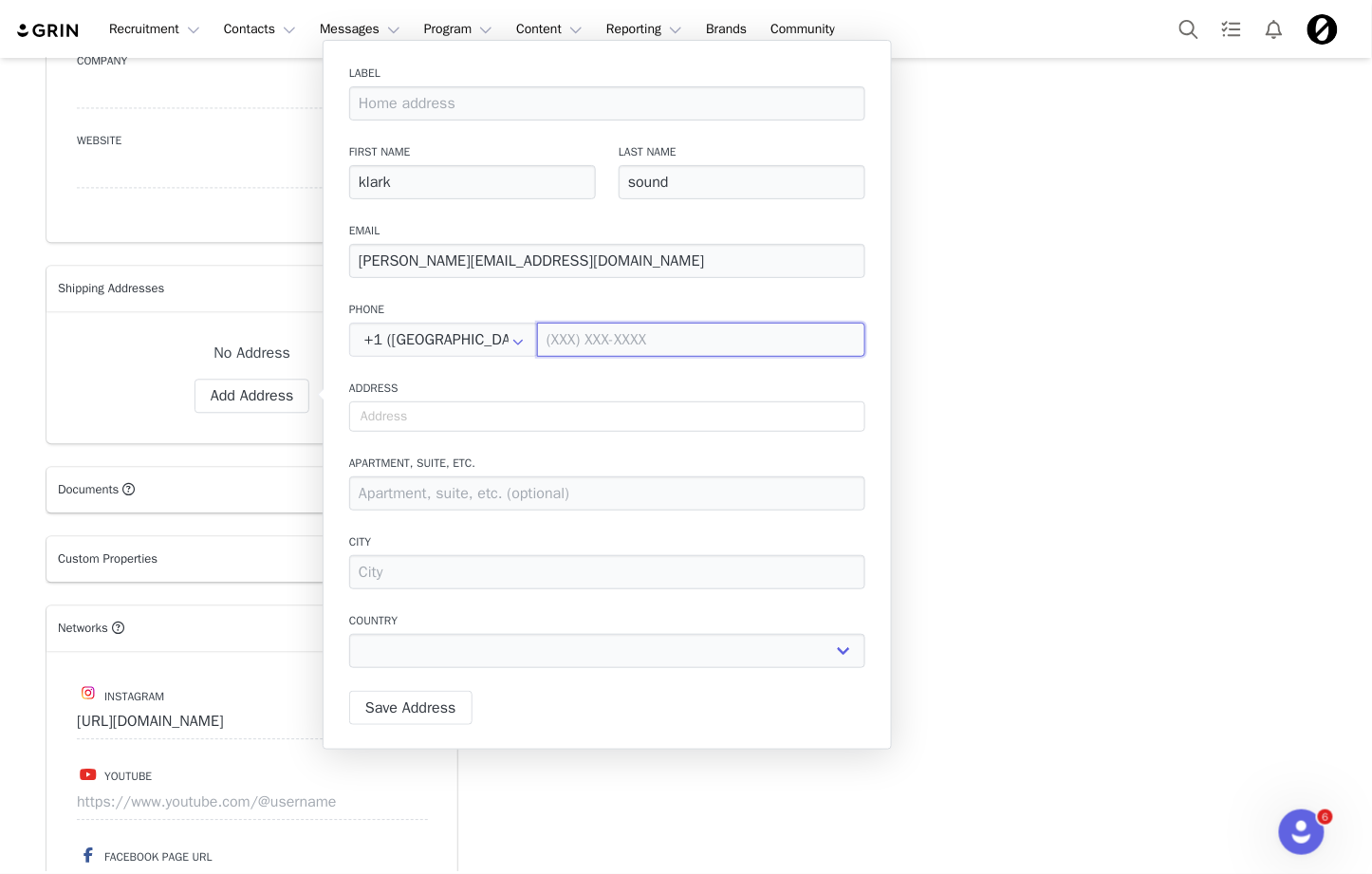 click at bounding box center [701, 340] 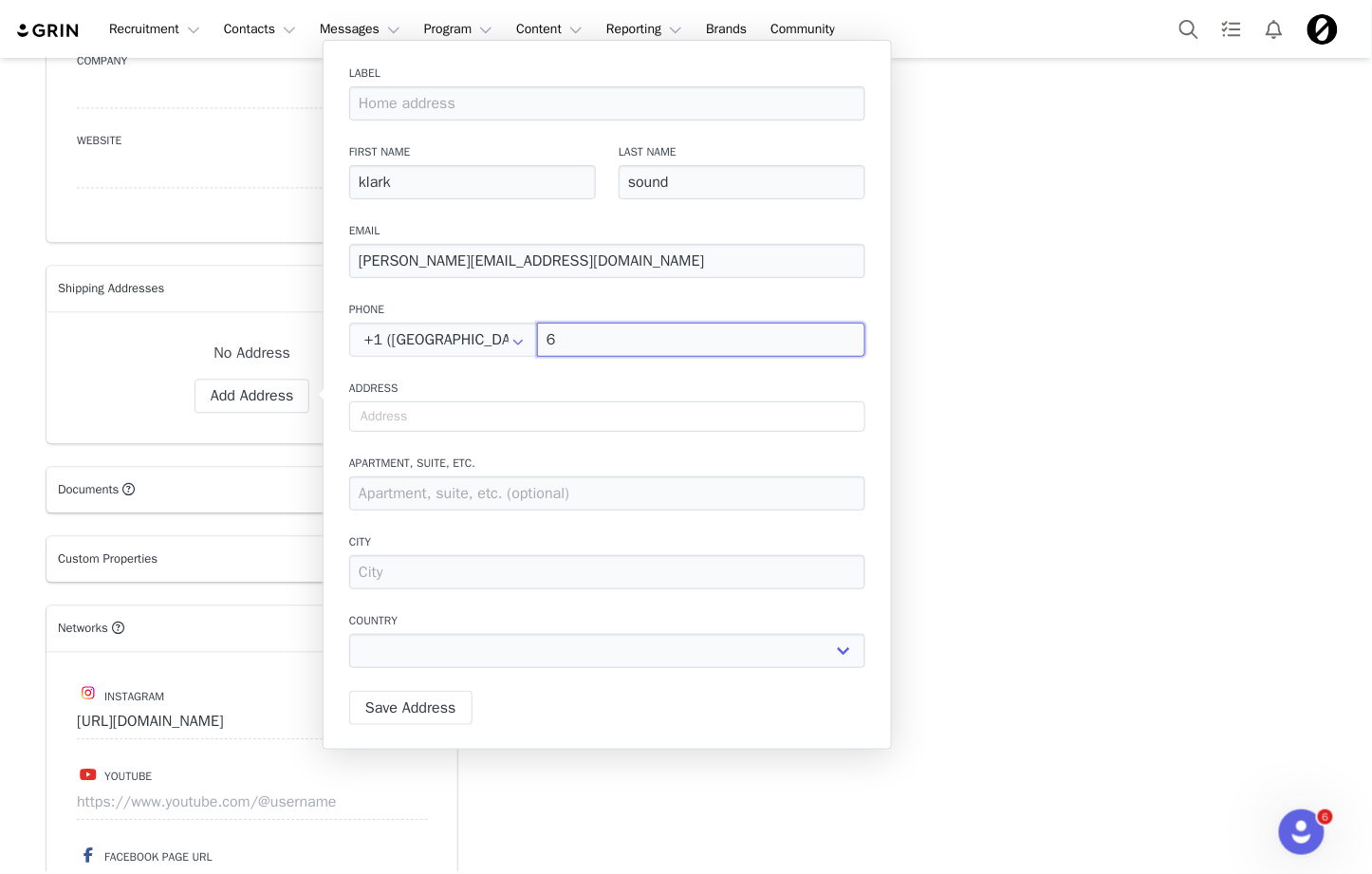 select 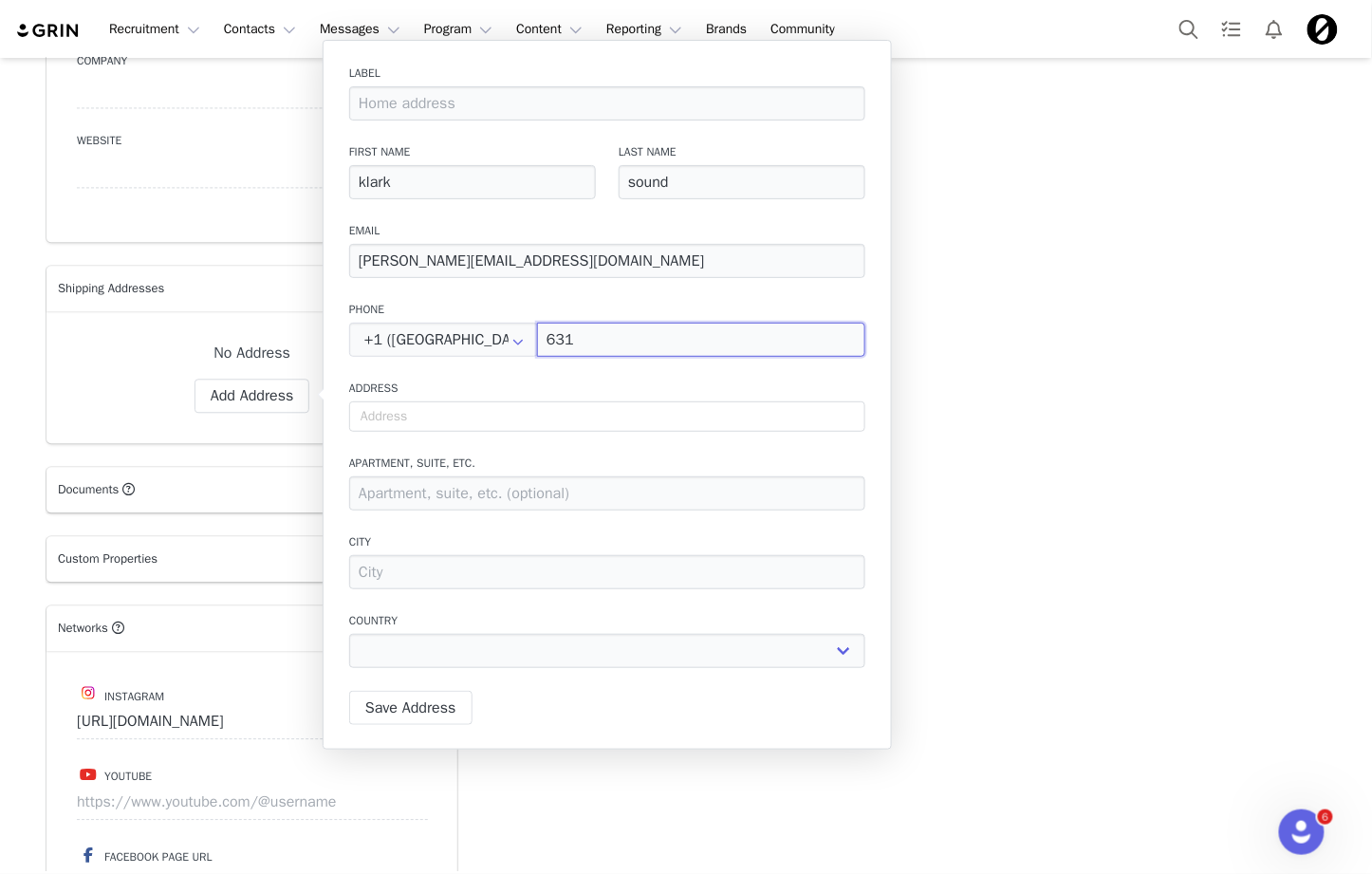 type on "(631)" 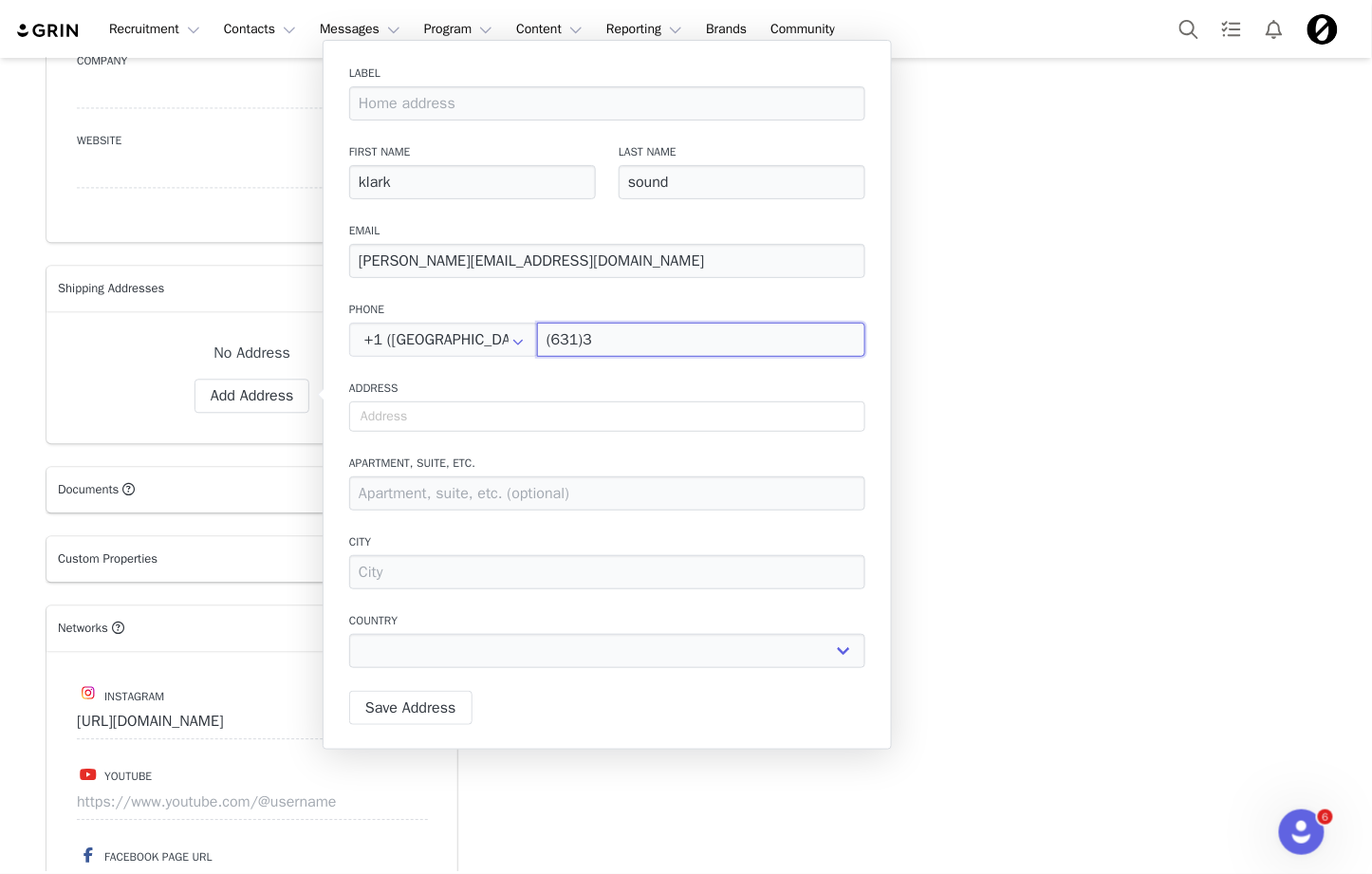 type on "(631) 3" 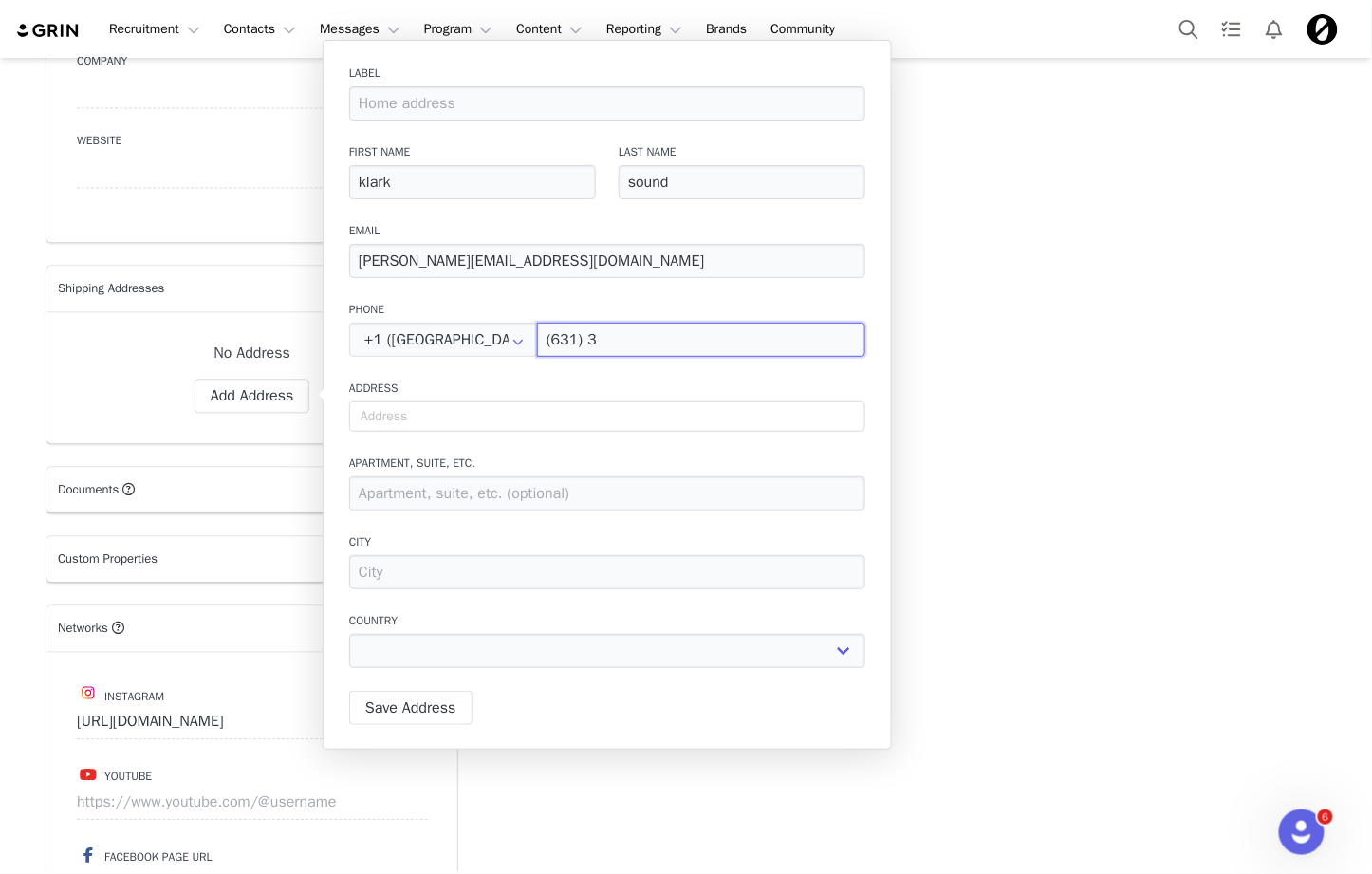 type on "(631) 37" 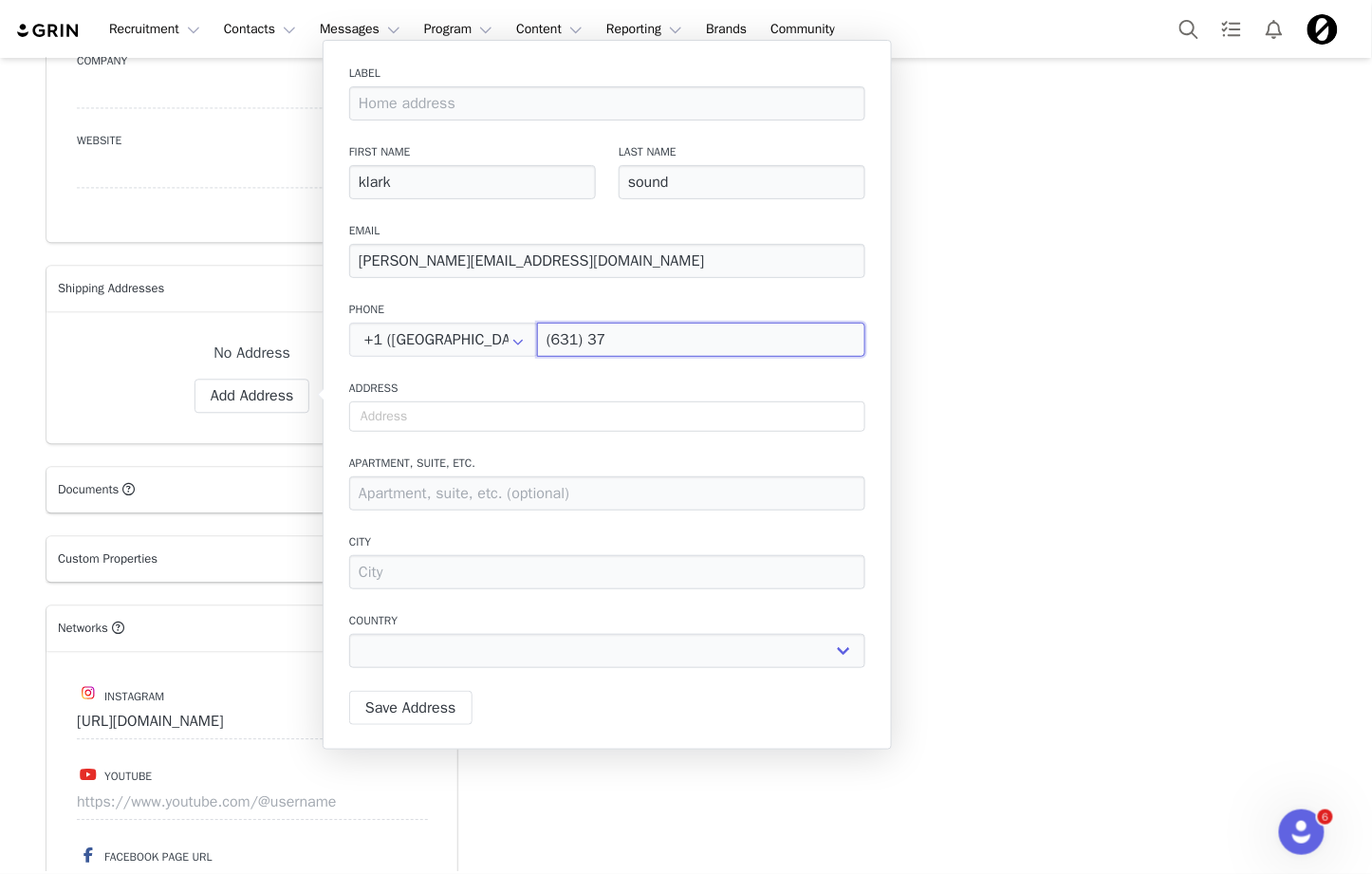 select 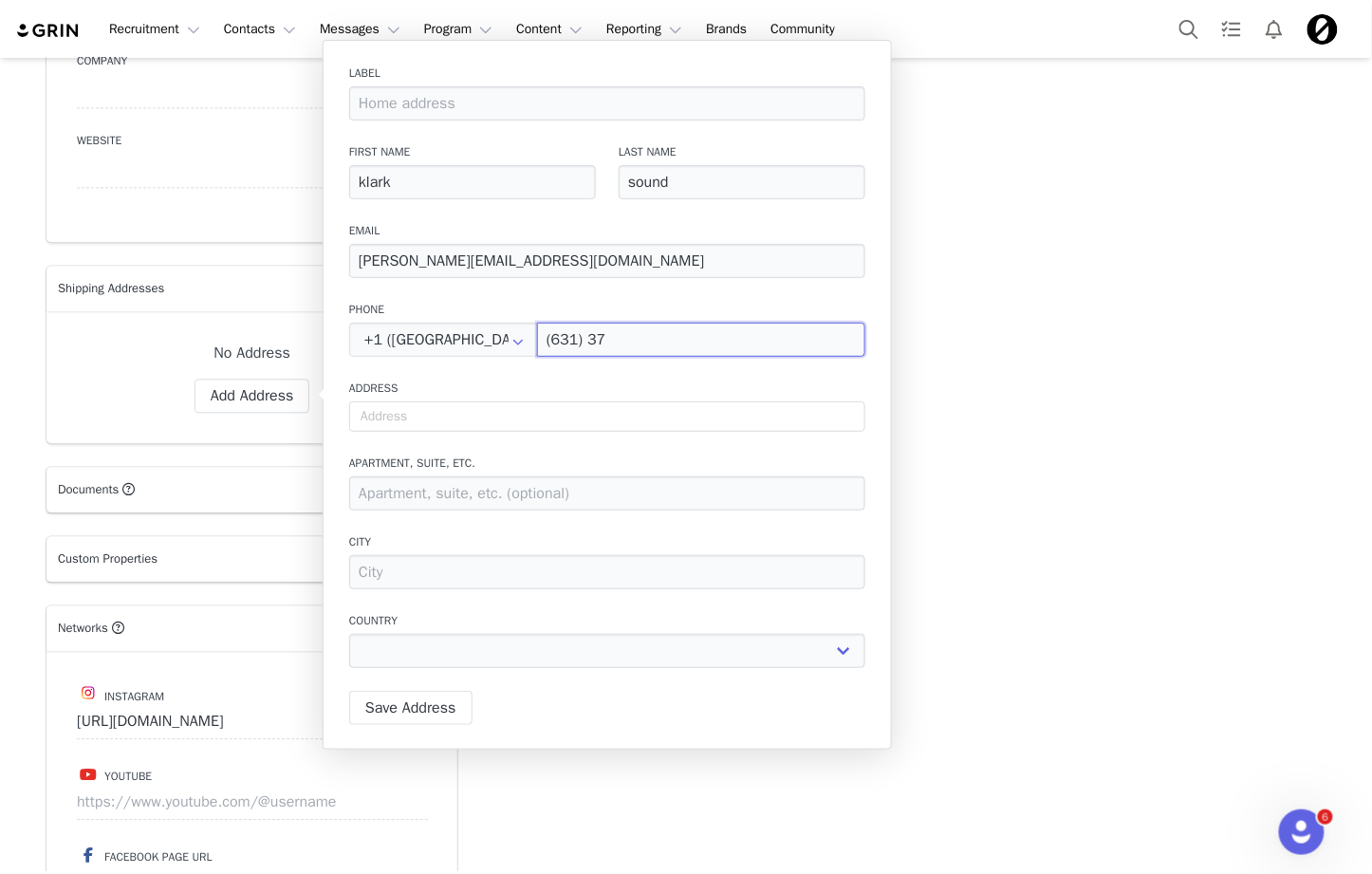 type on "(631) 377" 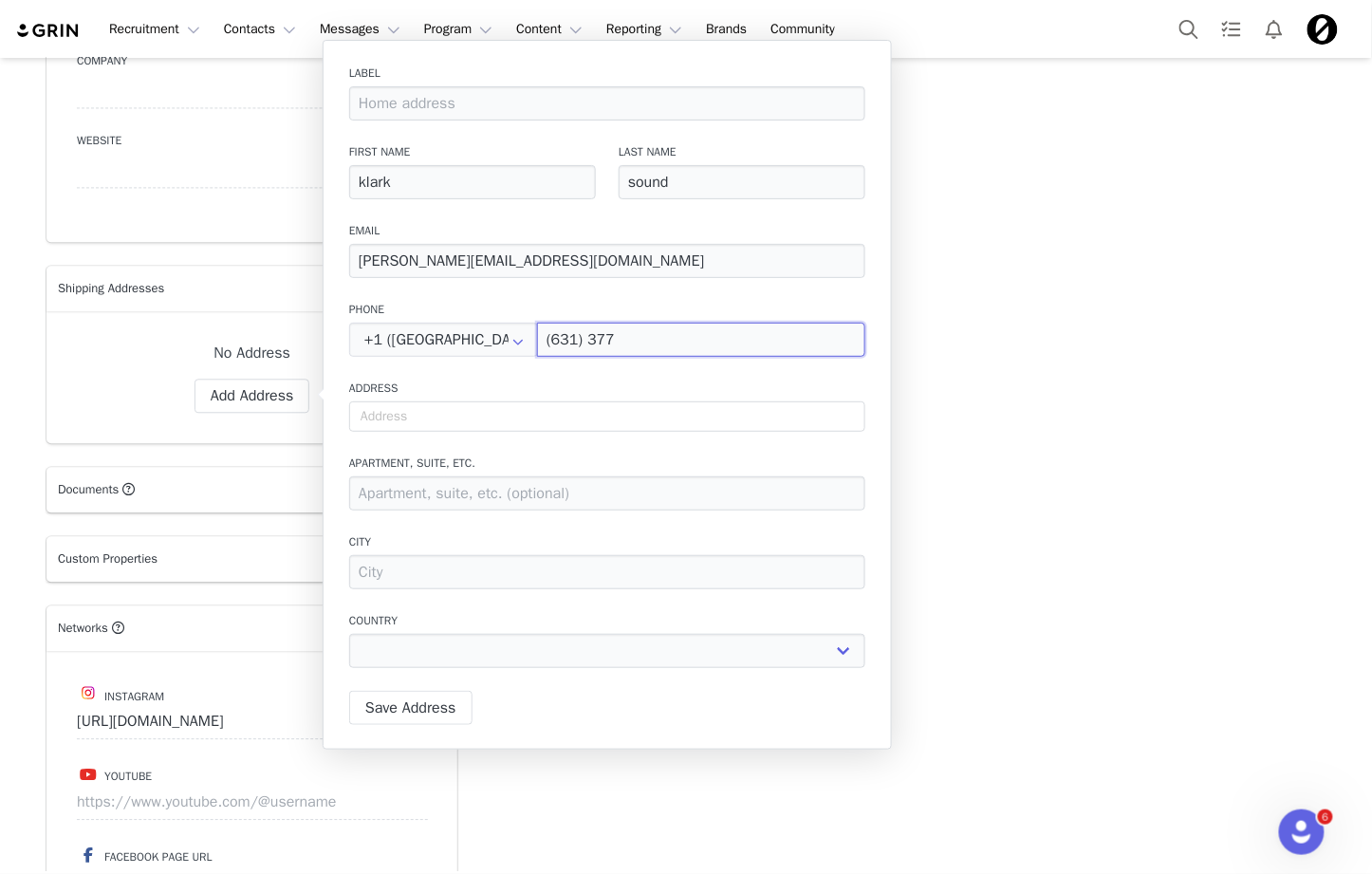select 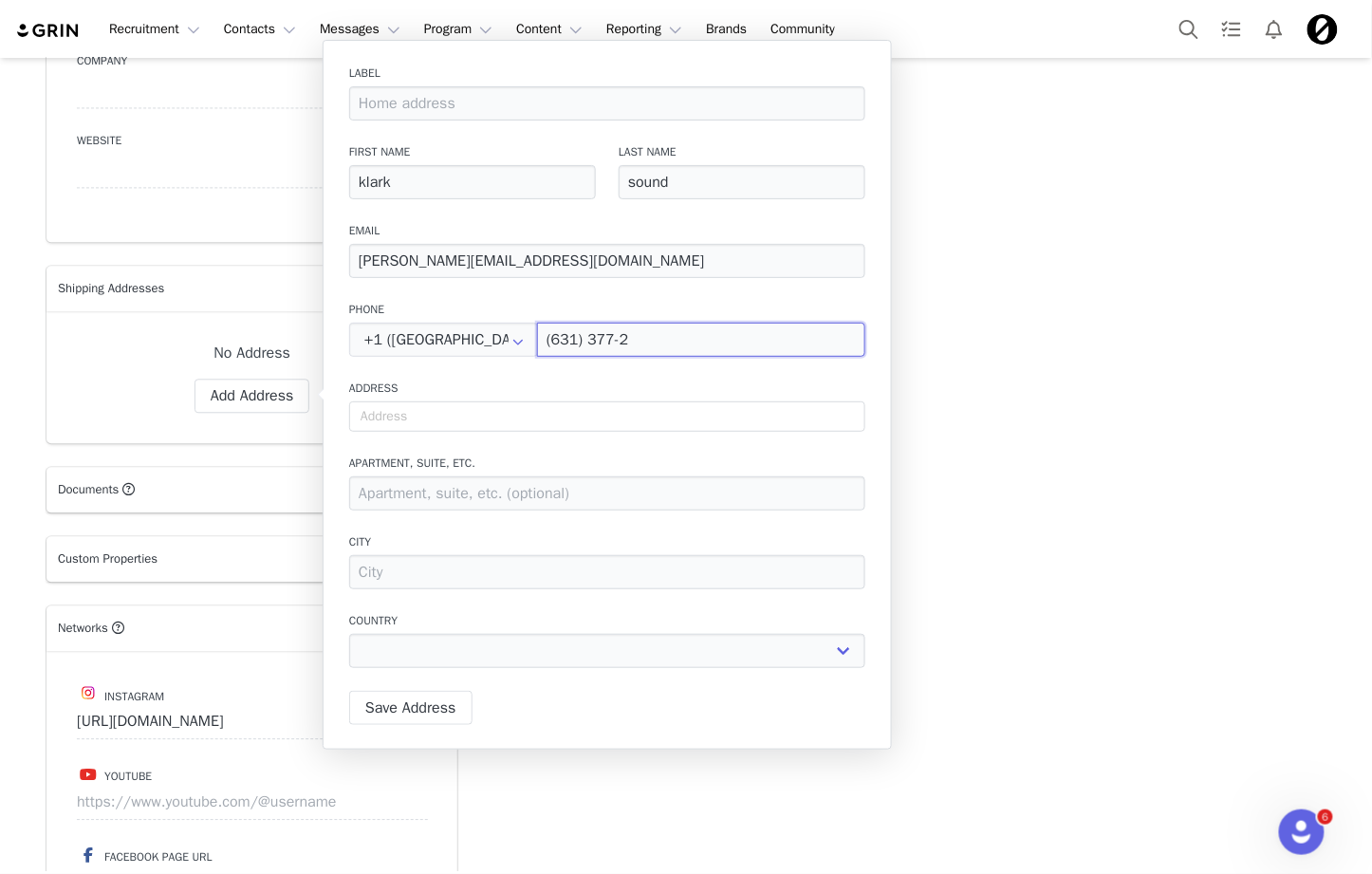 type on "(631) 377-27" 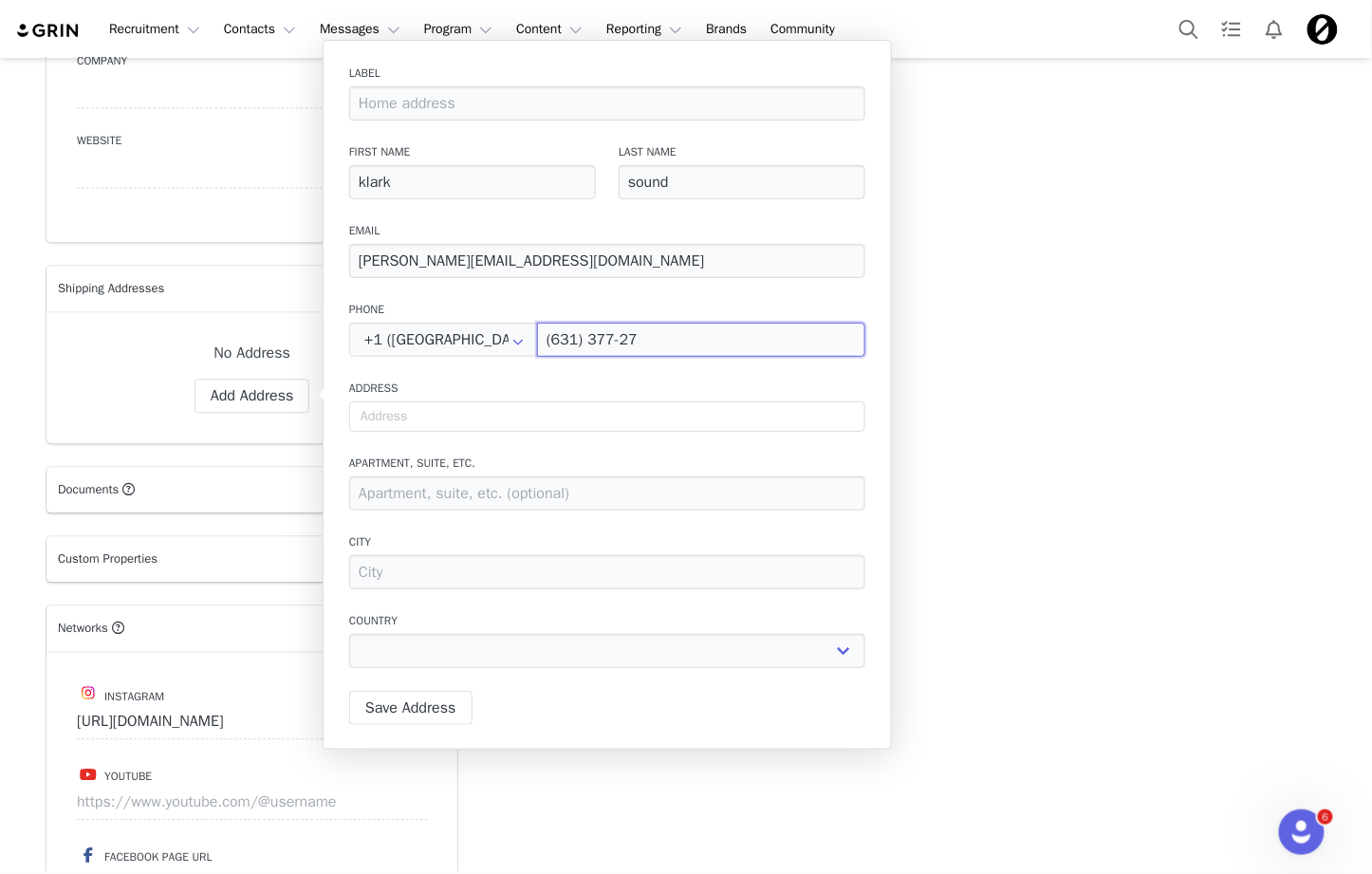 select 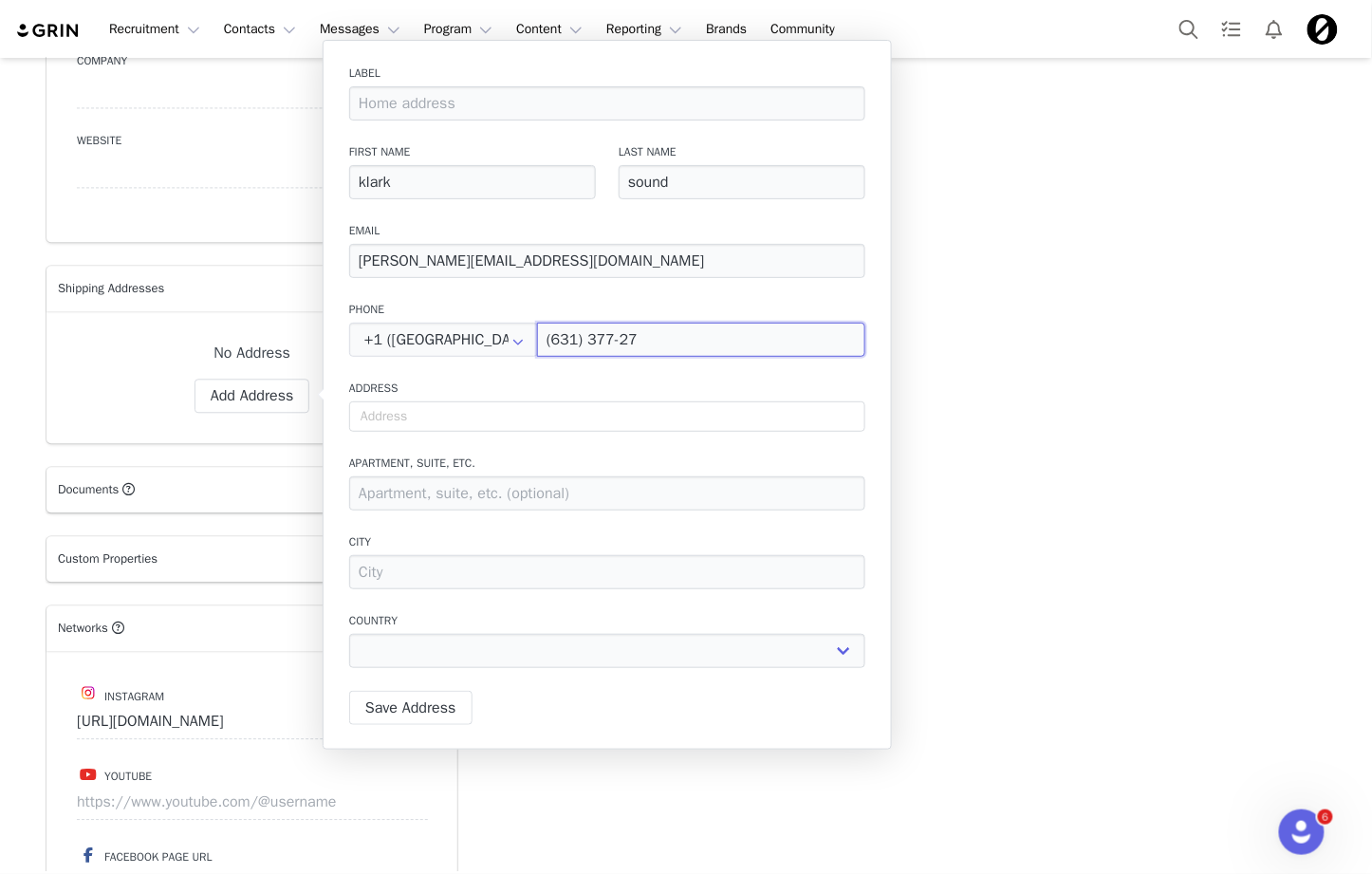 type on "(631) 377-273" 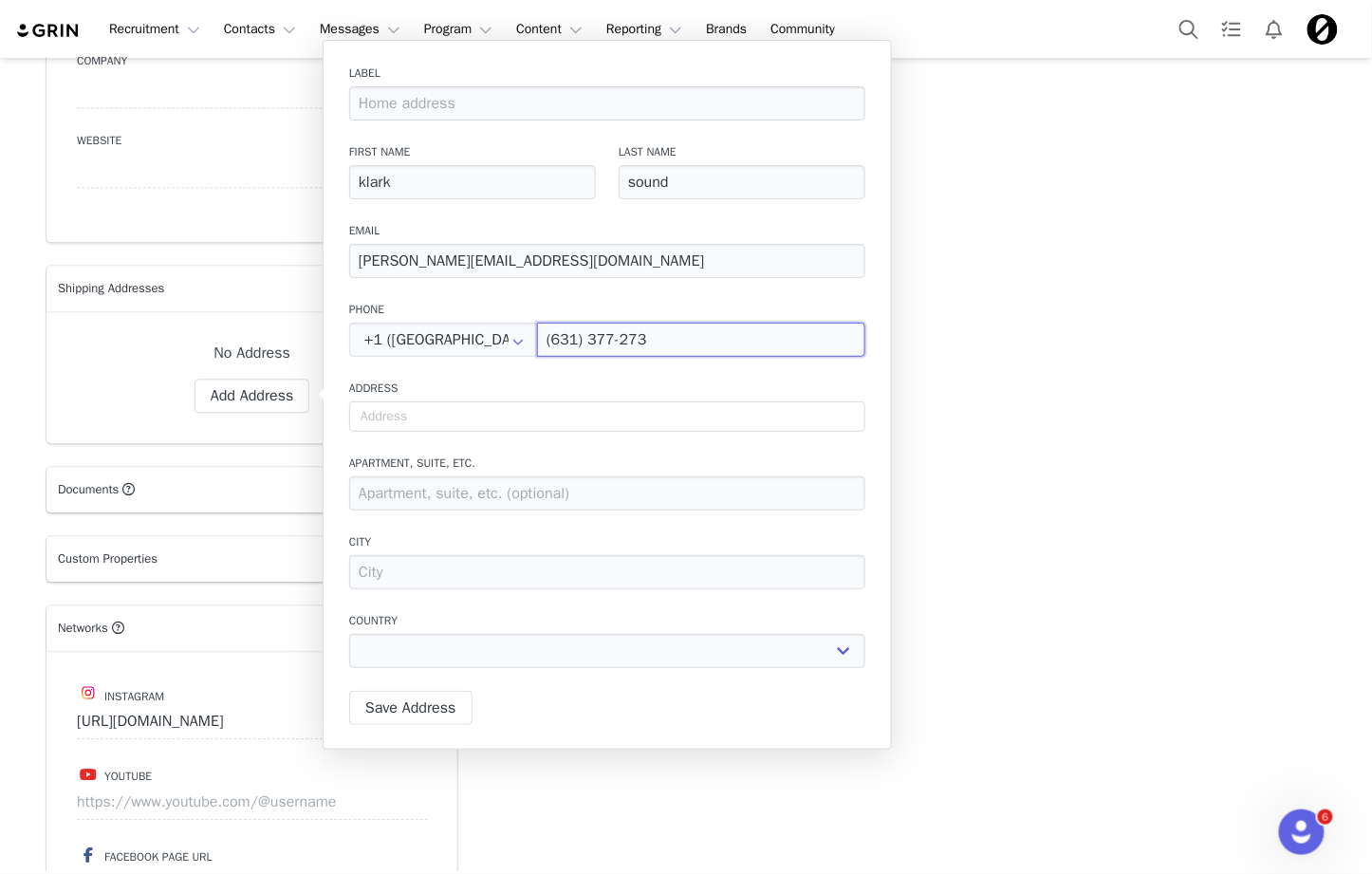 select 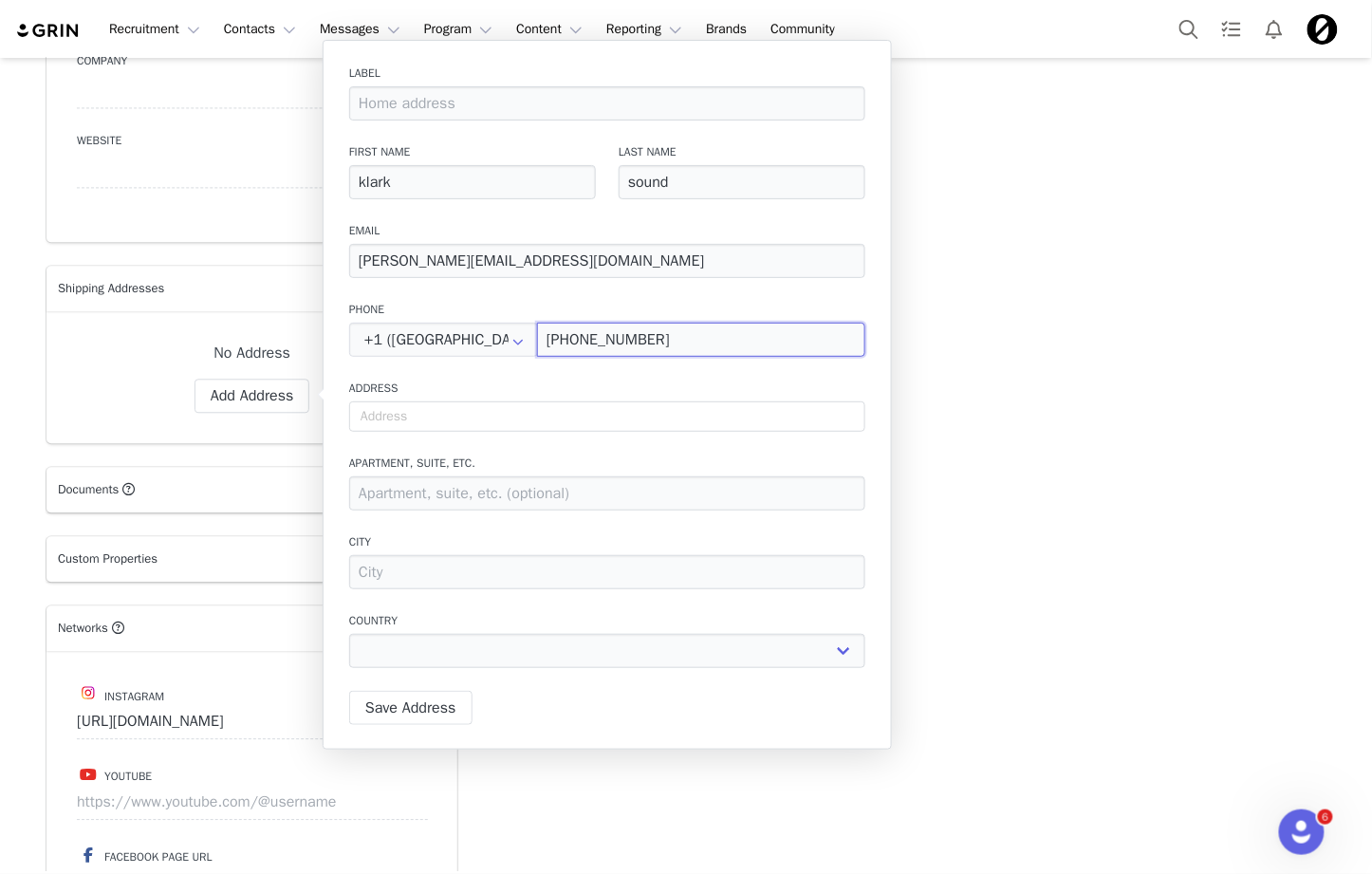 select 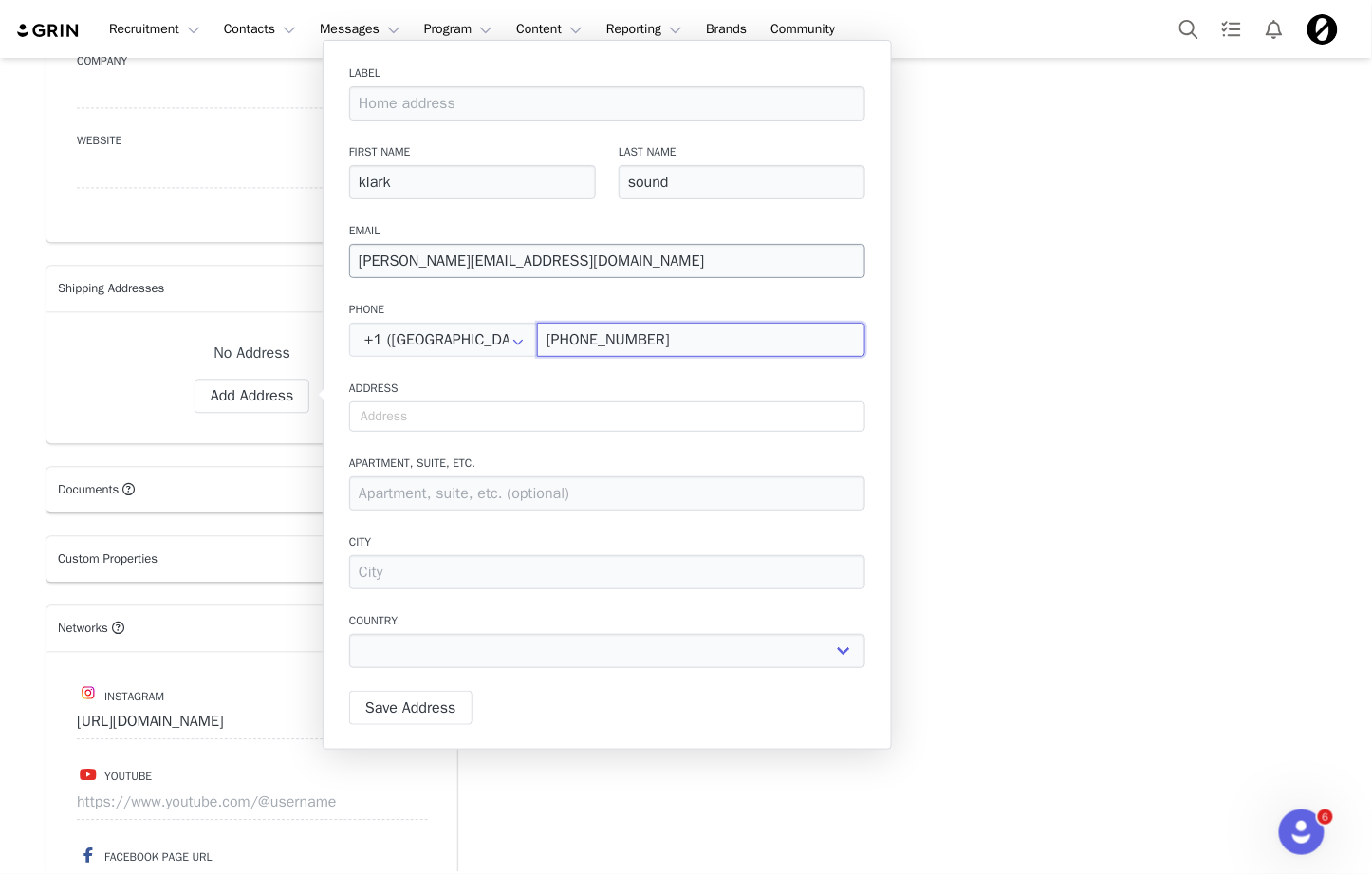 type on "[PHONE_NUMBER]" 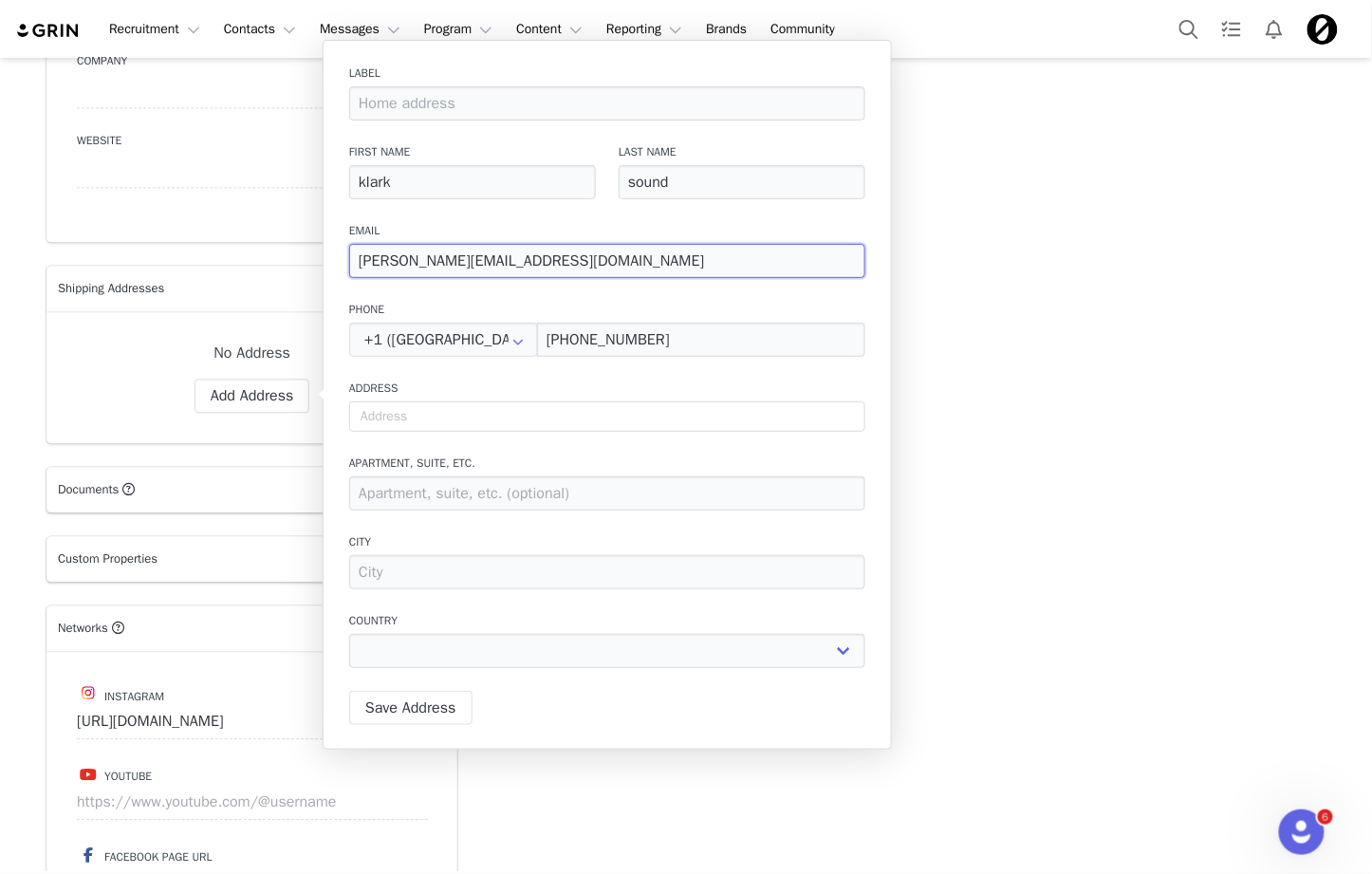 drag, startPoint x: 528, startPoint y: 270, endPoint x: 123, endPoint y: 267, distance: 405.01111 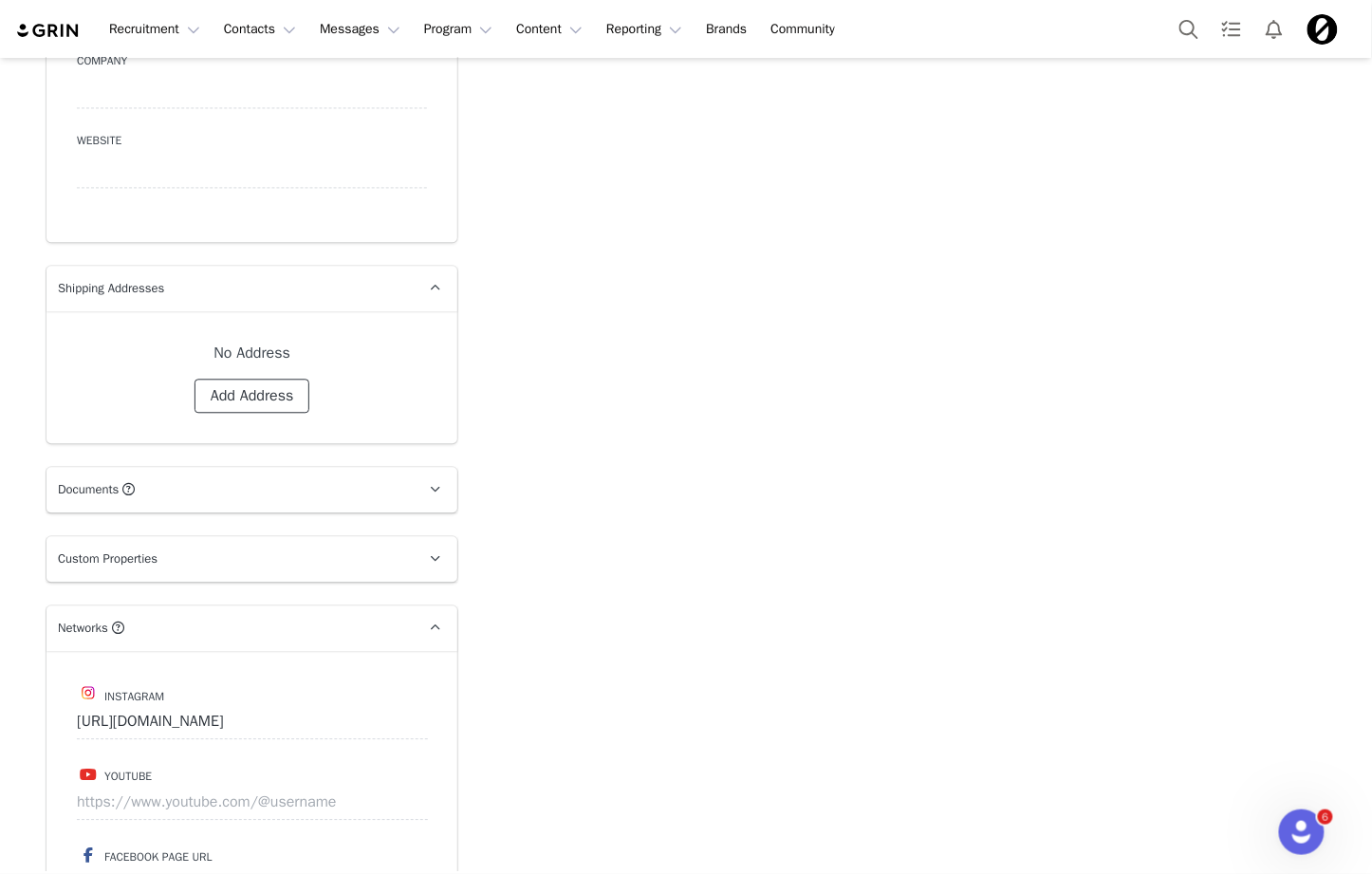 click on "Add Address" at bounding box center (252, 396) 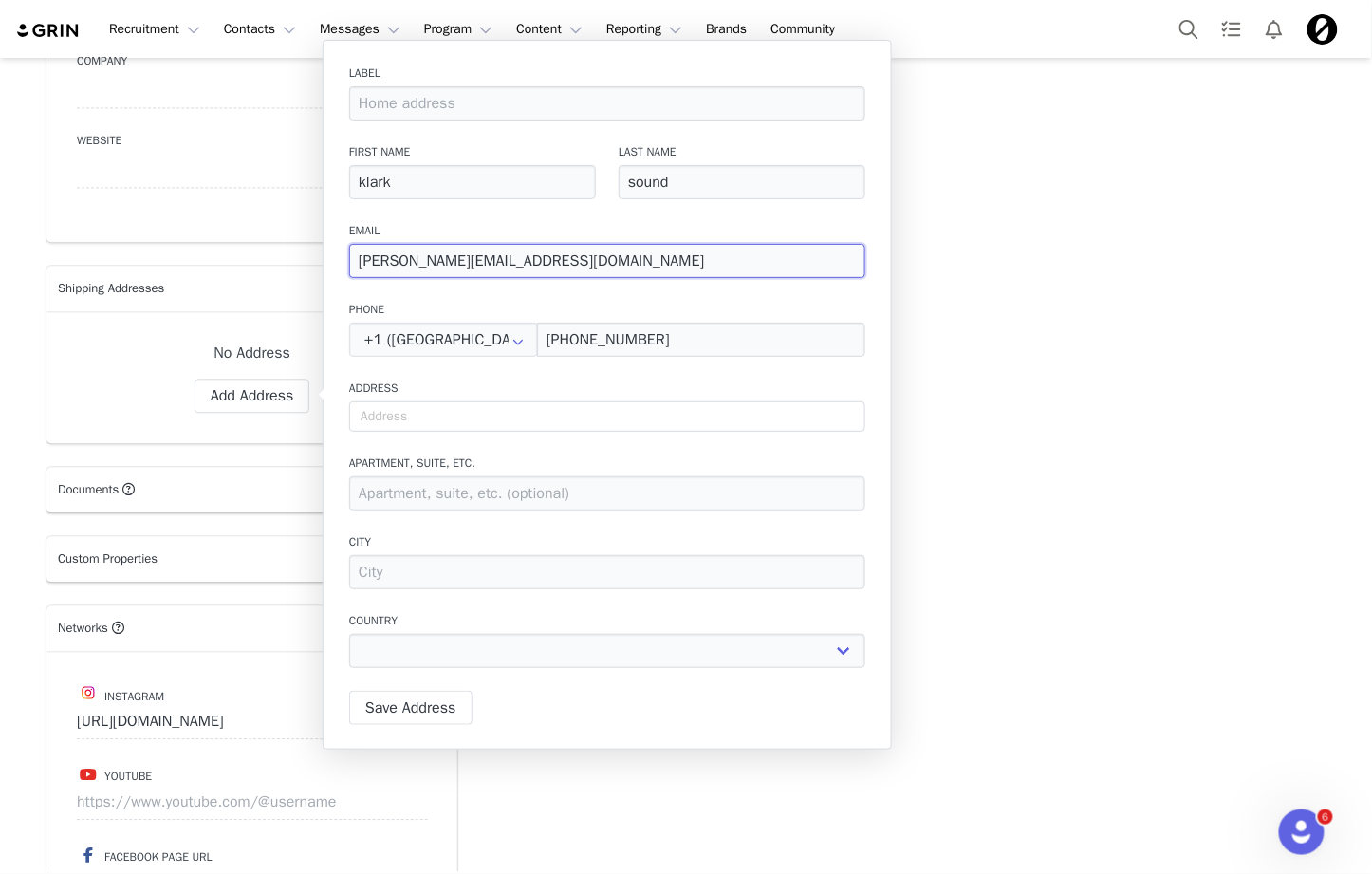 drag, startPoint x: 569, startPoint y: 264, endPoint x: 351, endPoint y: 264, distance: 218 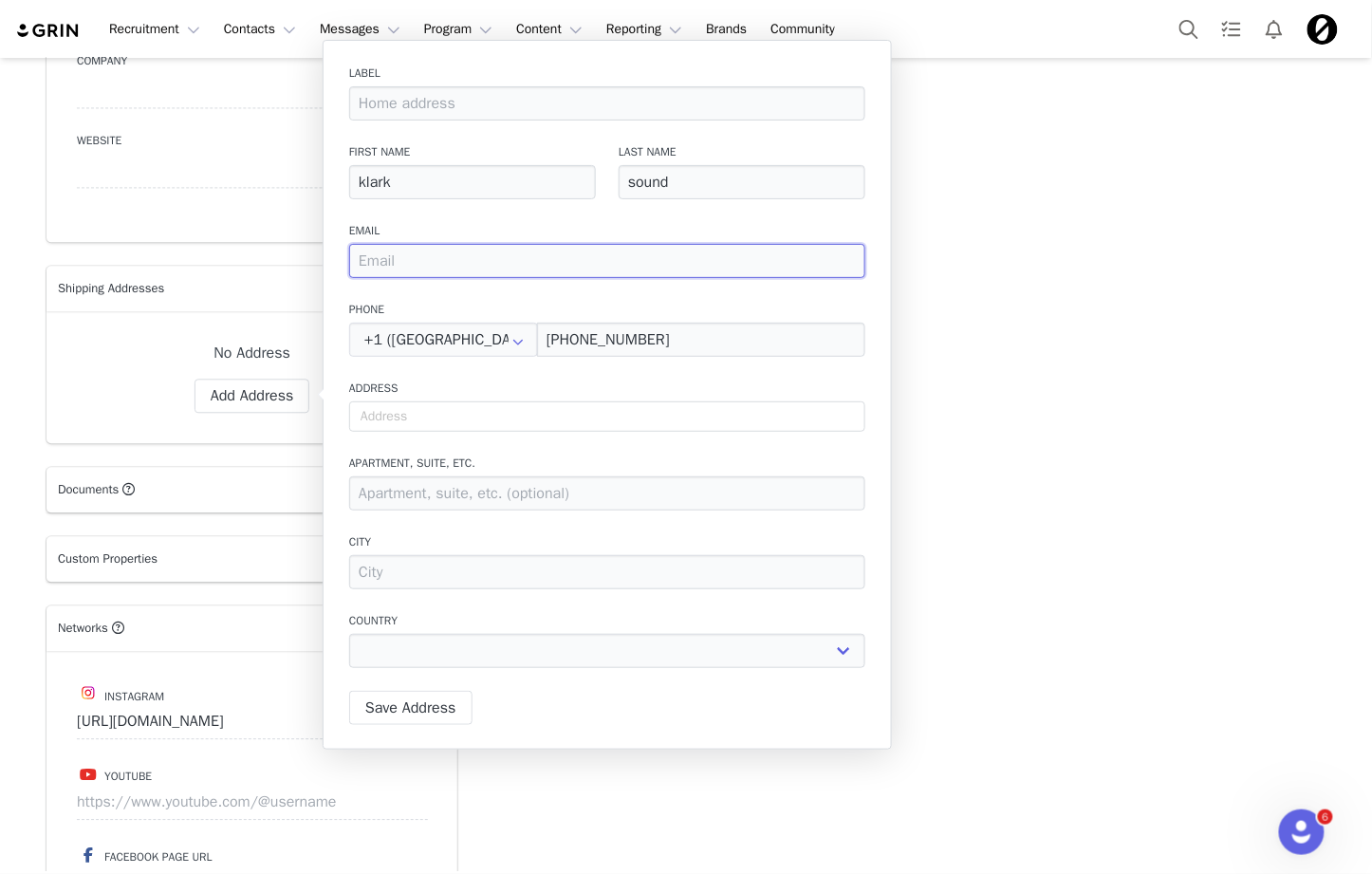 type 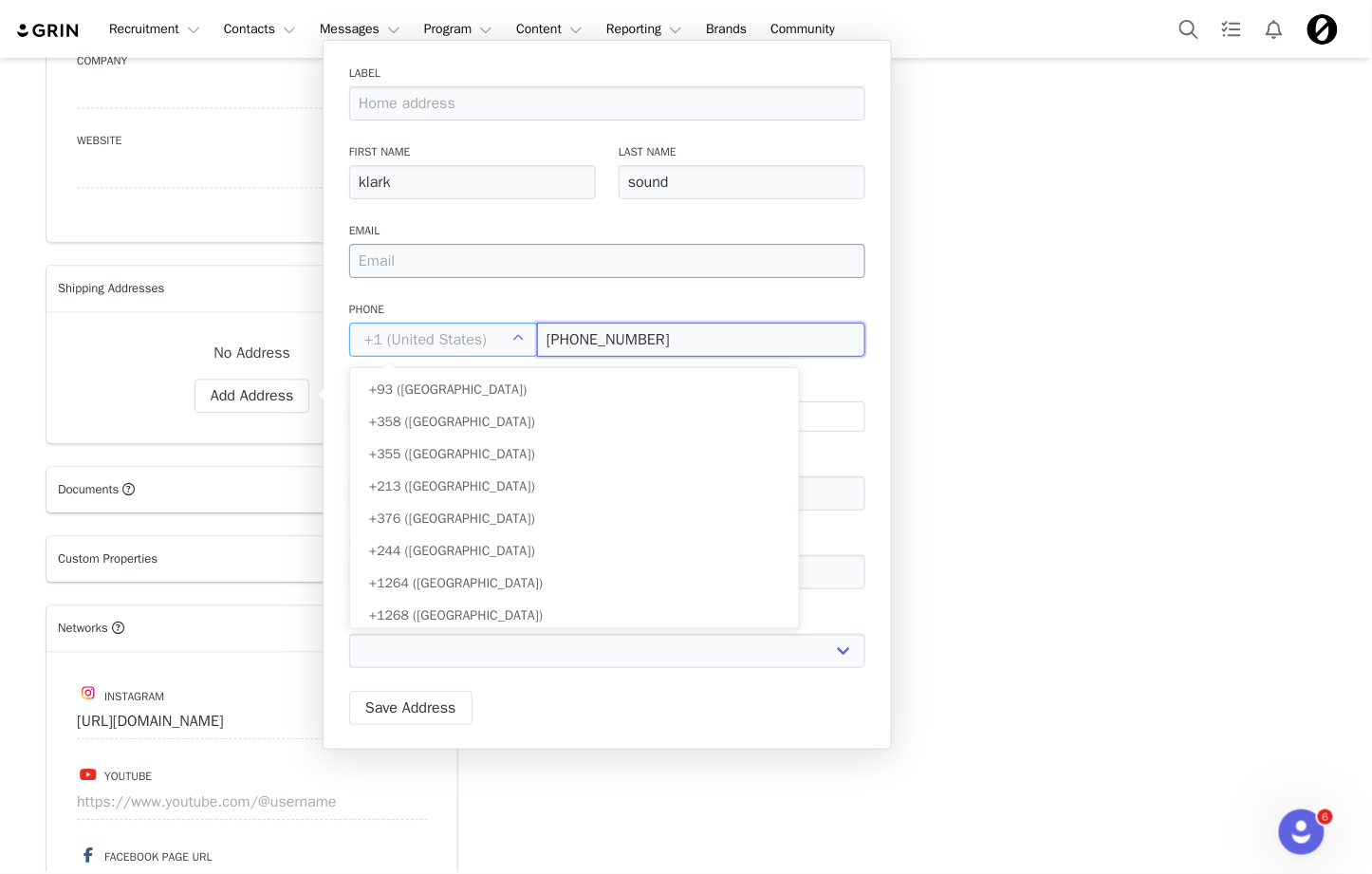 type on "+1 ([GEOGRAPHIC_DATA])" 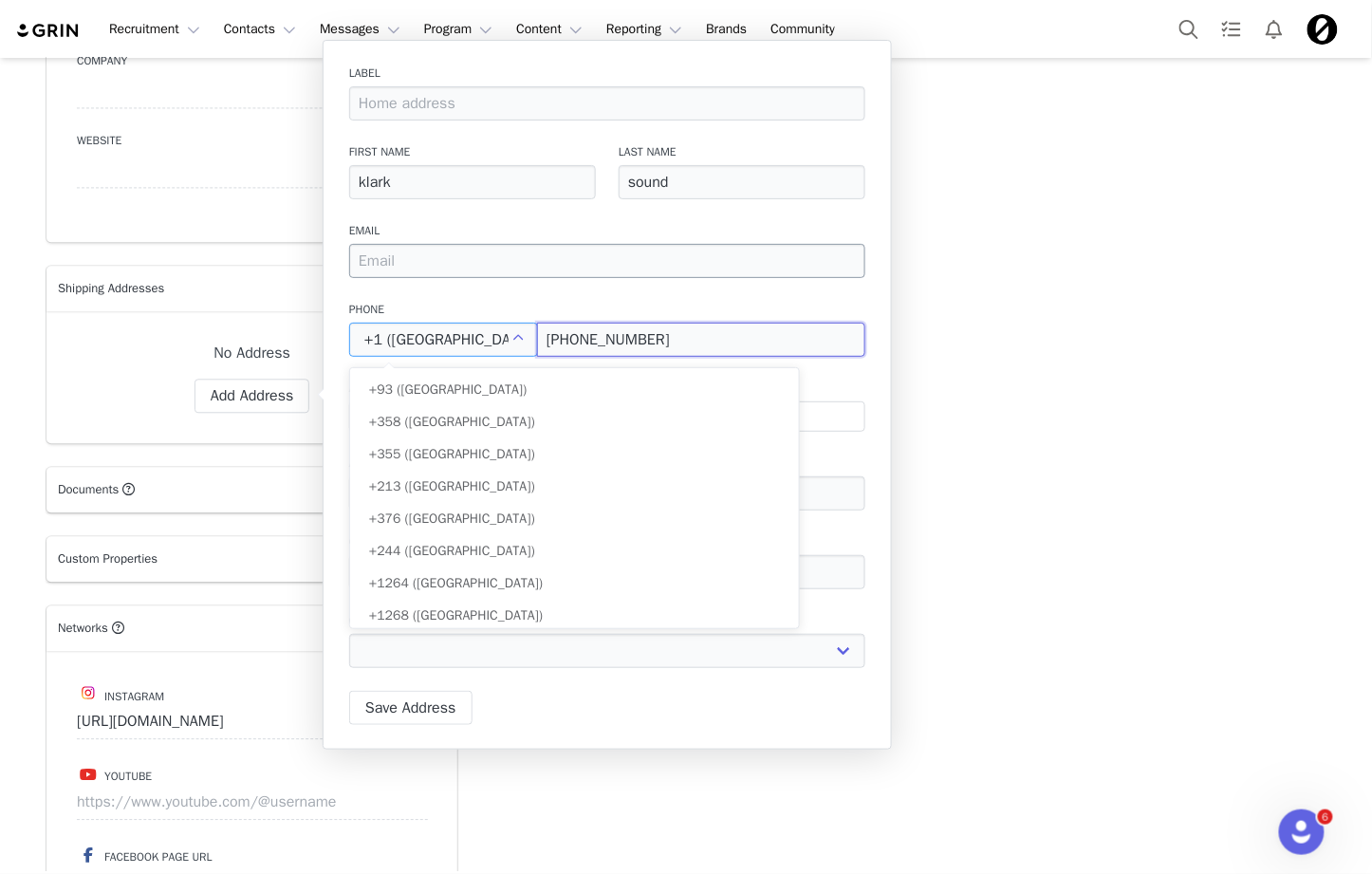 scroll, scrollTop: 7067, scrollLeft: 0, axis: vertical 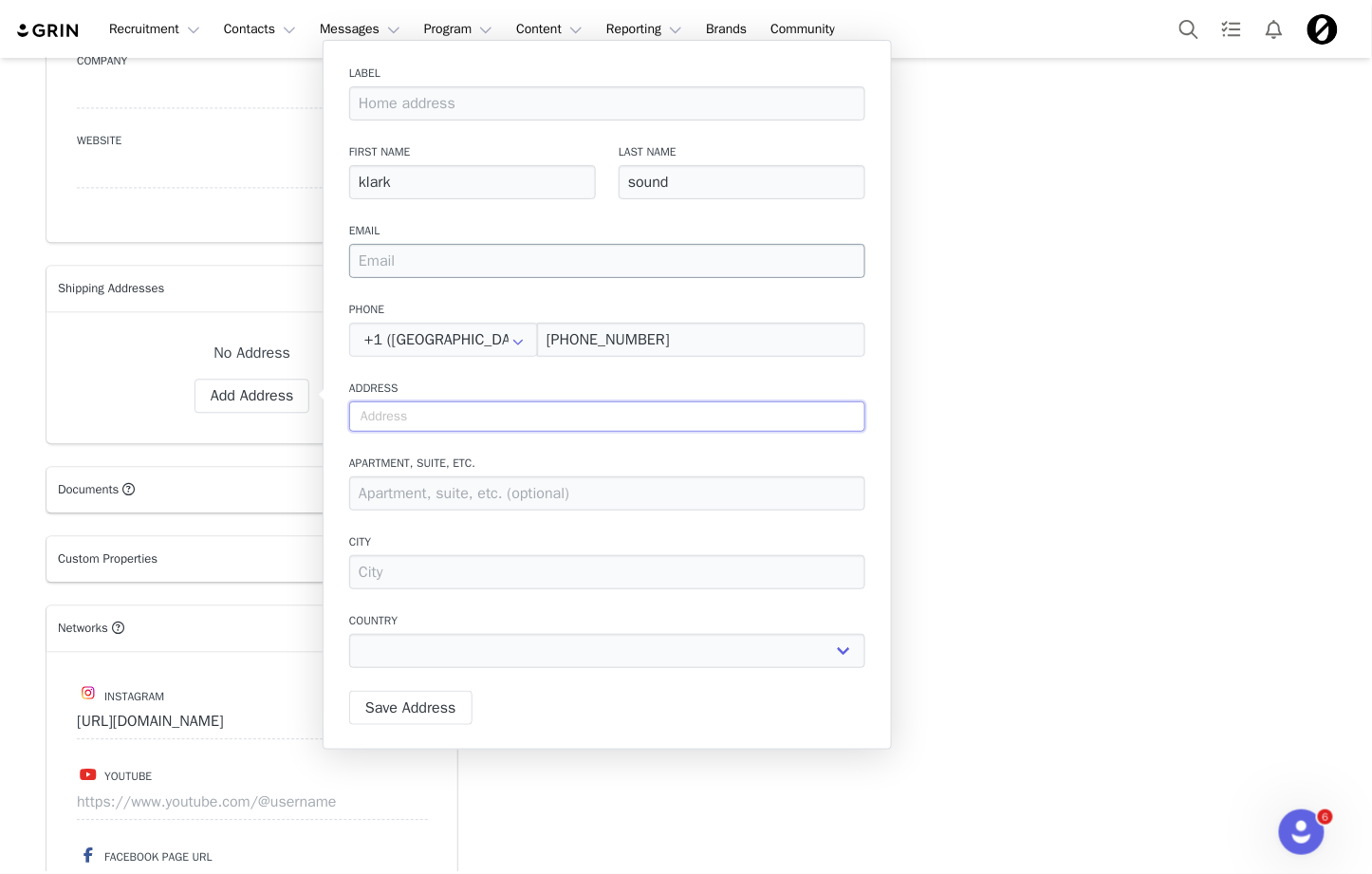 type on "1" 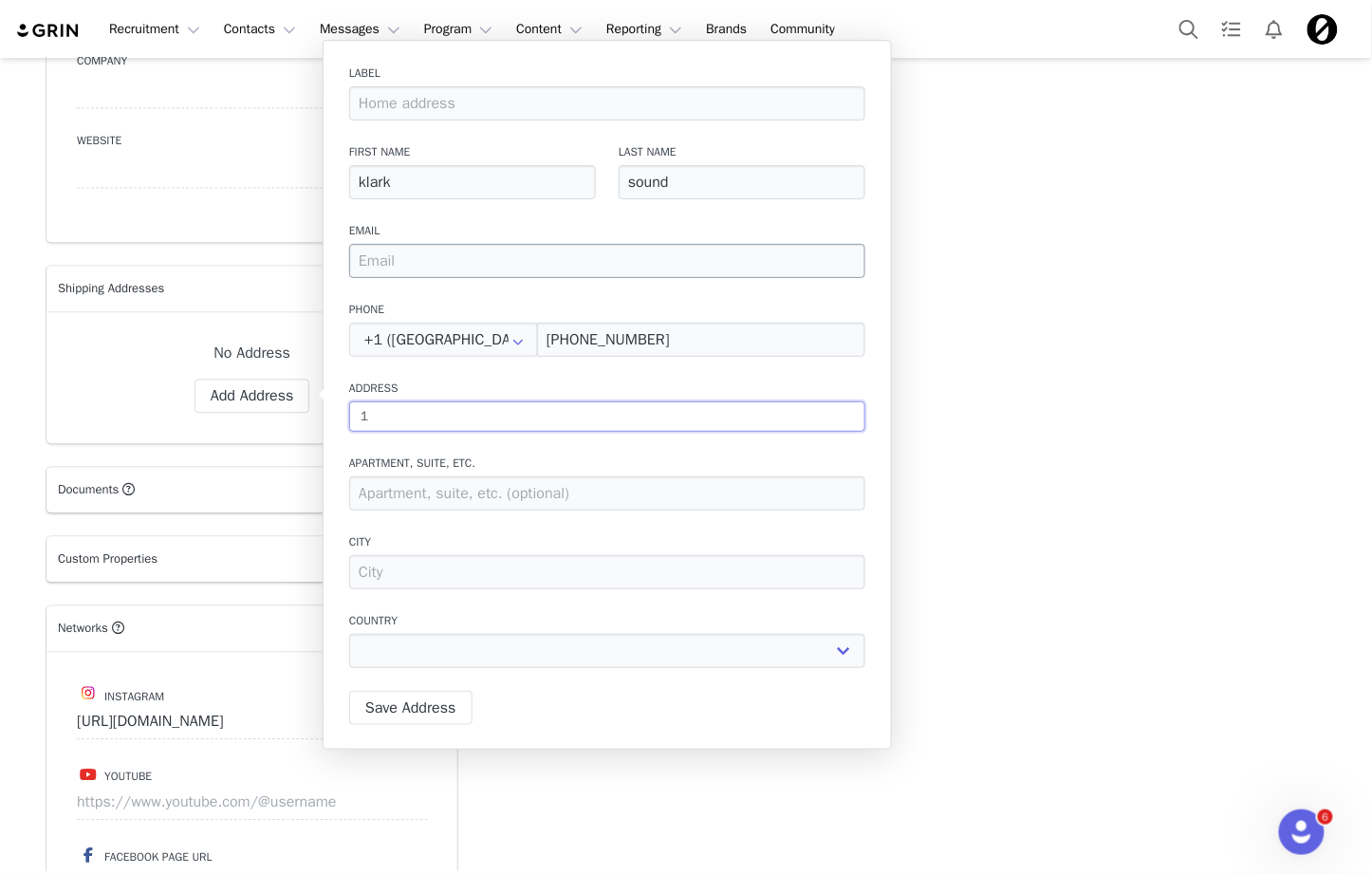 type on "16" 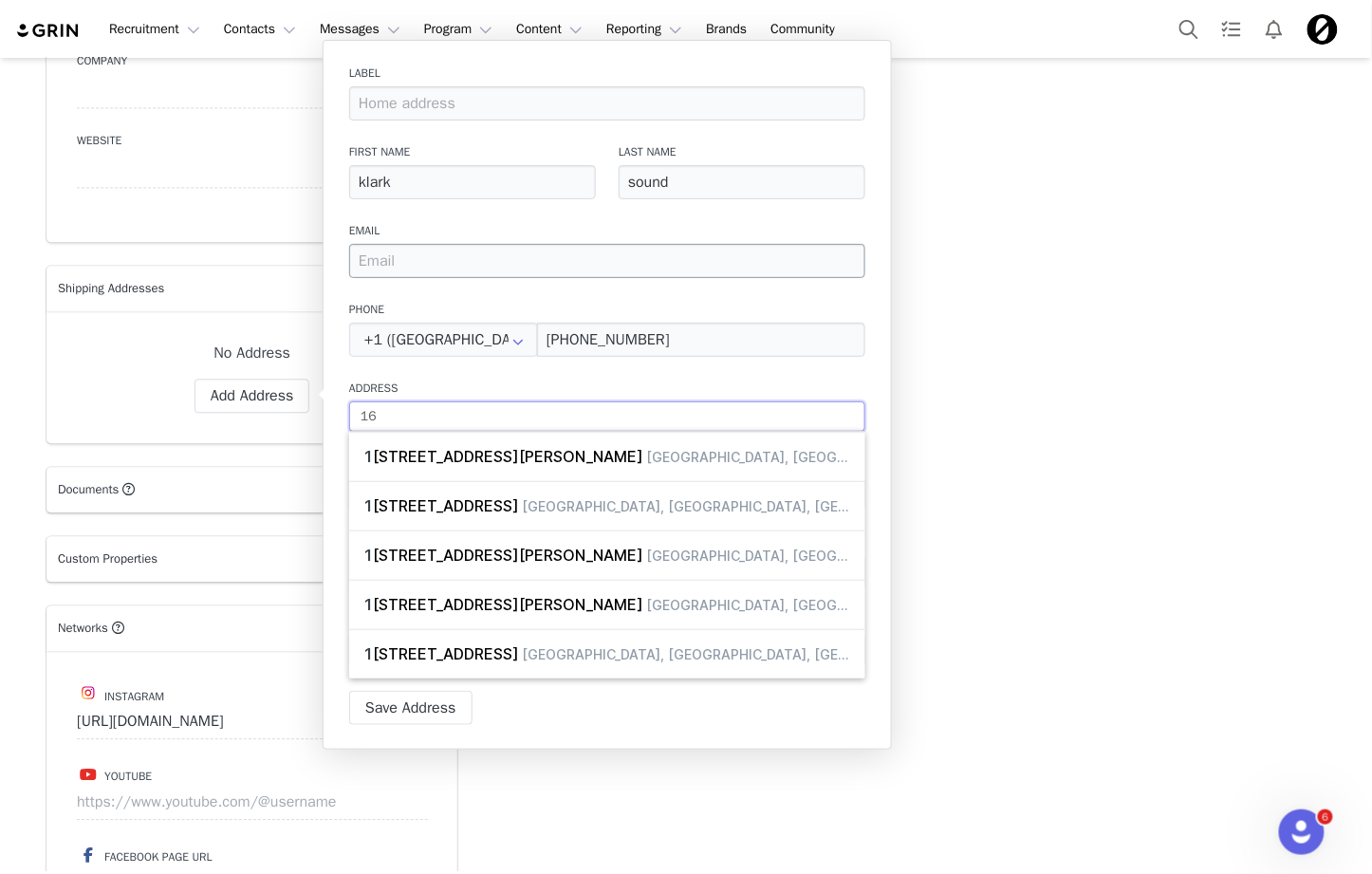 type on "162" 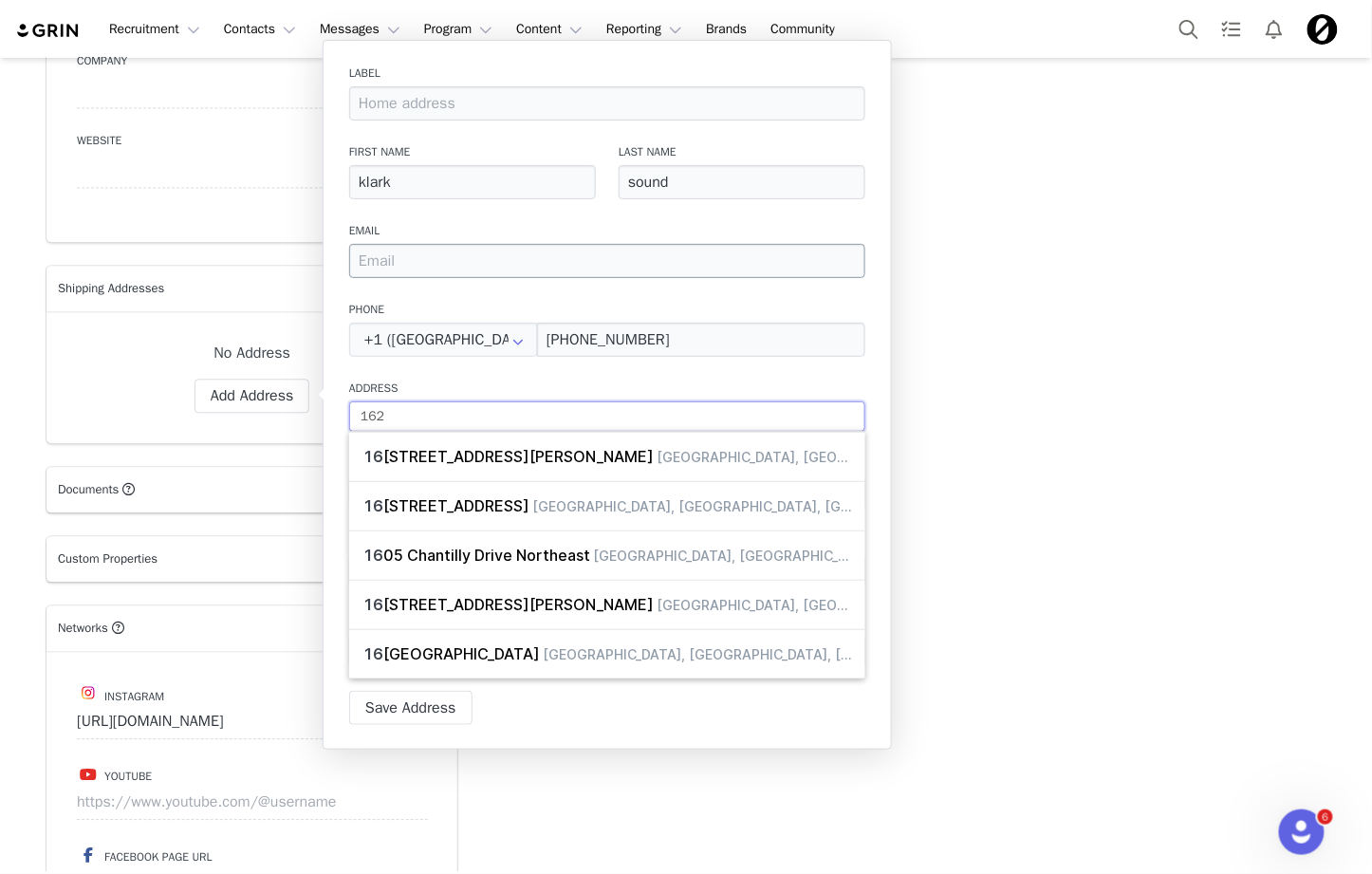 type on "1620" 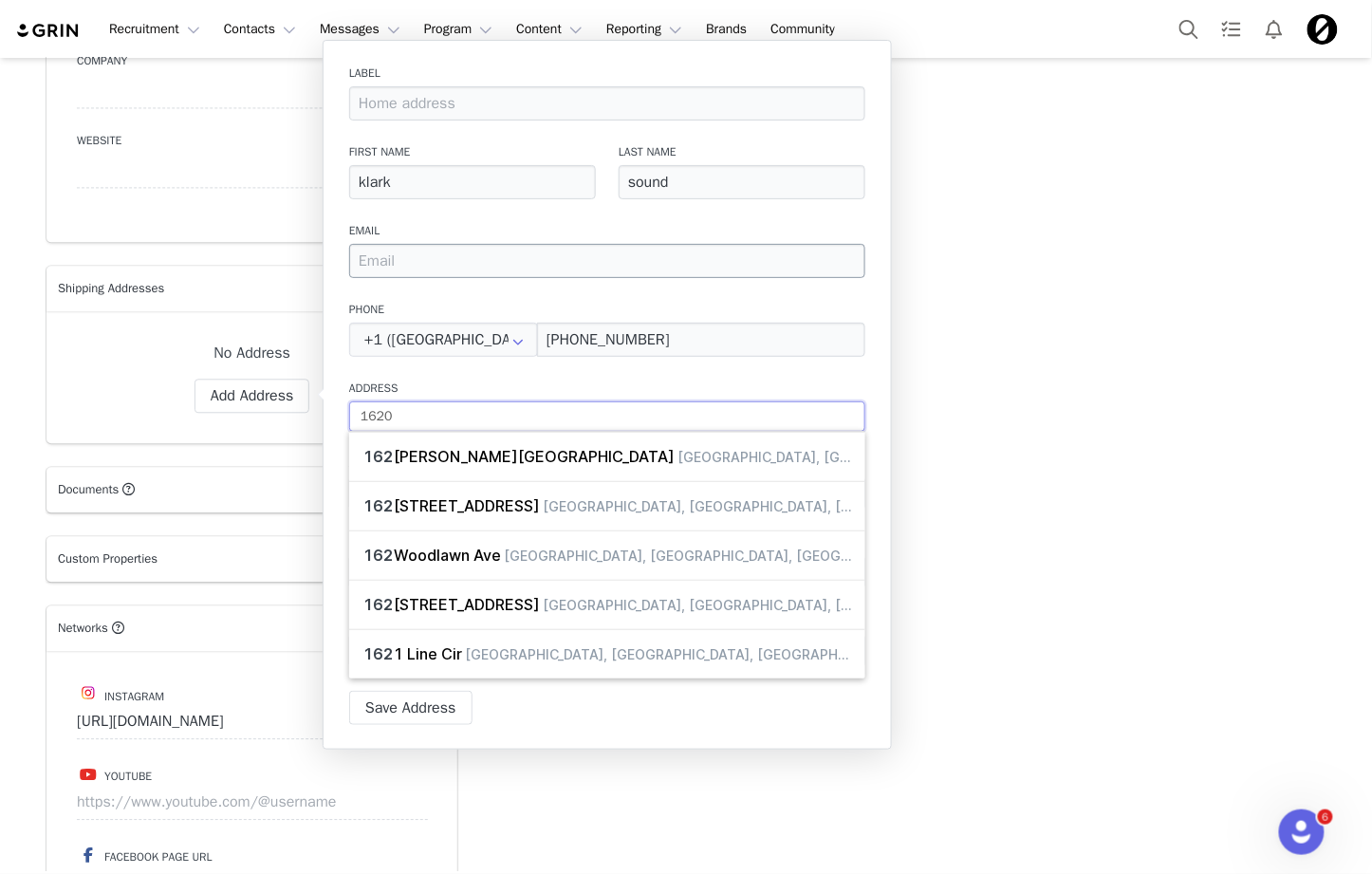 type on "1620" 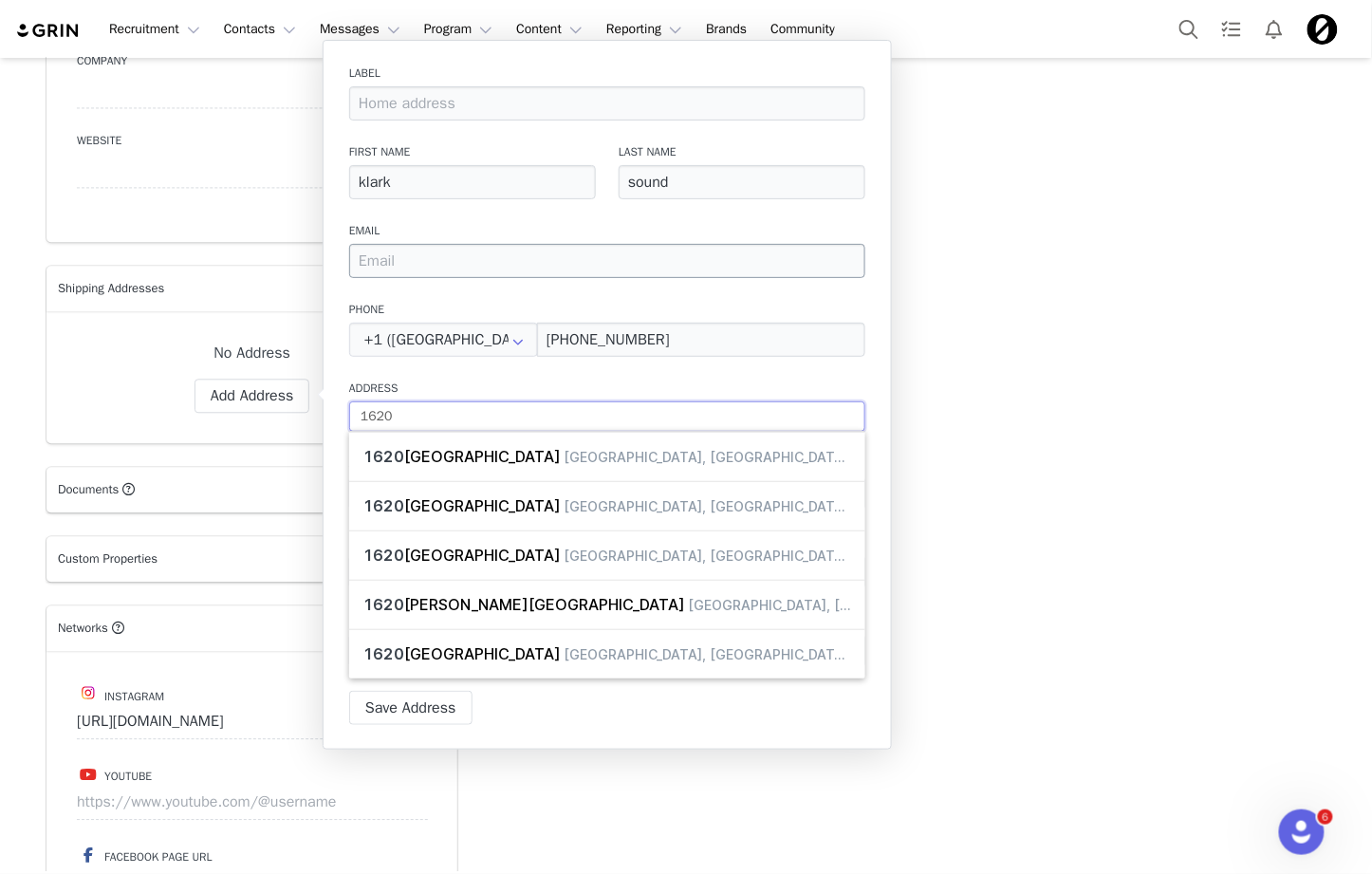 type on "1620 C" 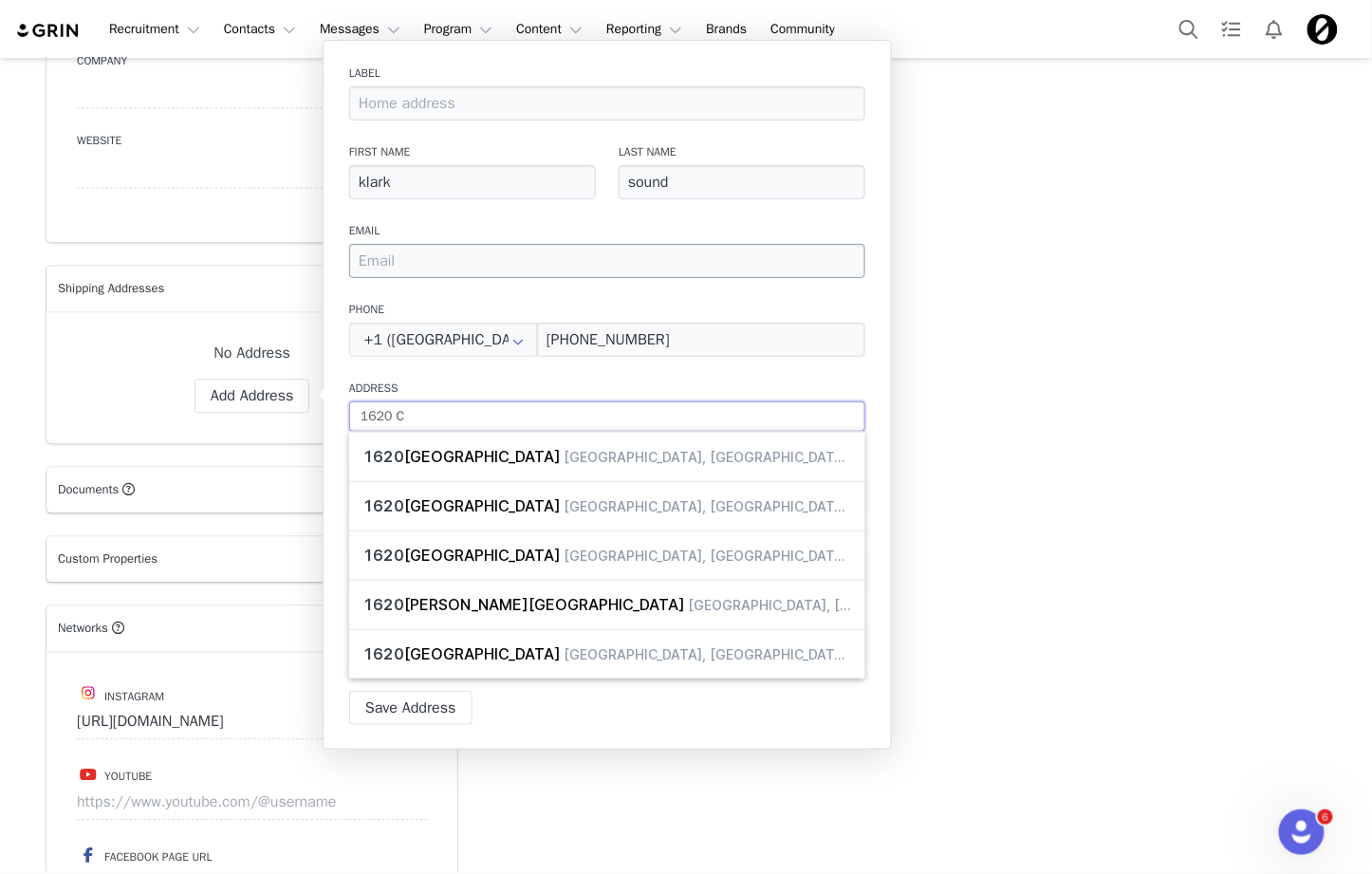 select 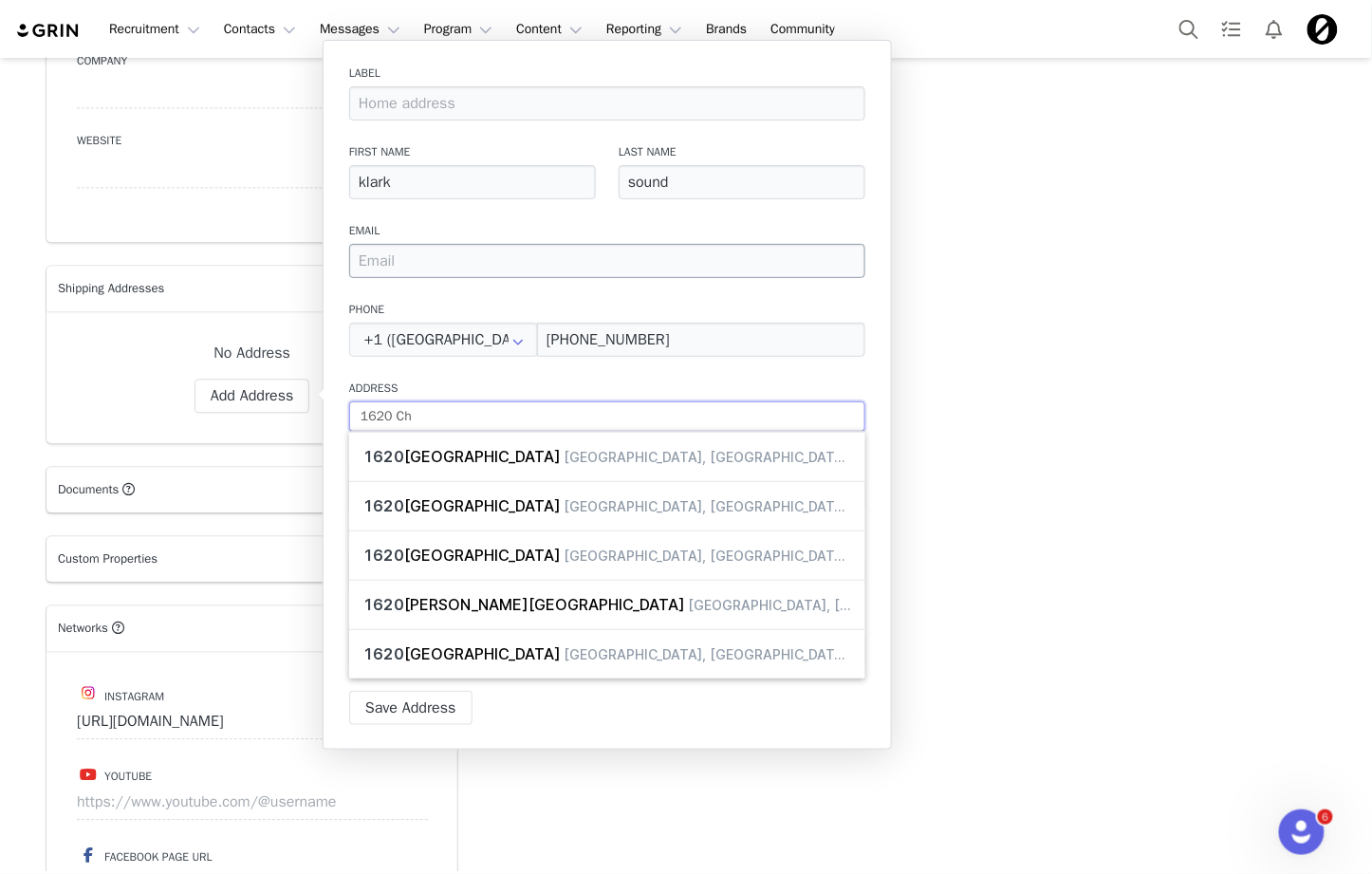 select 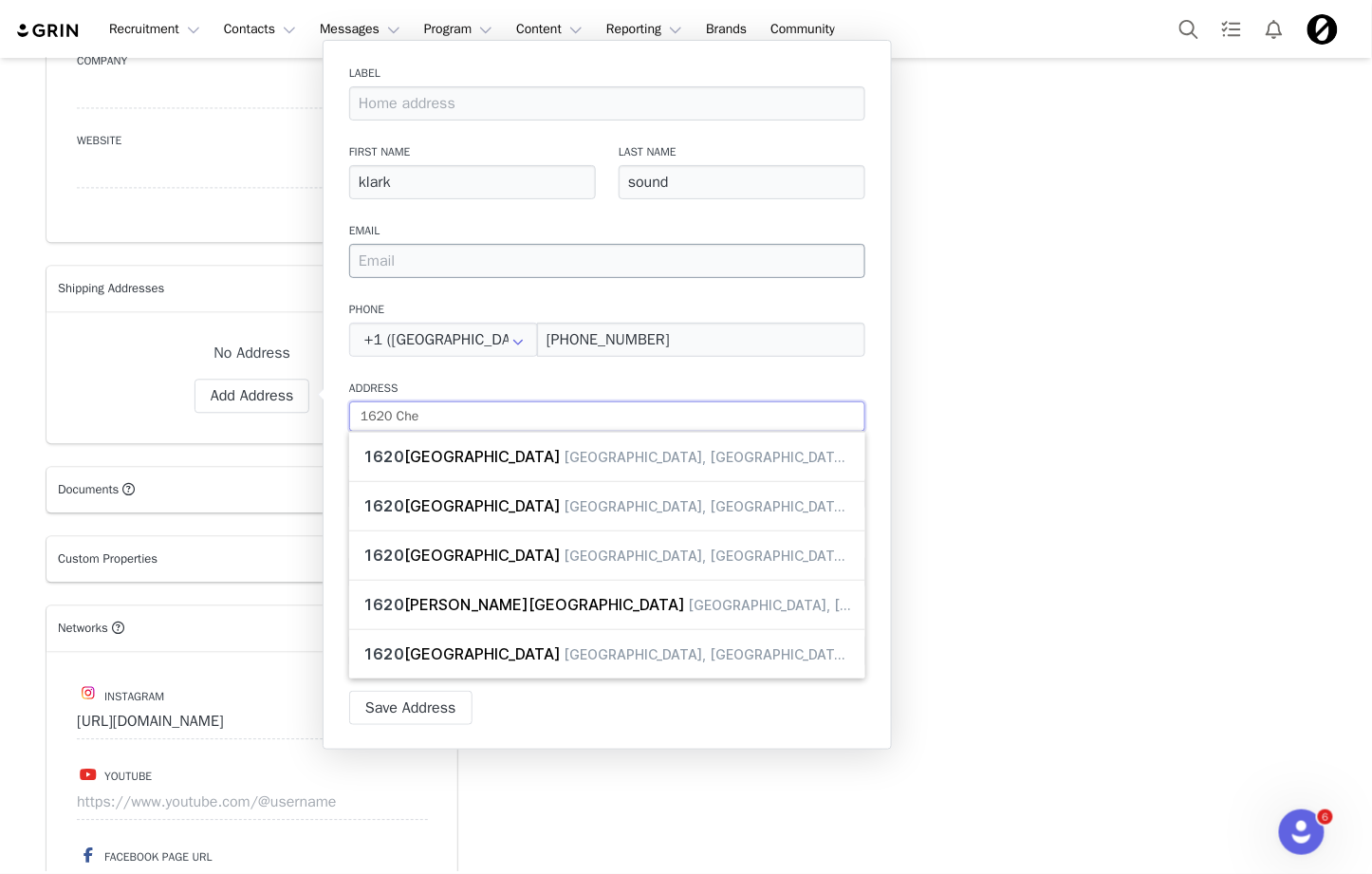 type on "1620 [PERSON_NAME]" 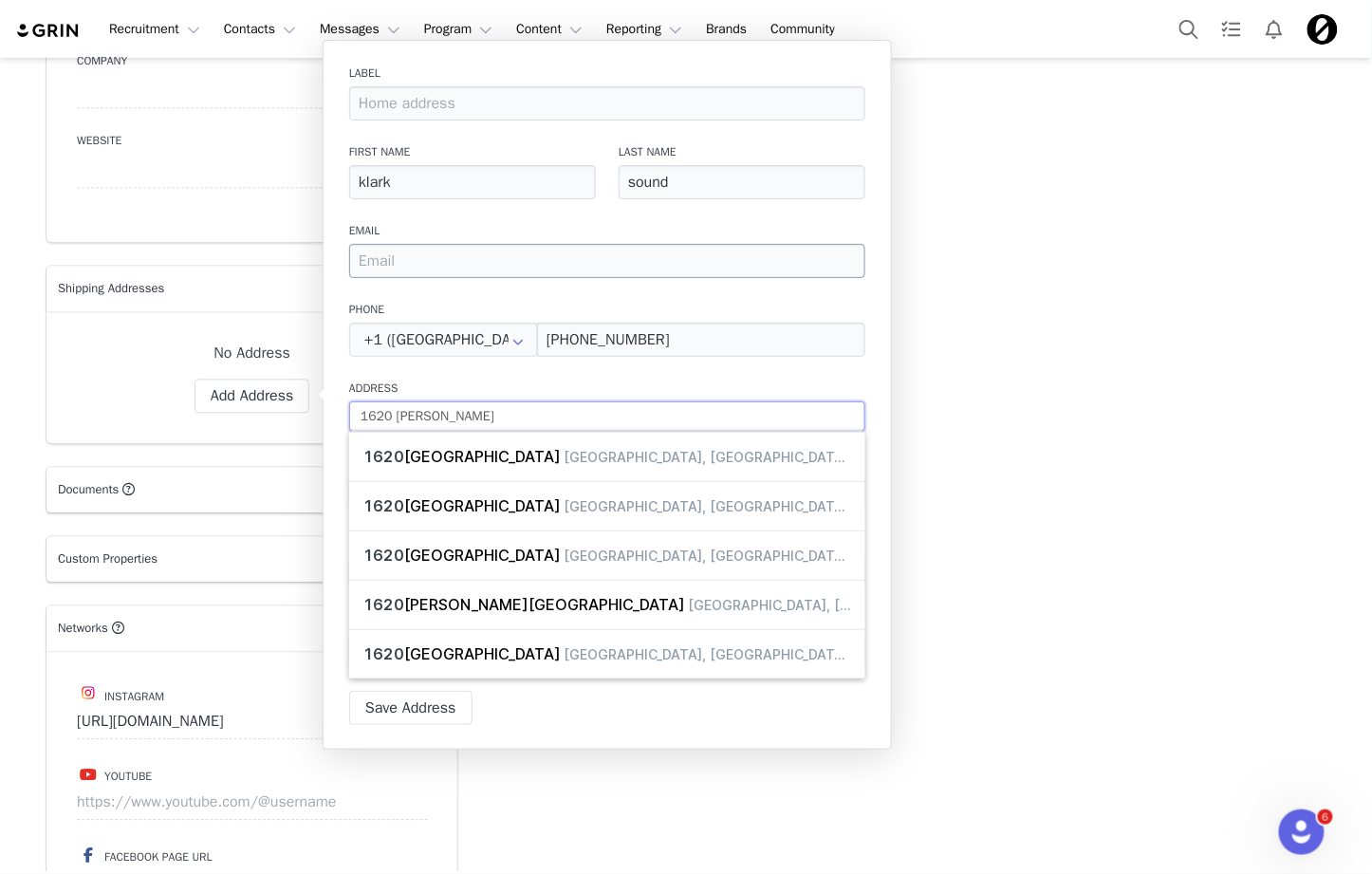 type on "1620 Chero" 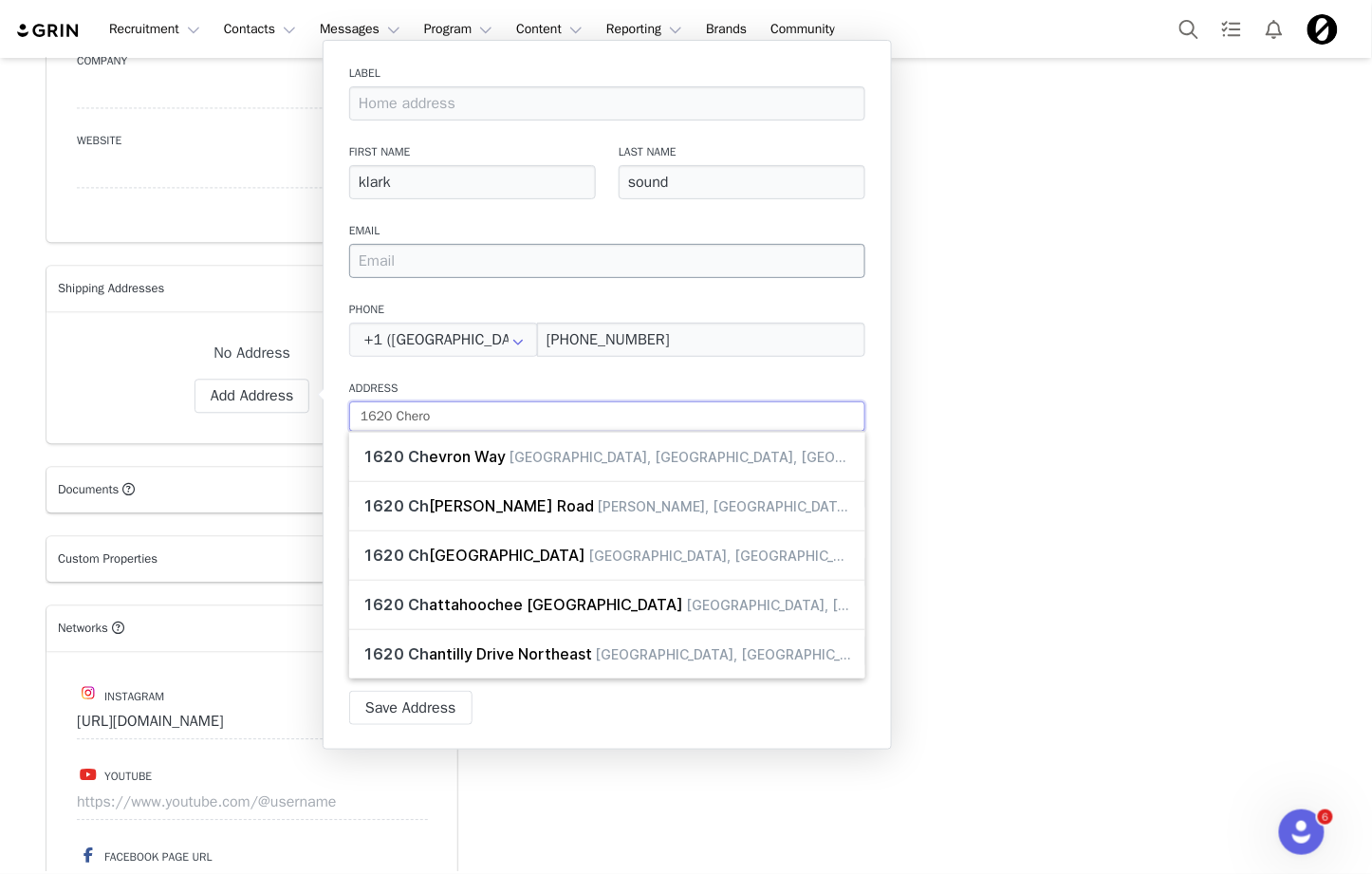 type on "1620 [PERSON_NAME]" 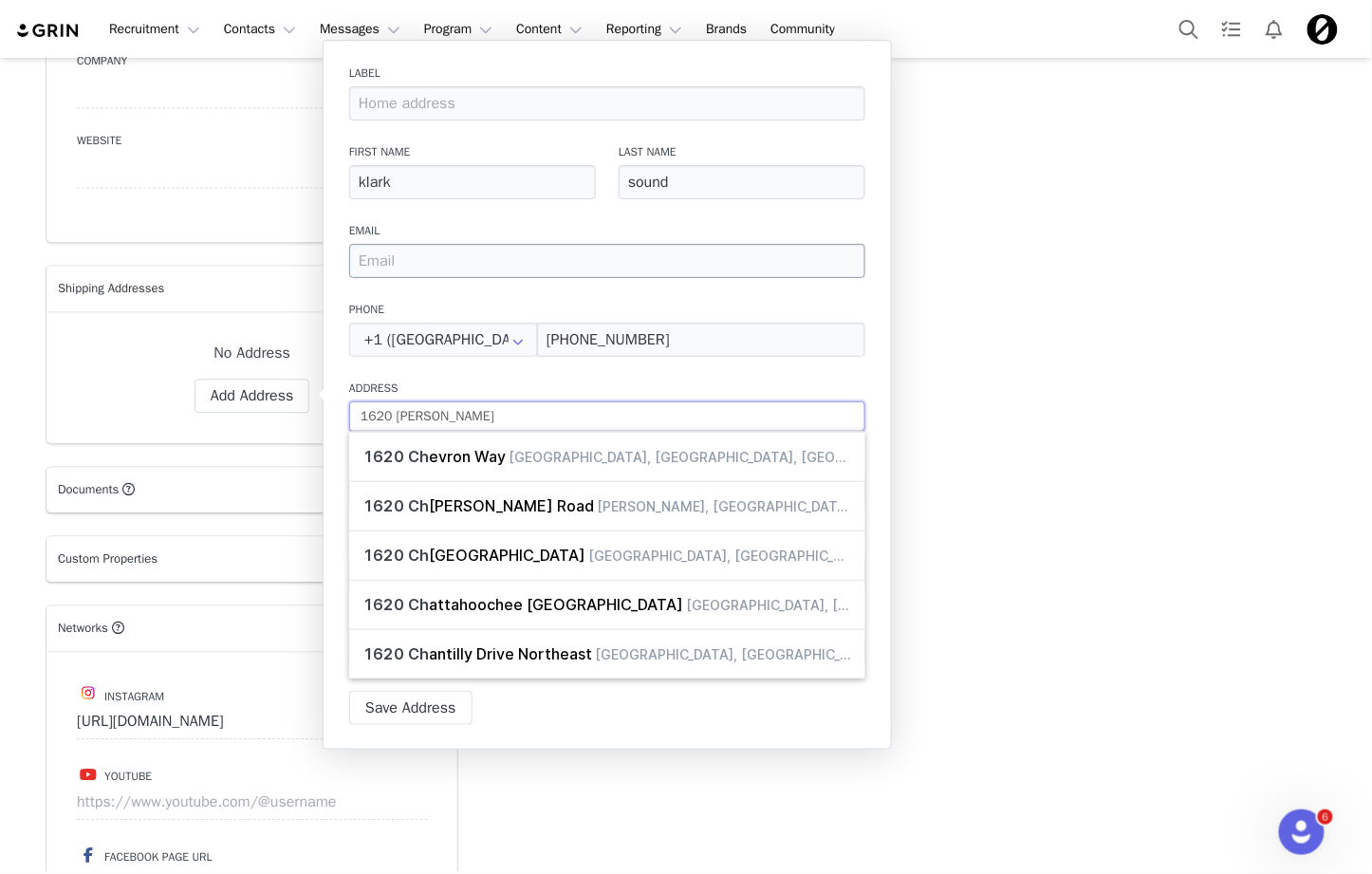 type on "1620 Cheroke" 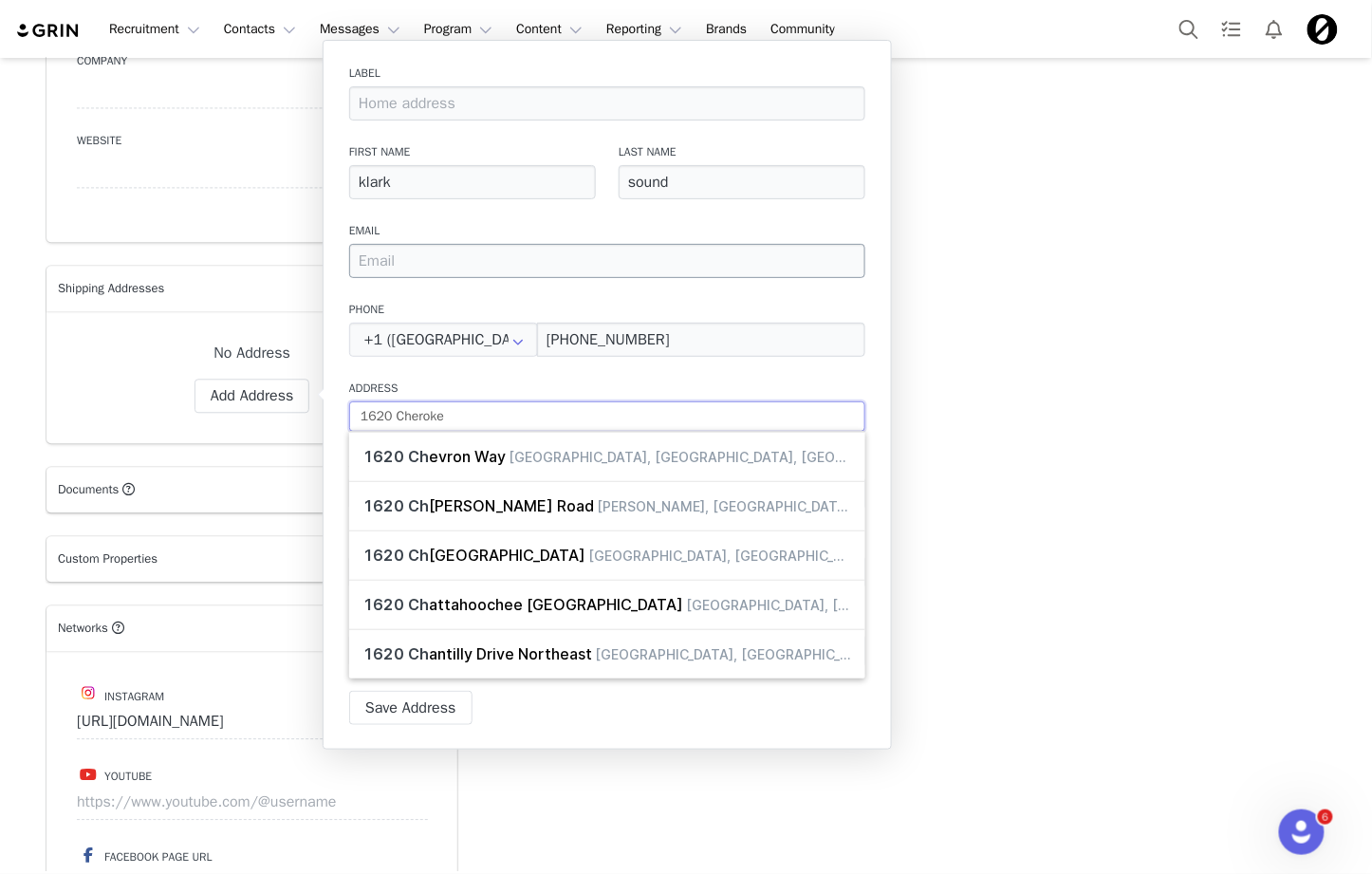 type on "1620 Cherokee" 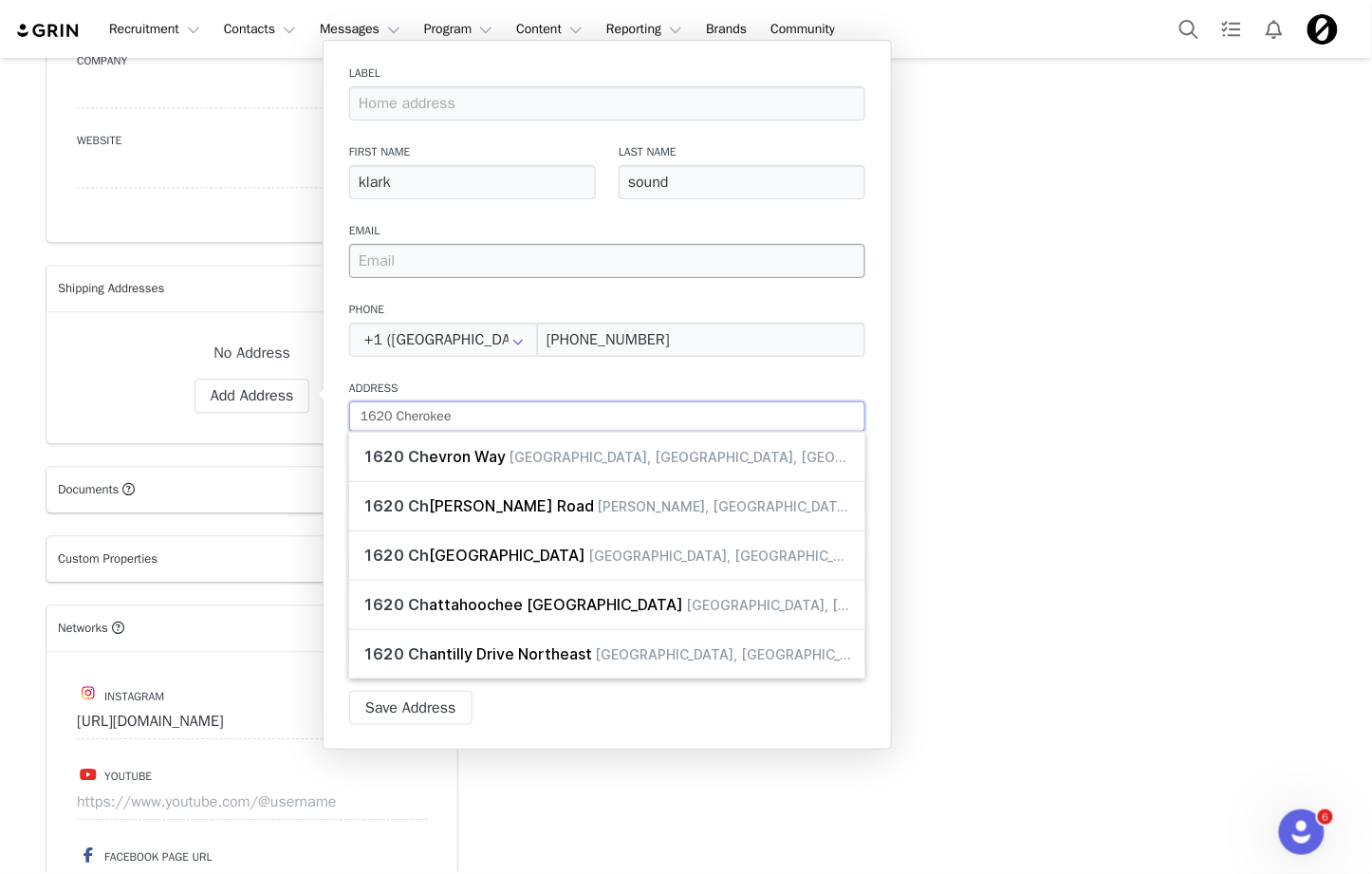 type on "1620 Cherokee" 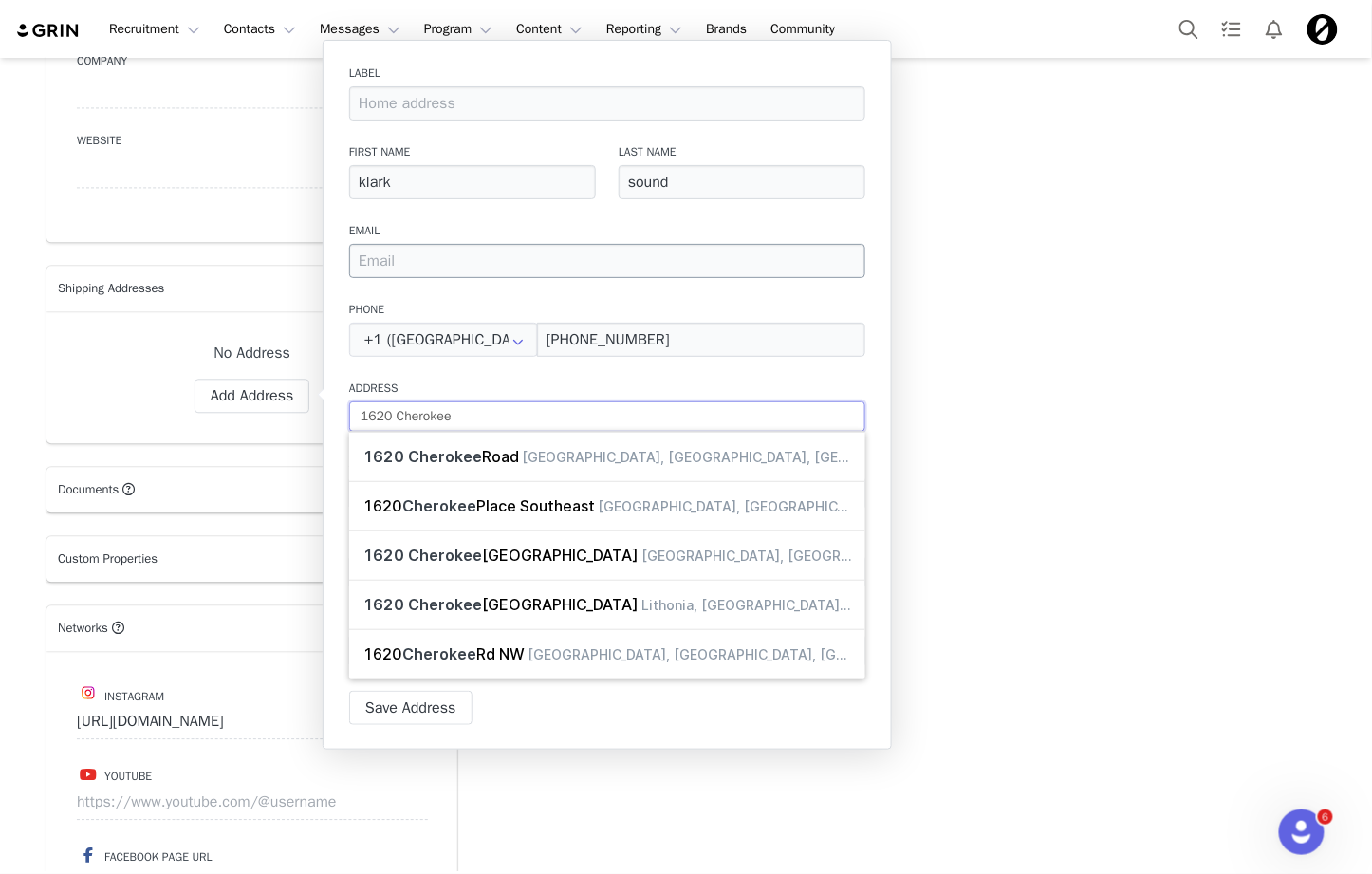 type on "1620 Cherokee R" 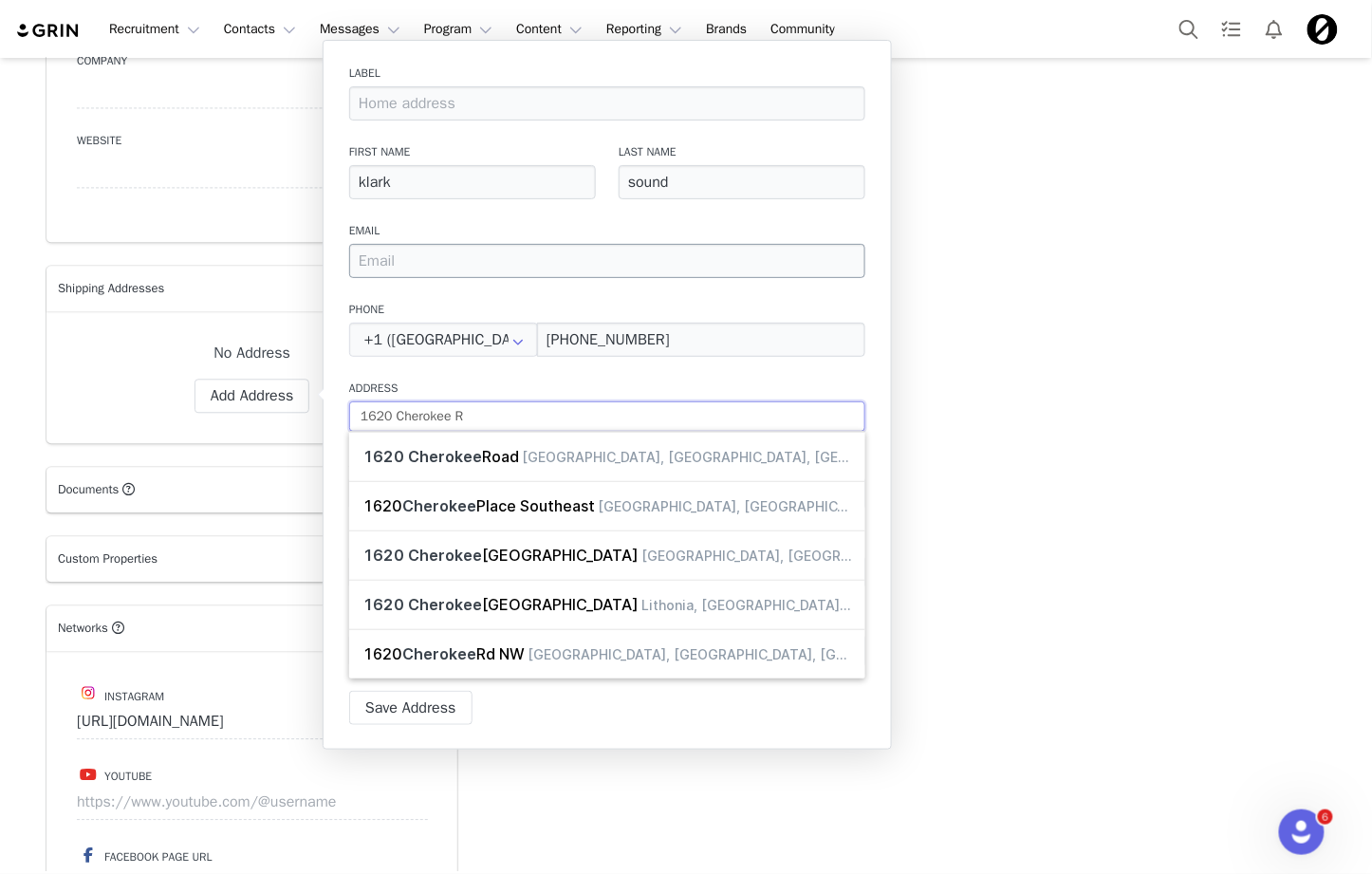 type on "1620 Cherokee Ro" 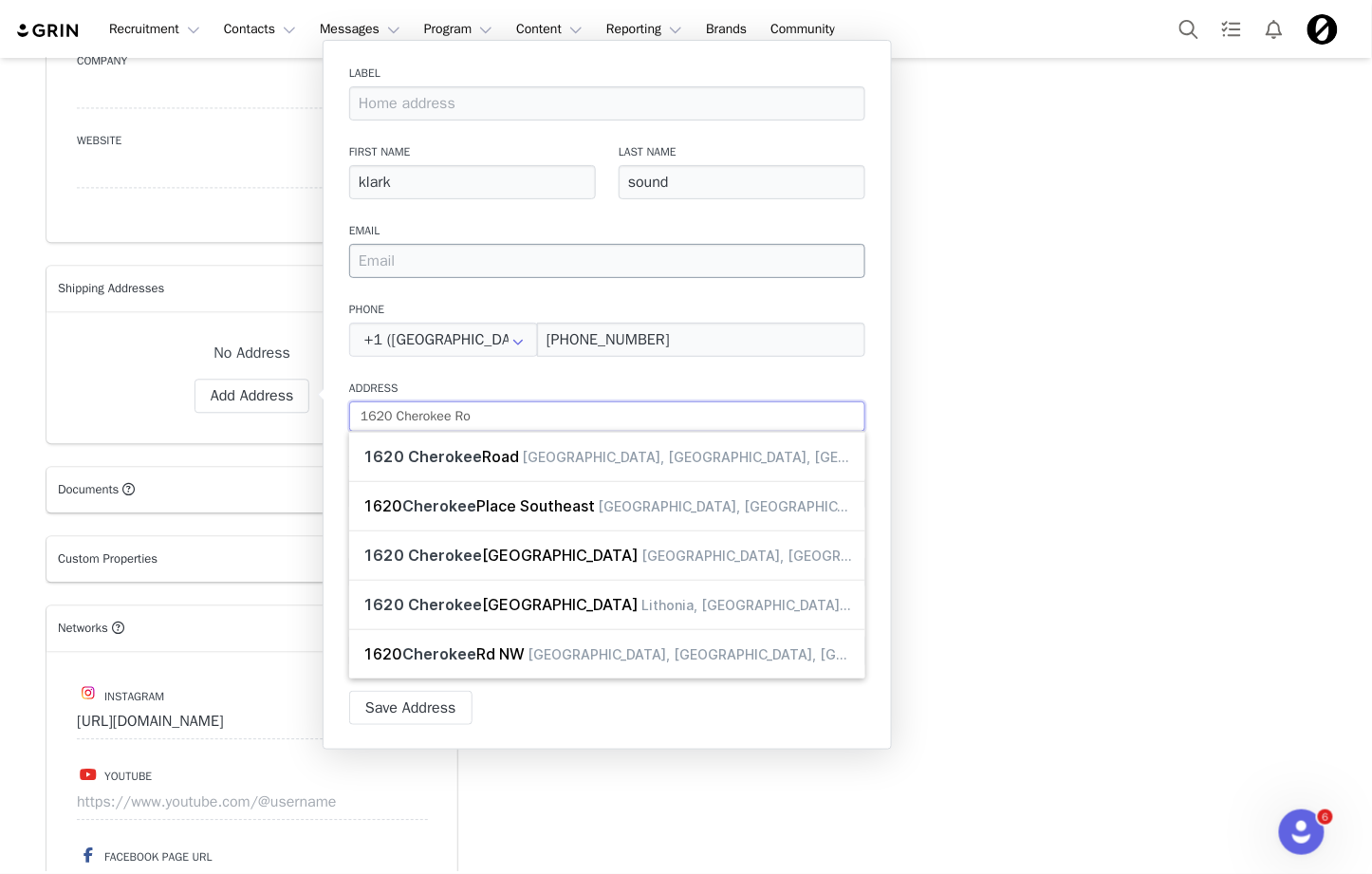 type on "1620 Cherokee Roa" 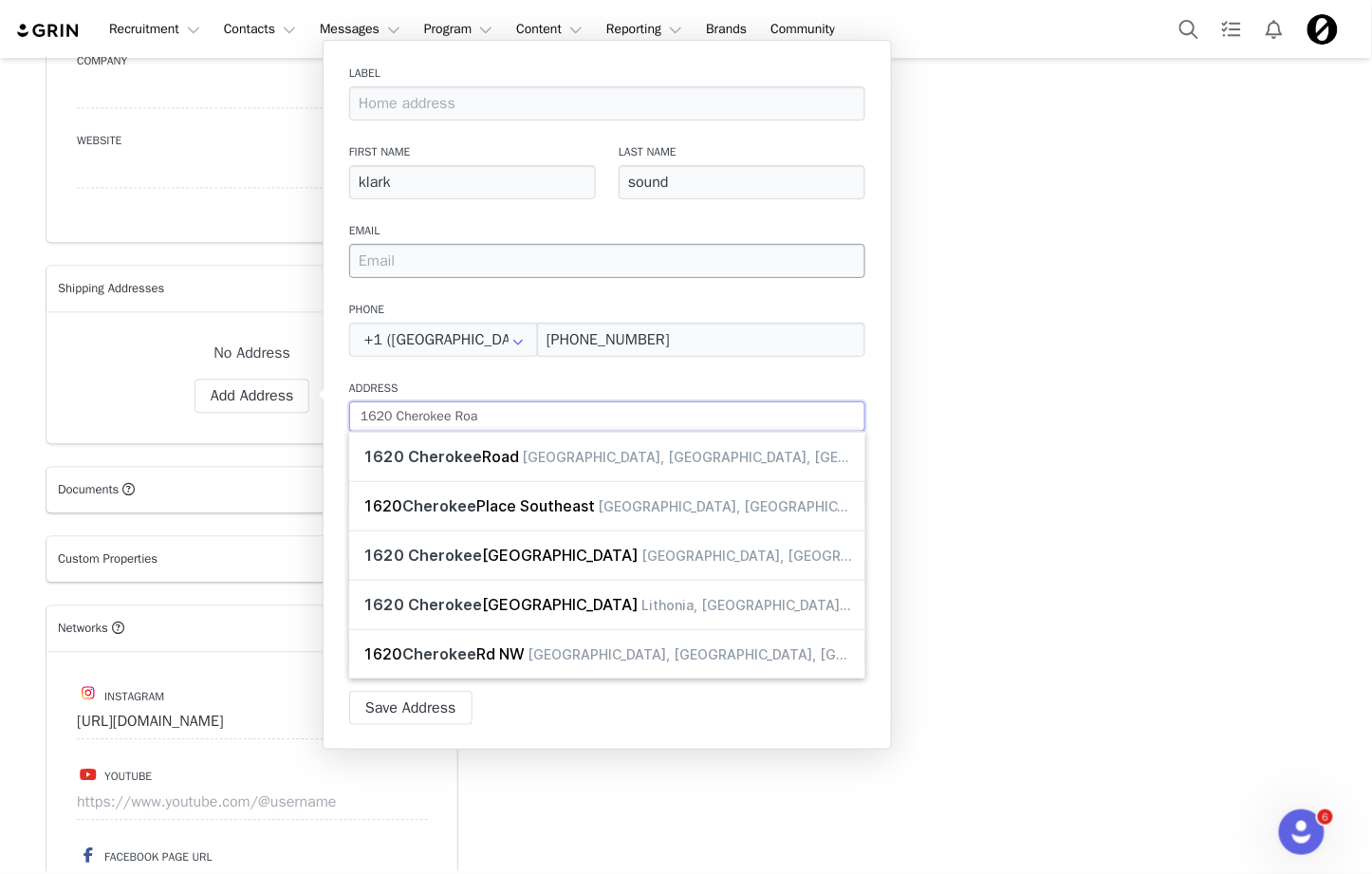 type on "[STREET_ADDRESS]" 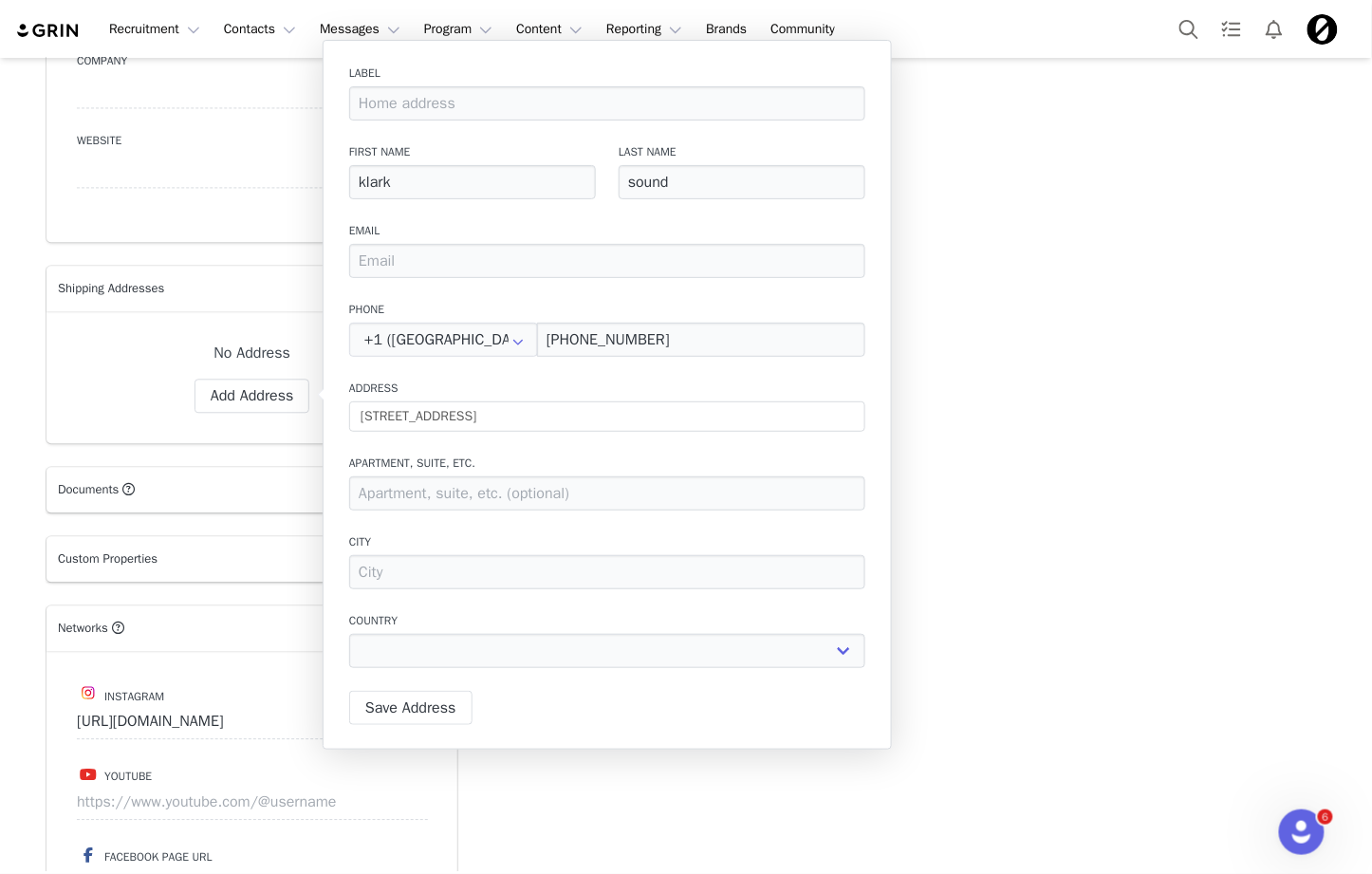 type on "[STREET_ADDRESS]" 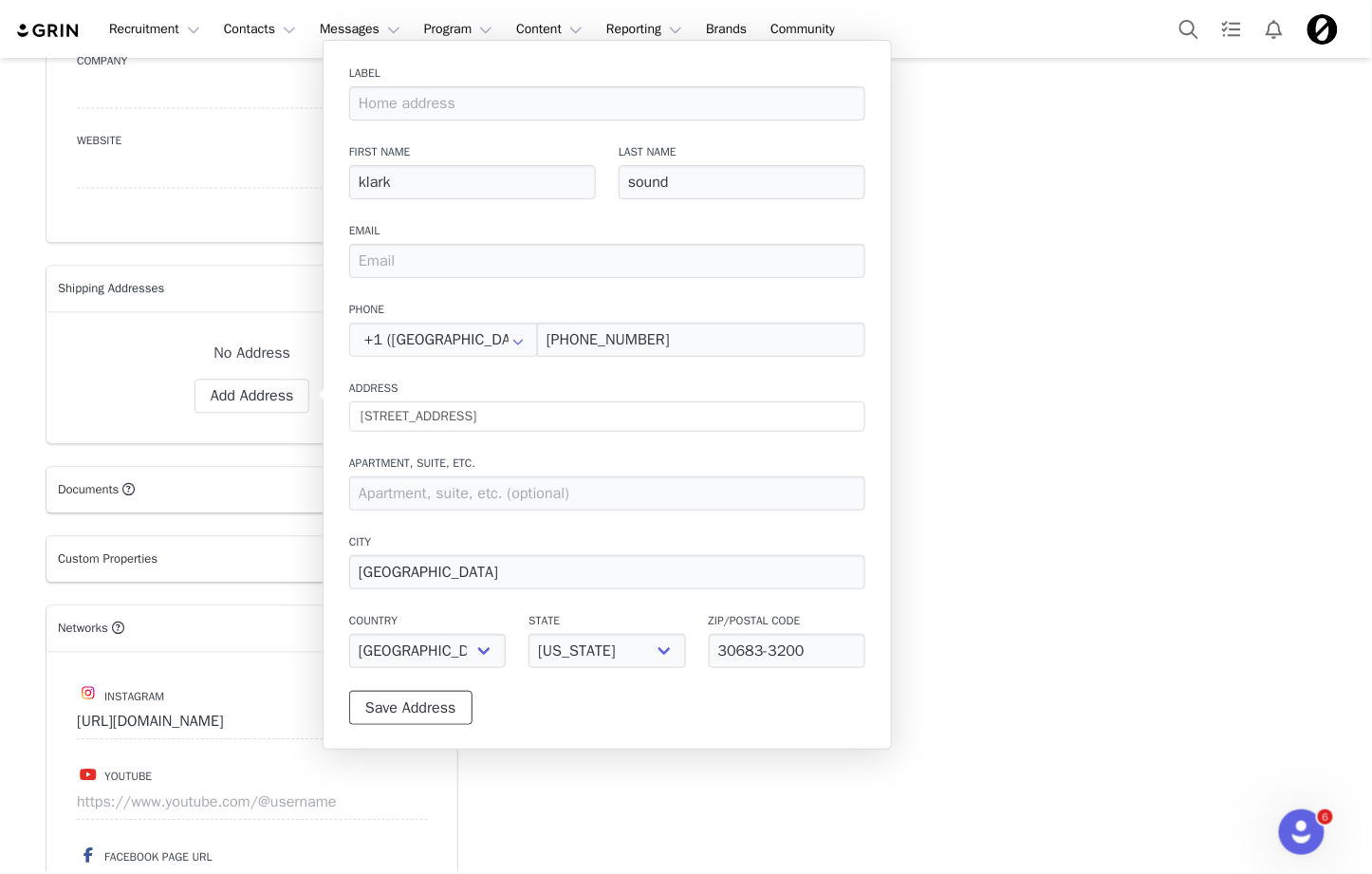 click on "Save Address" at bounding box center (411, 708) 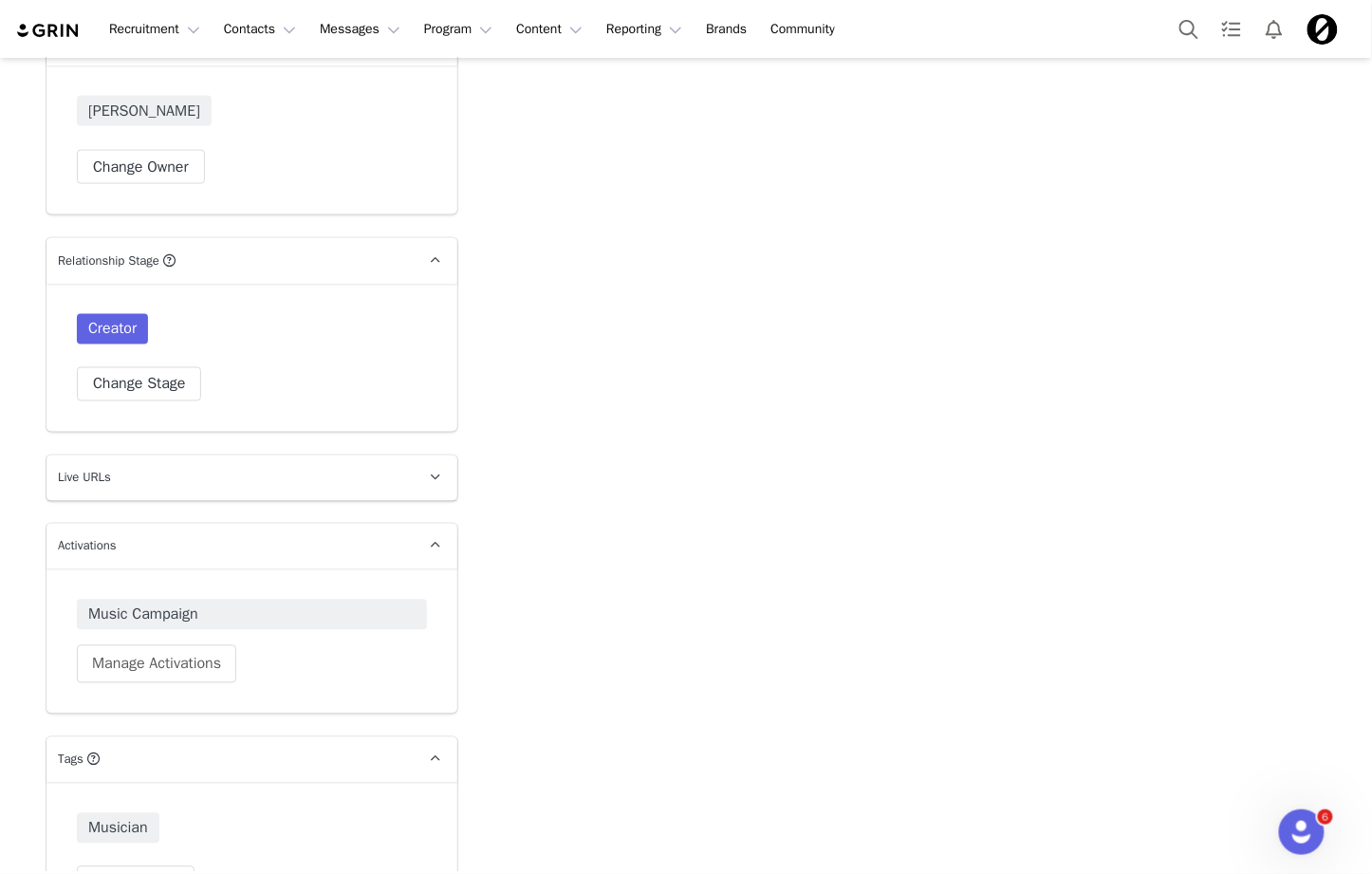 scroll, scrollTop: 2910, scrollLeft: 0, axis: vertical 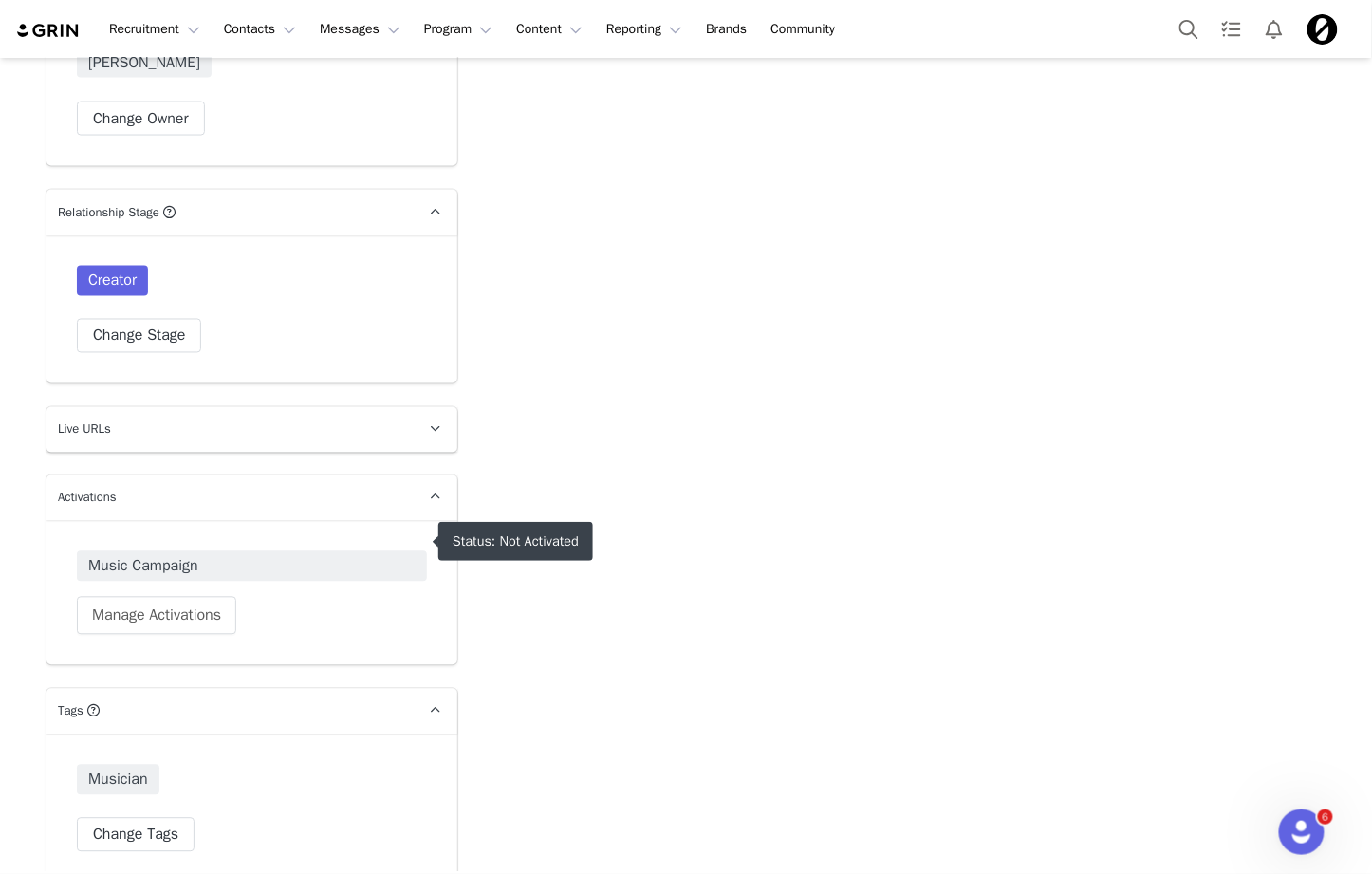click on "Music Campaign" at bounding box center (251, 567) 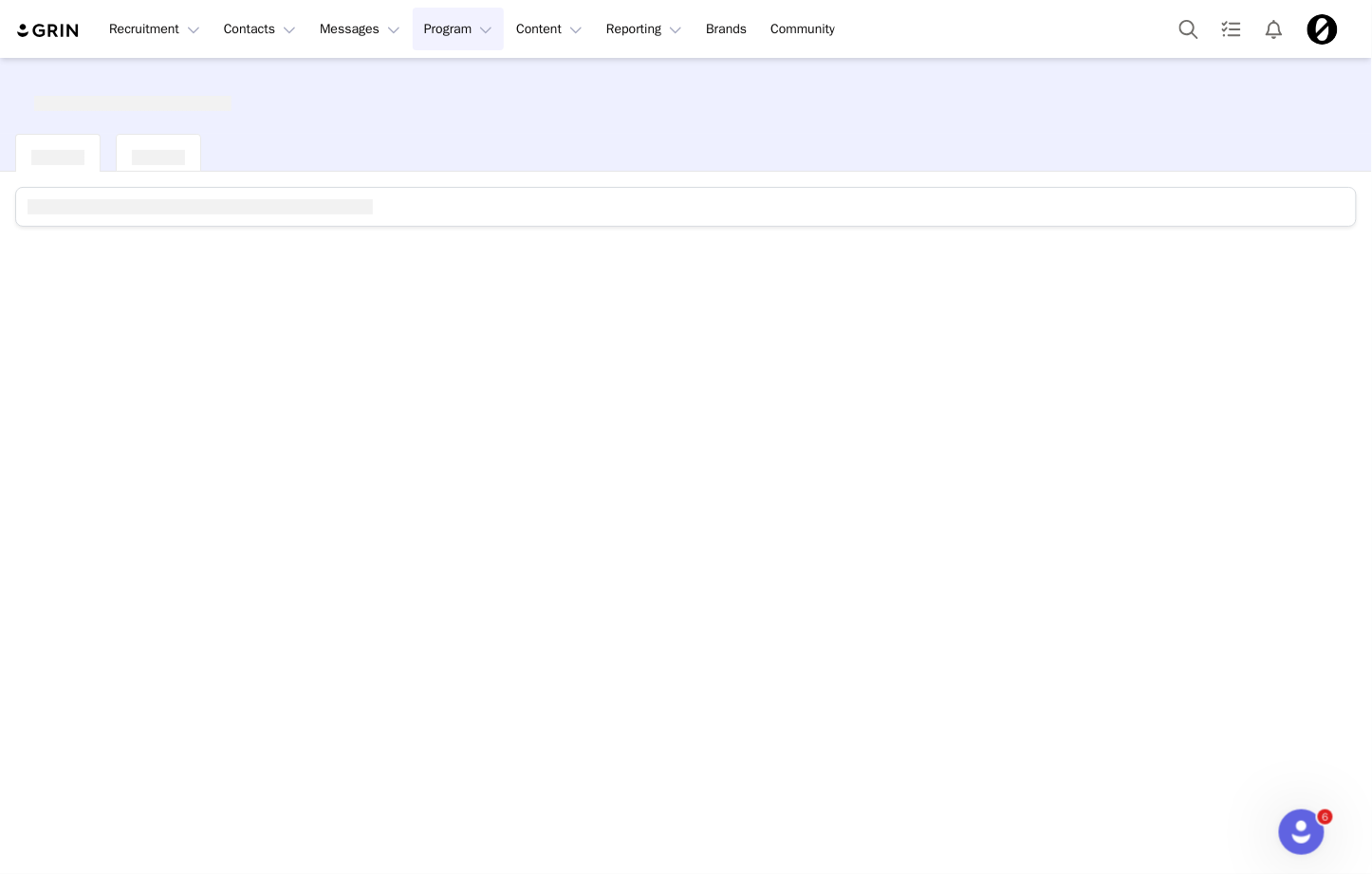 scroll, scrollTop: 0, scrollLeft: 0, axis: both 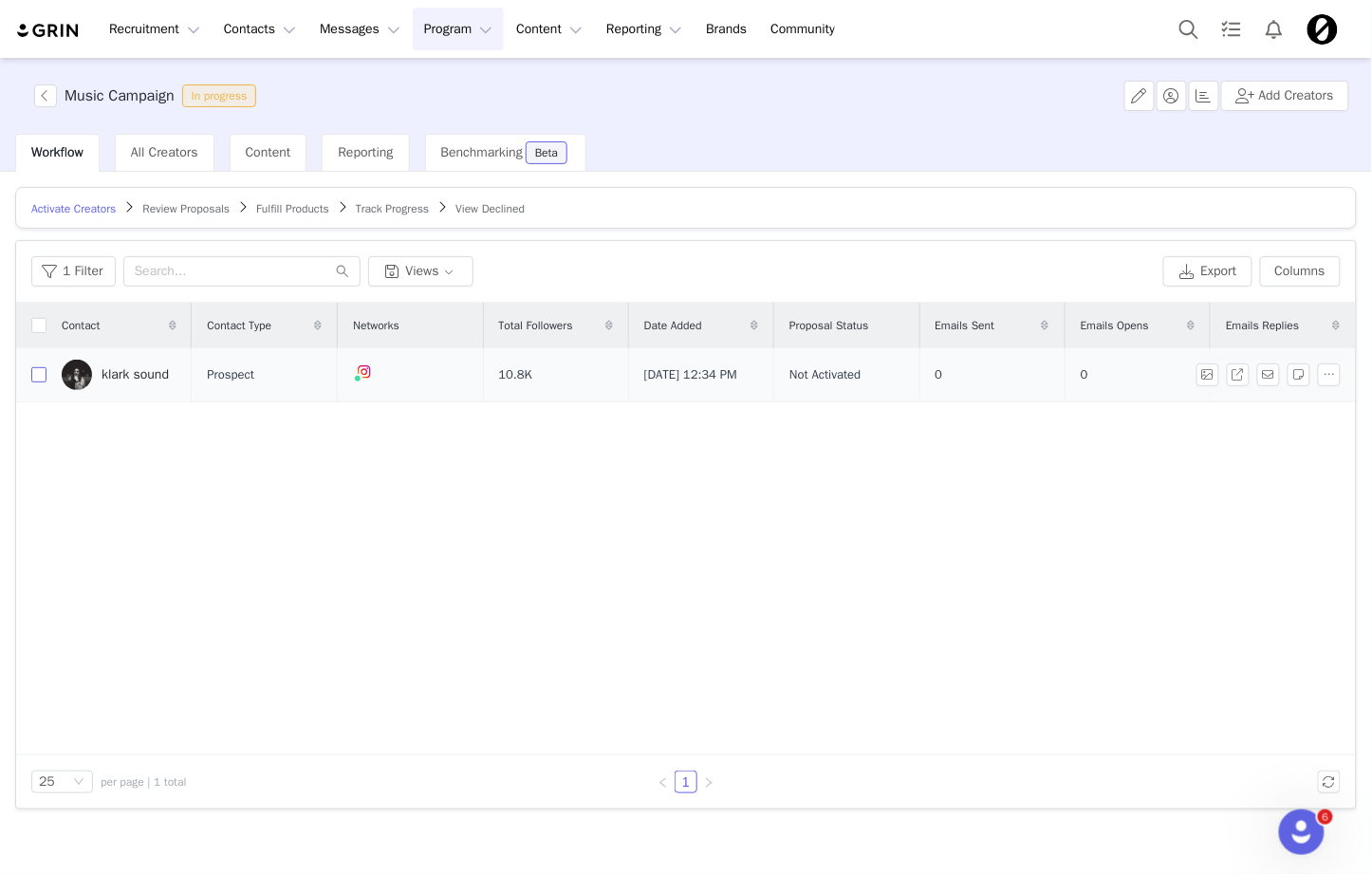 click at bounding box center [39, 375] 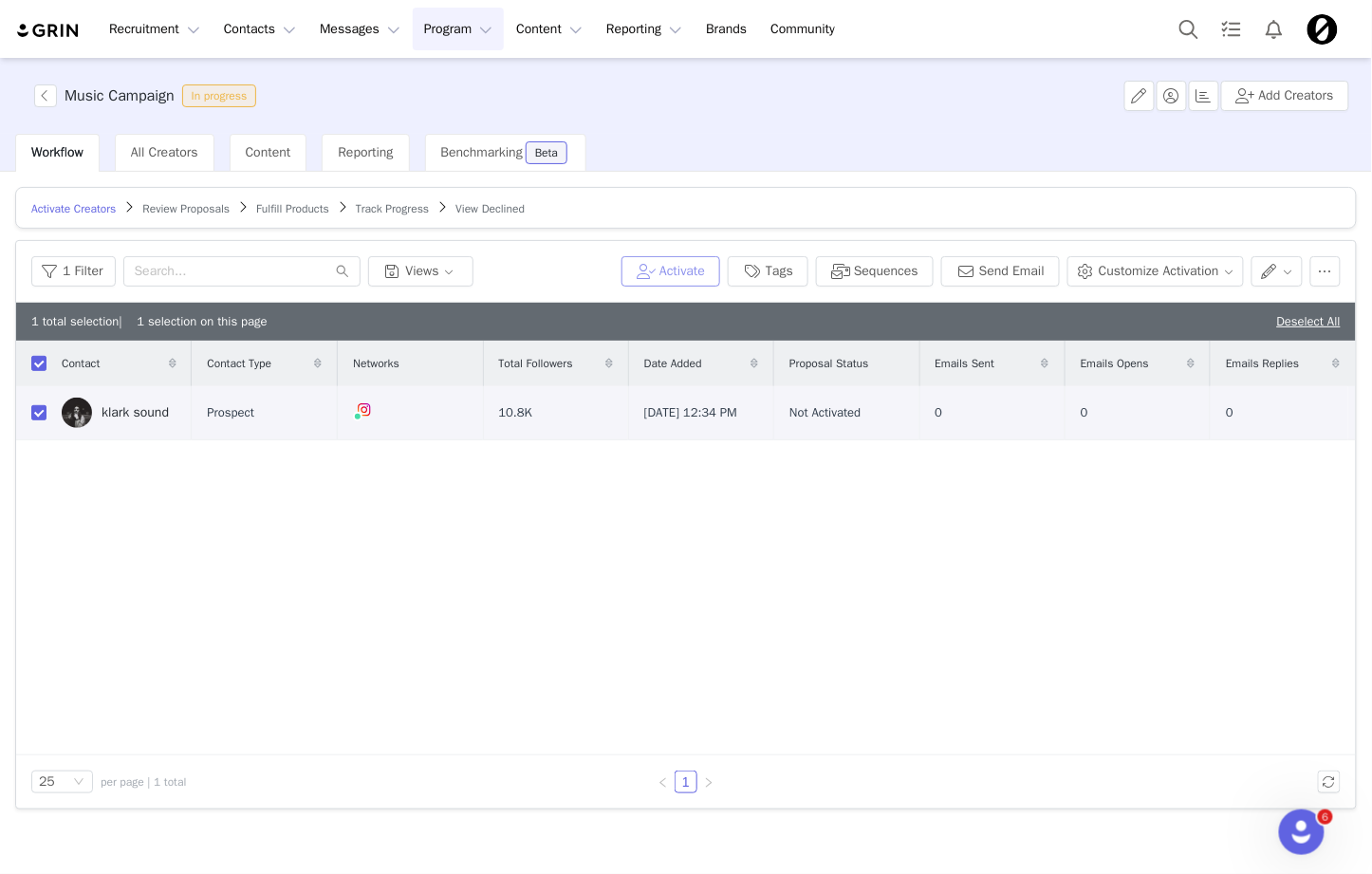 click on "Activate" at bounding box center [671, 271] 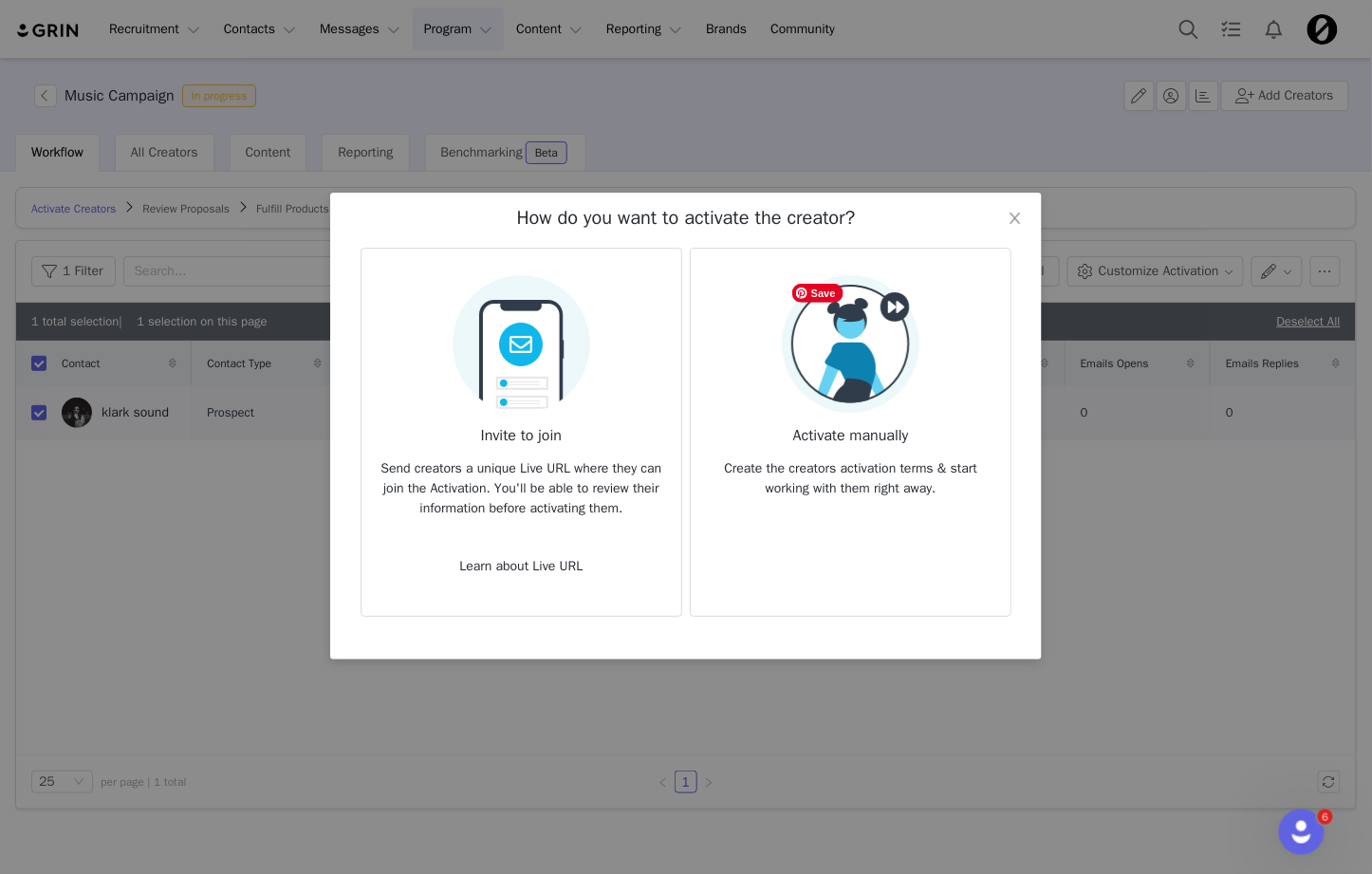click at bounding box center [850, 344] 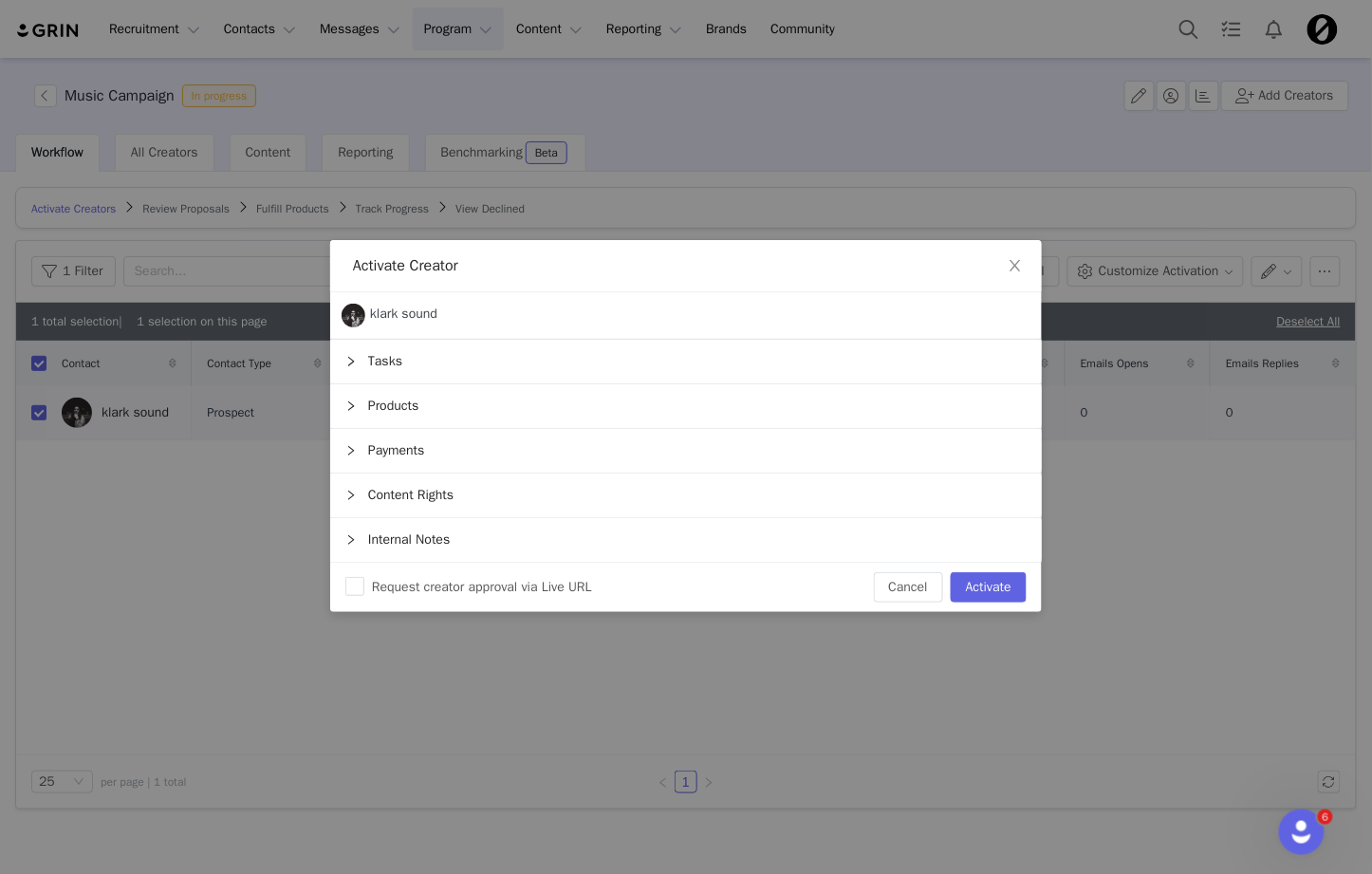 click on "Products" at bounding box center [686, 406] 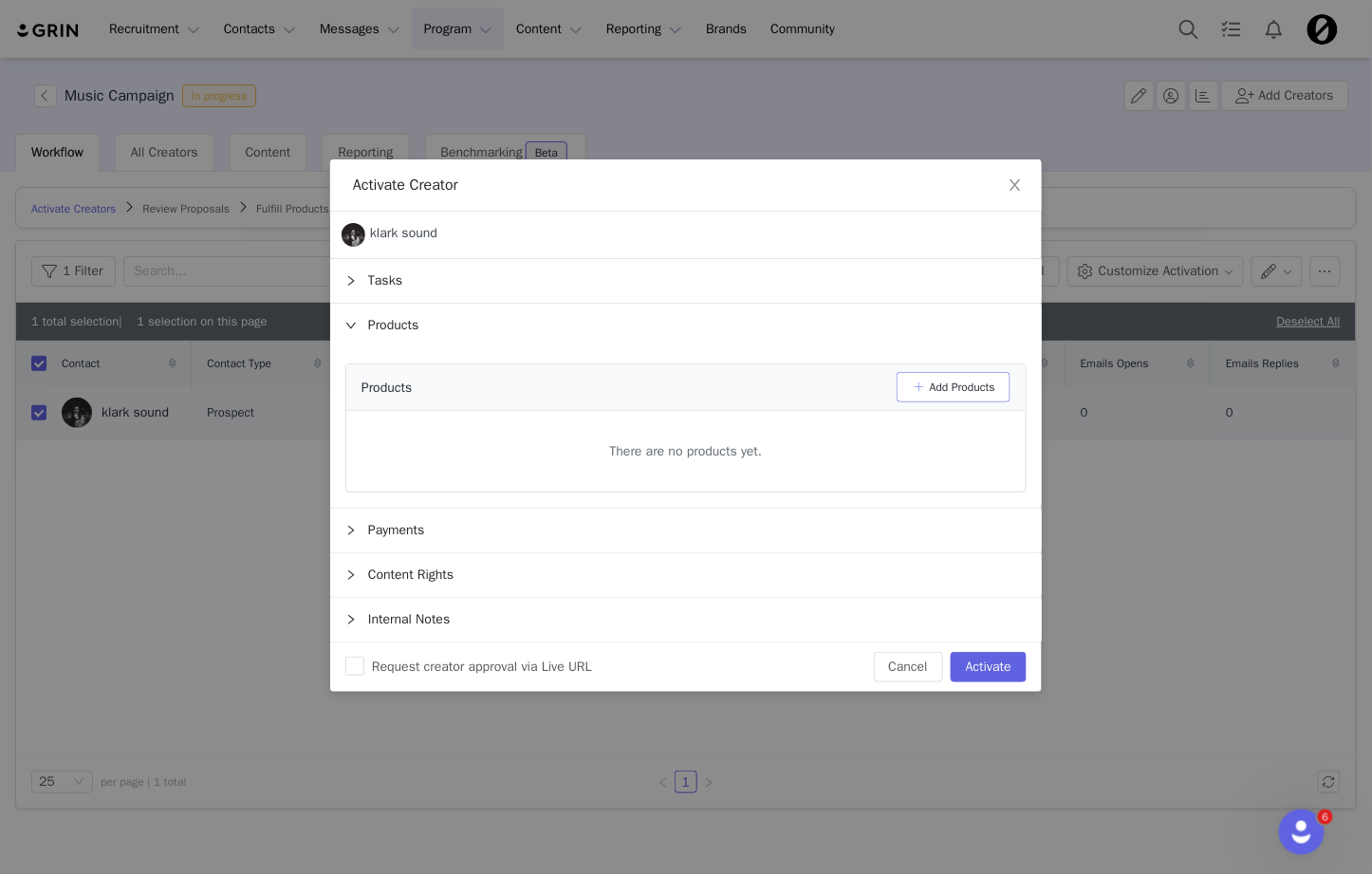 click on "Add Products" at bounding box center (954, 387) 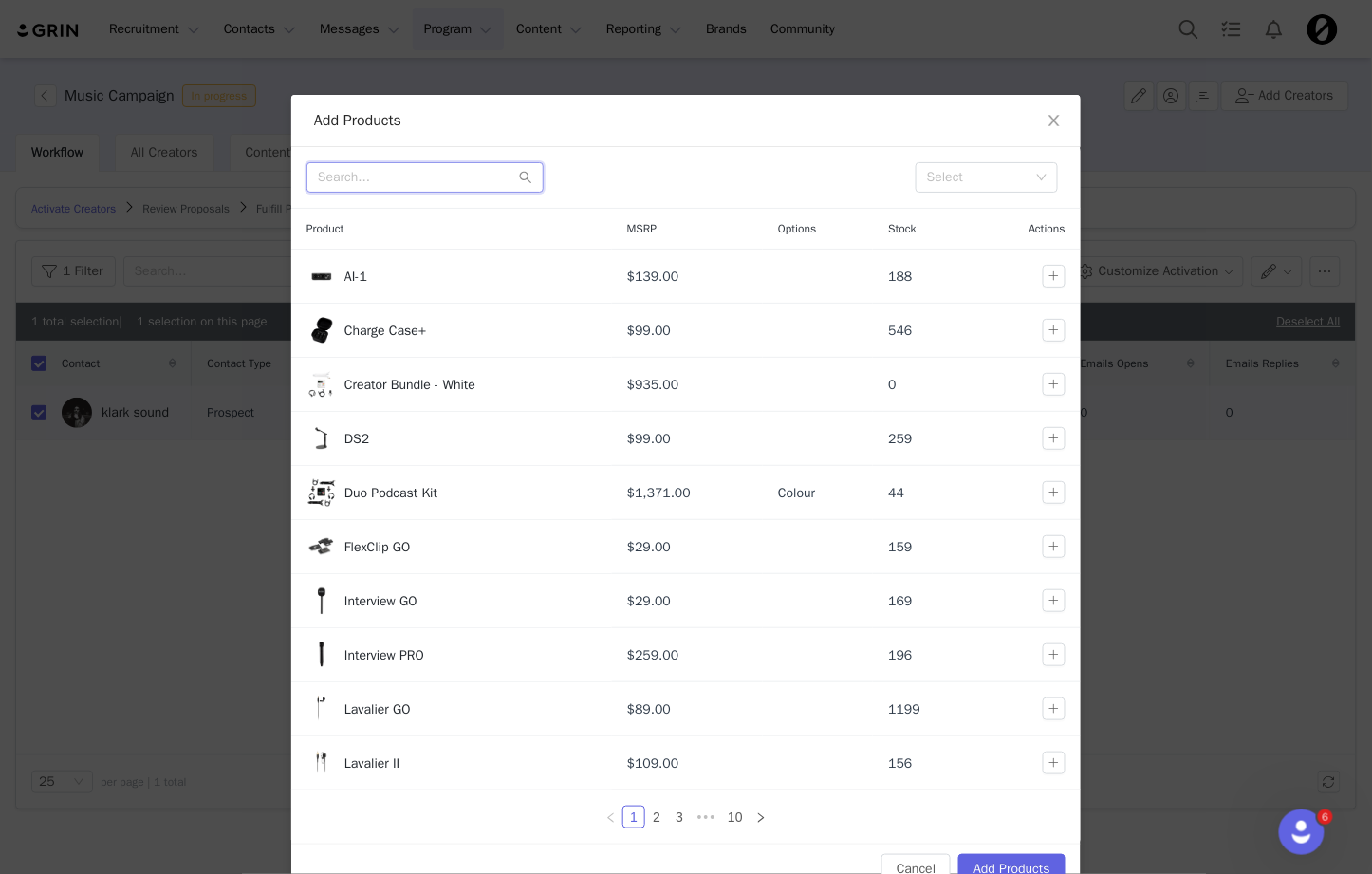 click at bounding box center (425, 177) 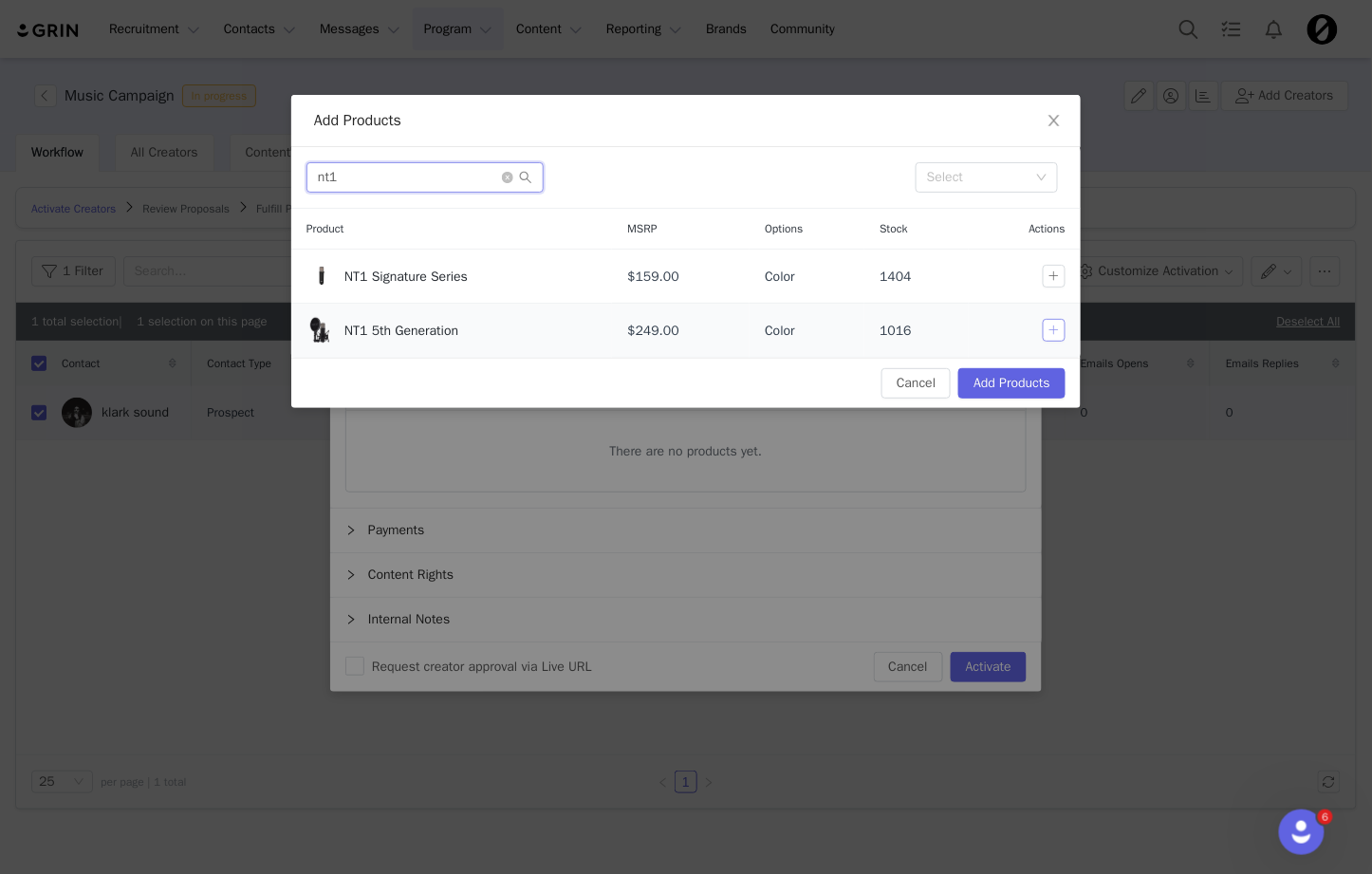 type on "nt1" 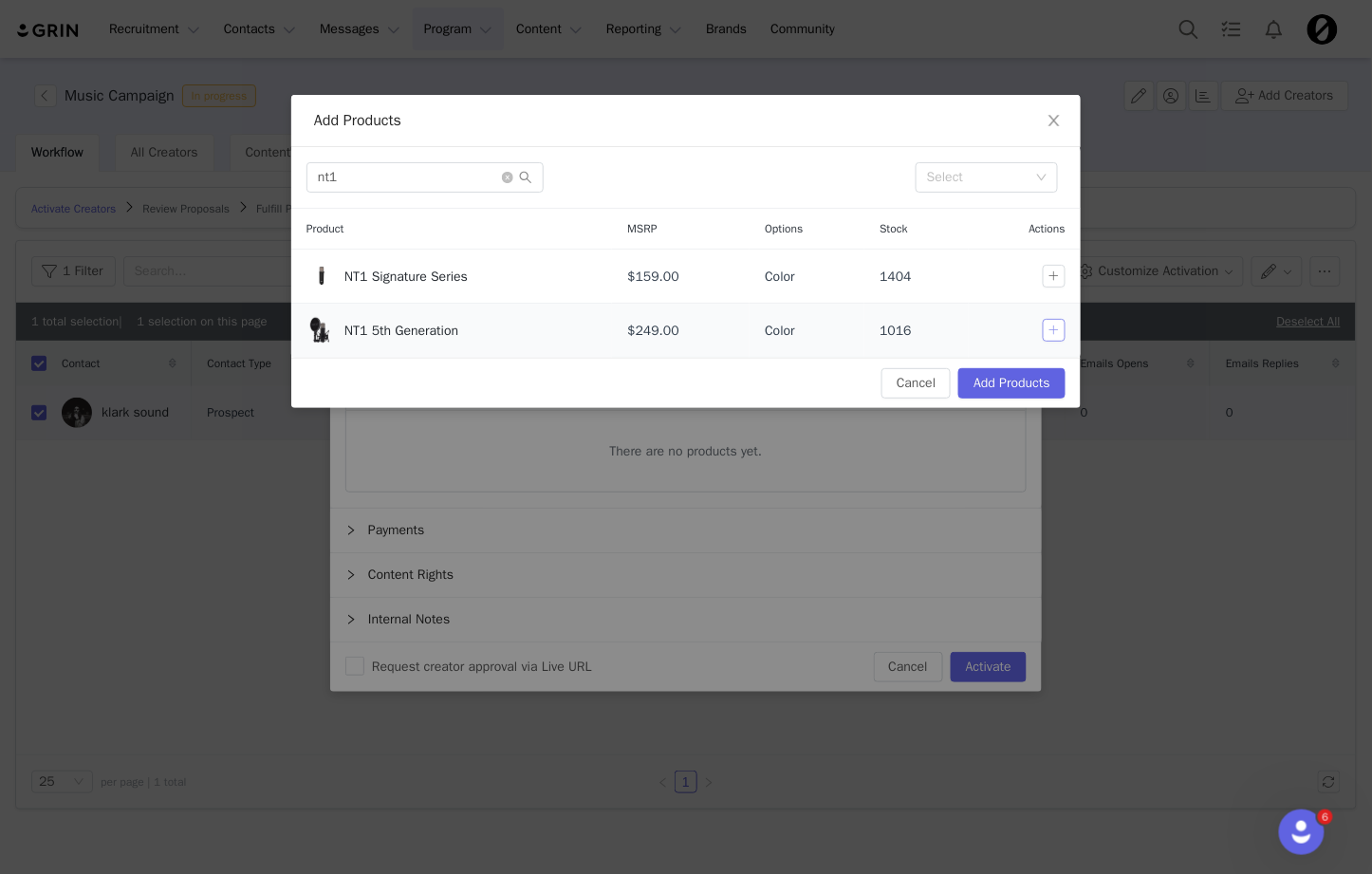 click at bounding box center [1054, 330] 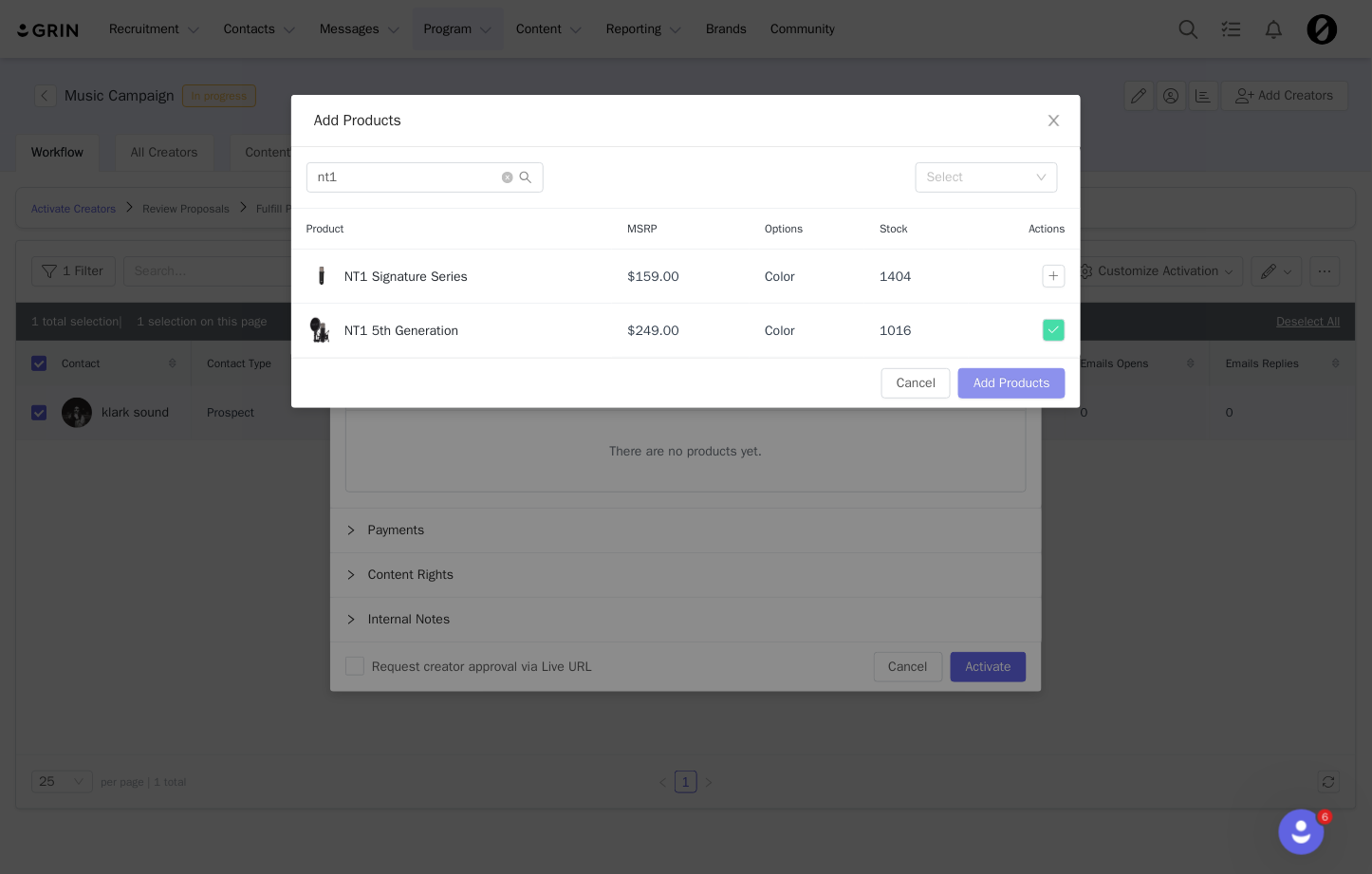 click on "Add Products" at bounding box center (1011, 383) 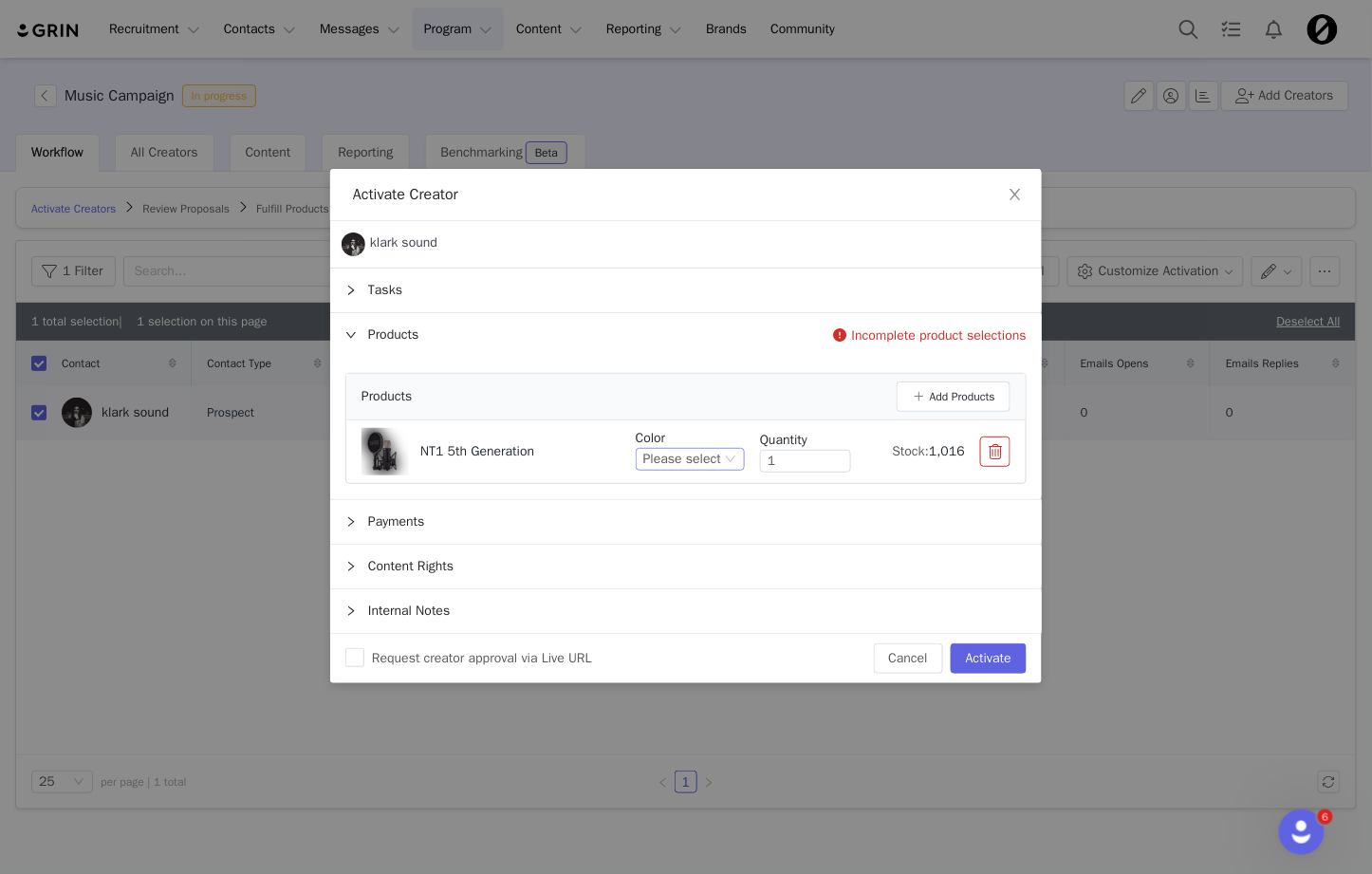 click on "Please select" at bounding box center [682, 459] 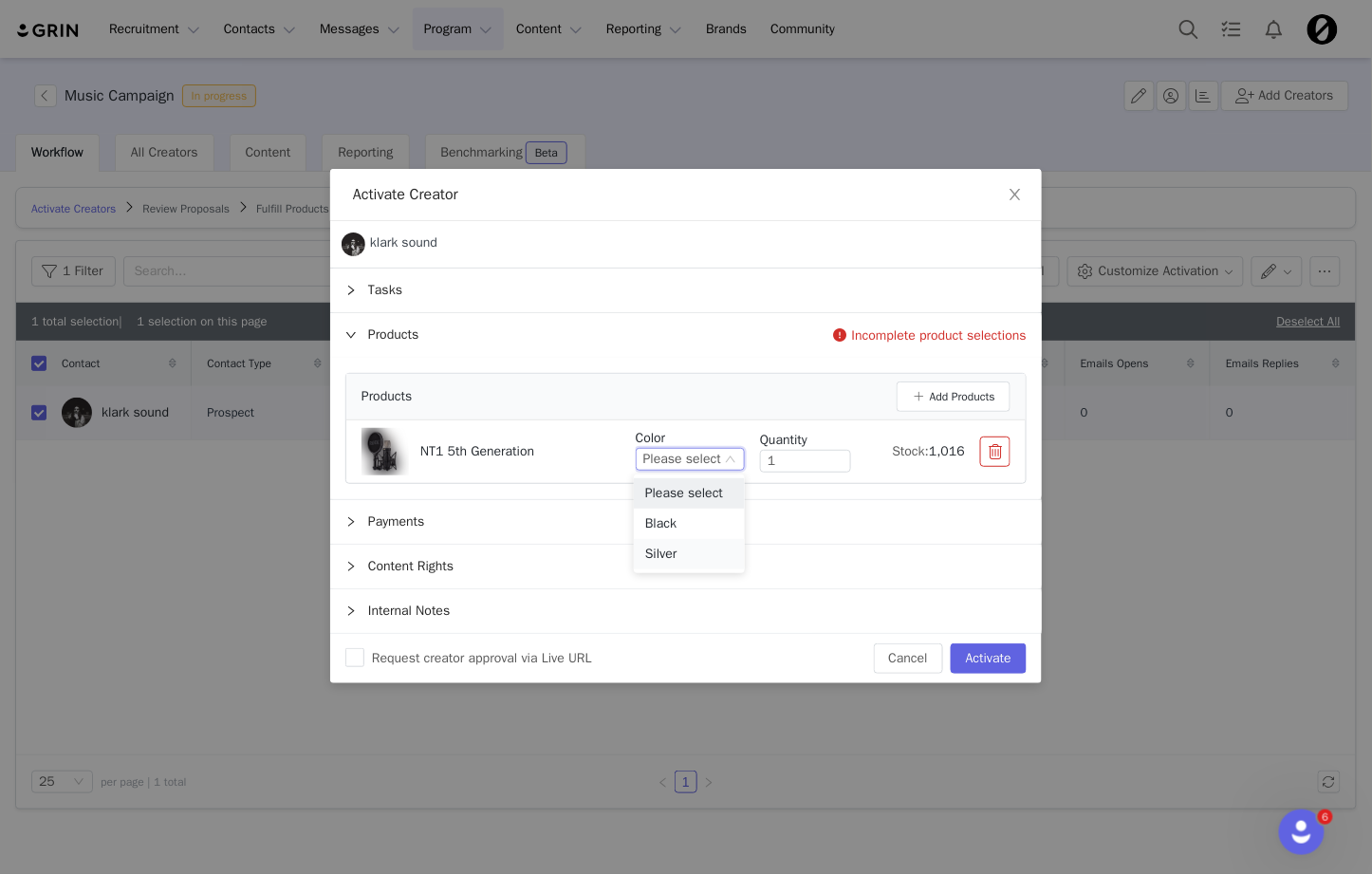 click on "Silver" at bounding box center (689, 554) 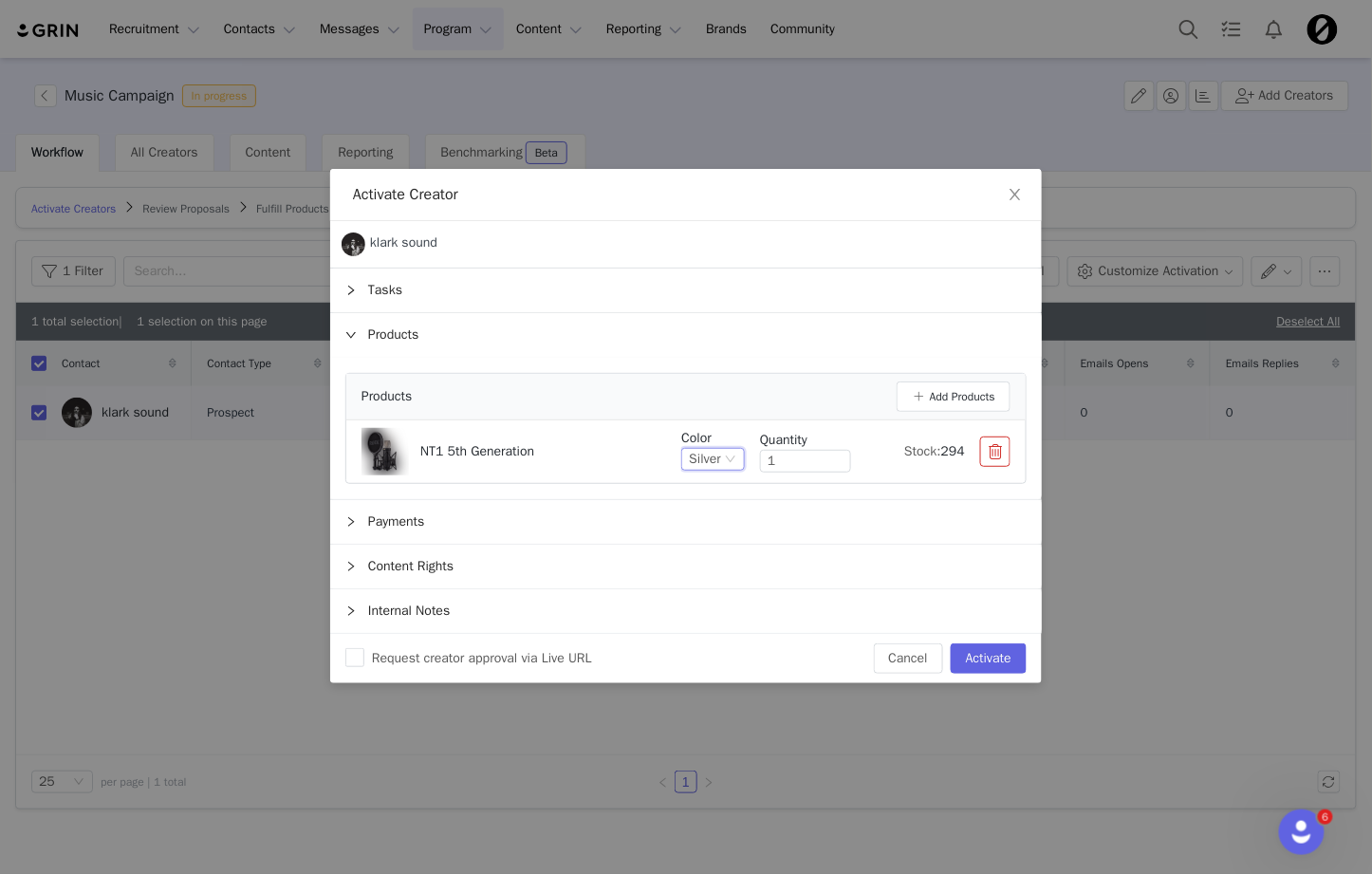 click on "Content Rights" at bounding box center [686, 567] 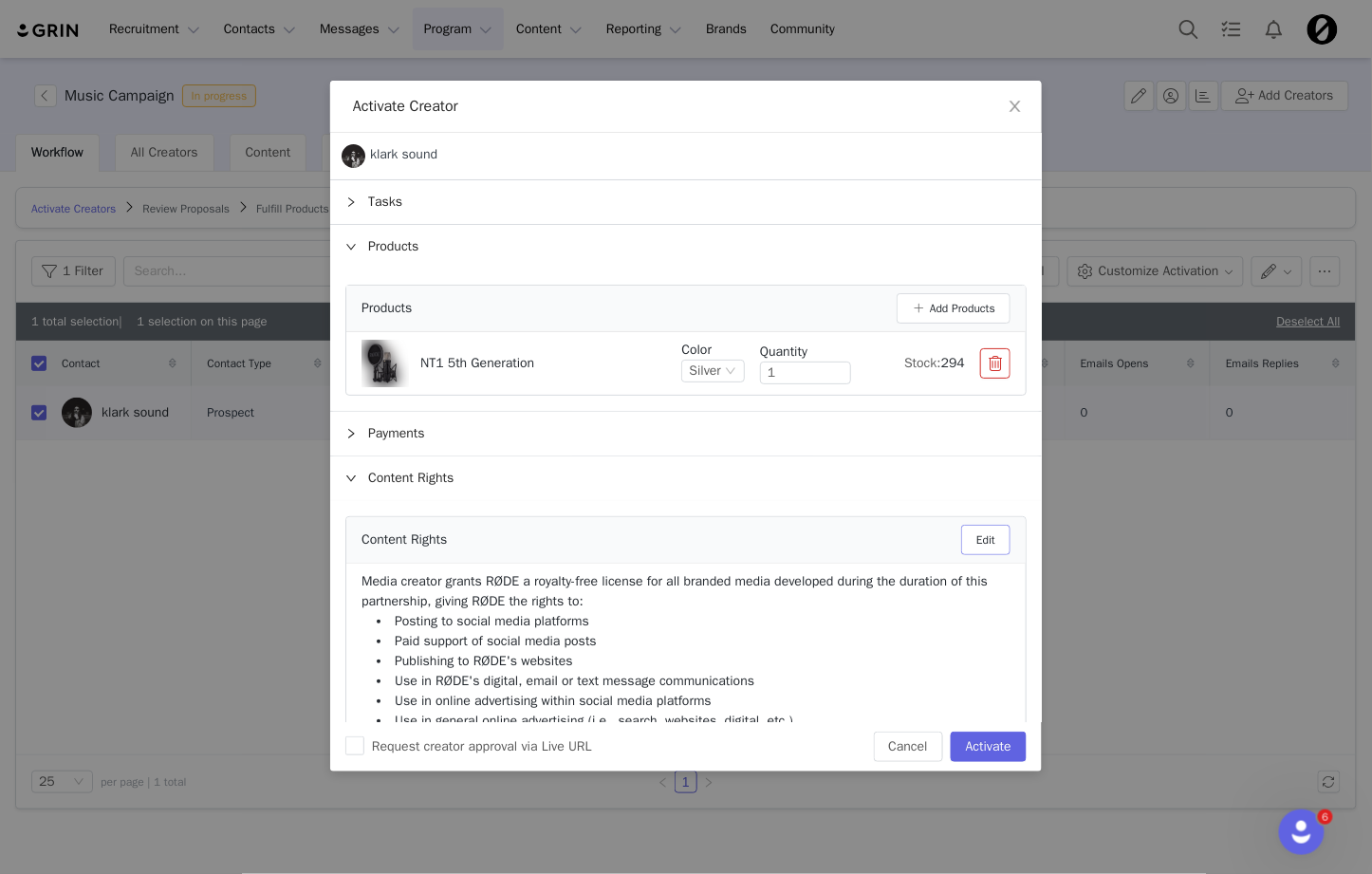 click on "Edit" at bounding box center (986, 540) 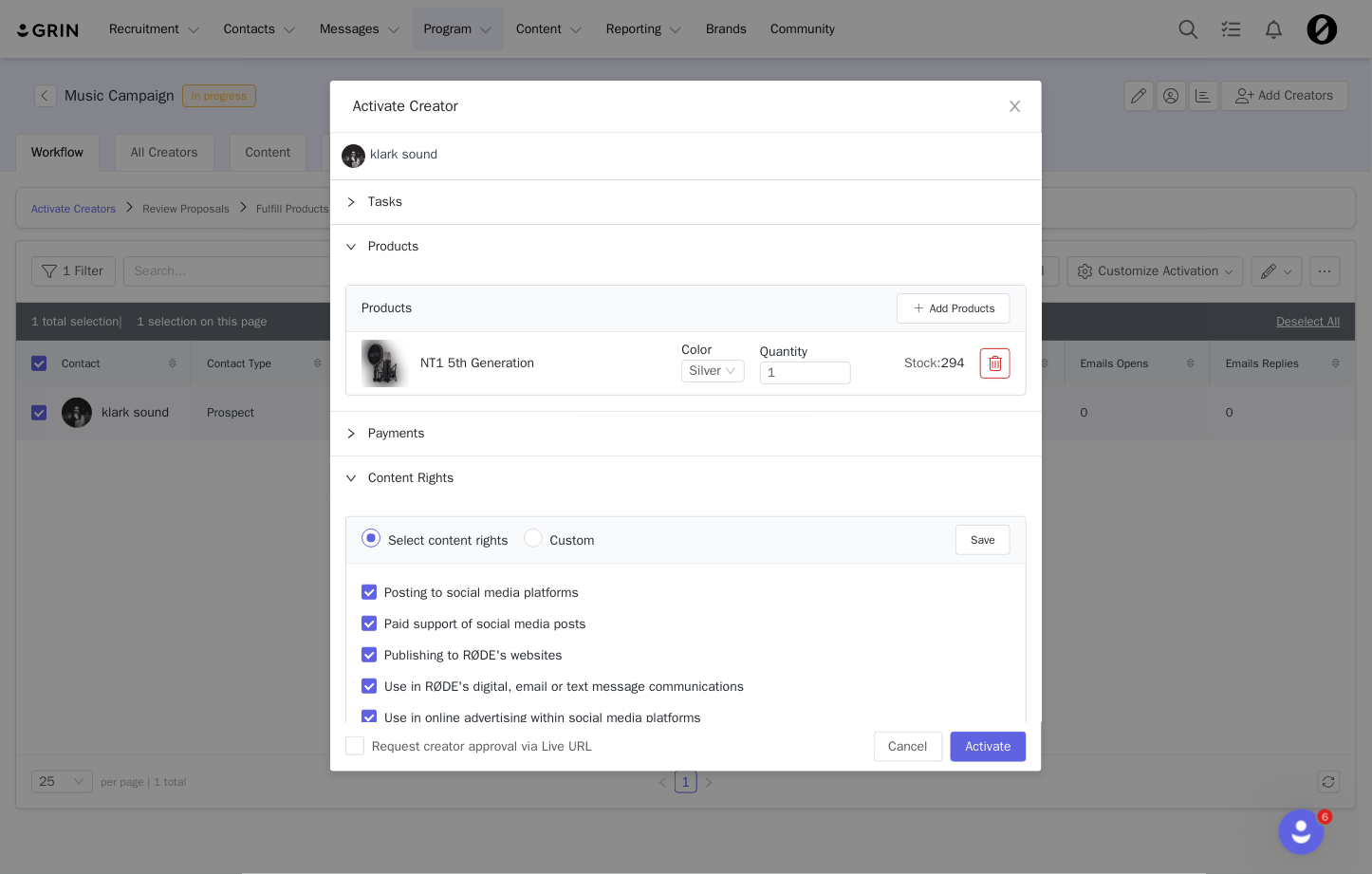 click on "Custom" at bounding box center (572, 540) 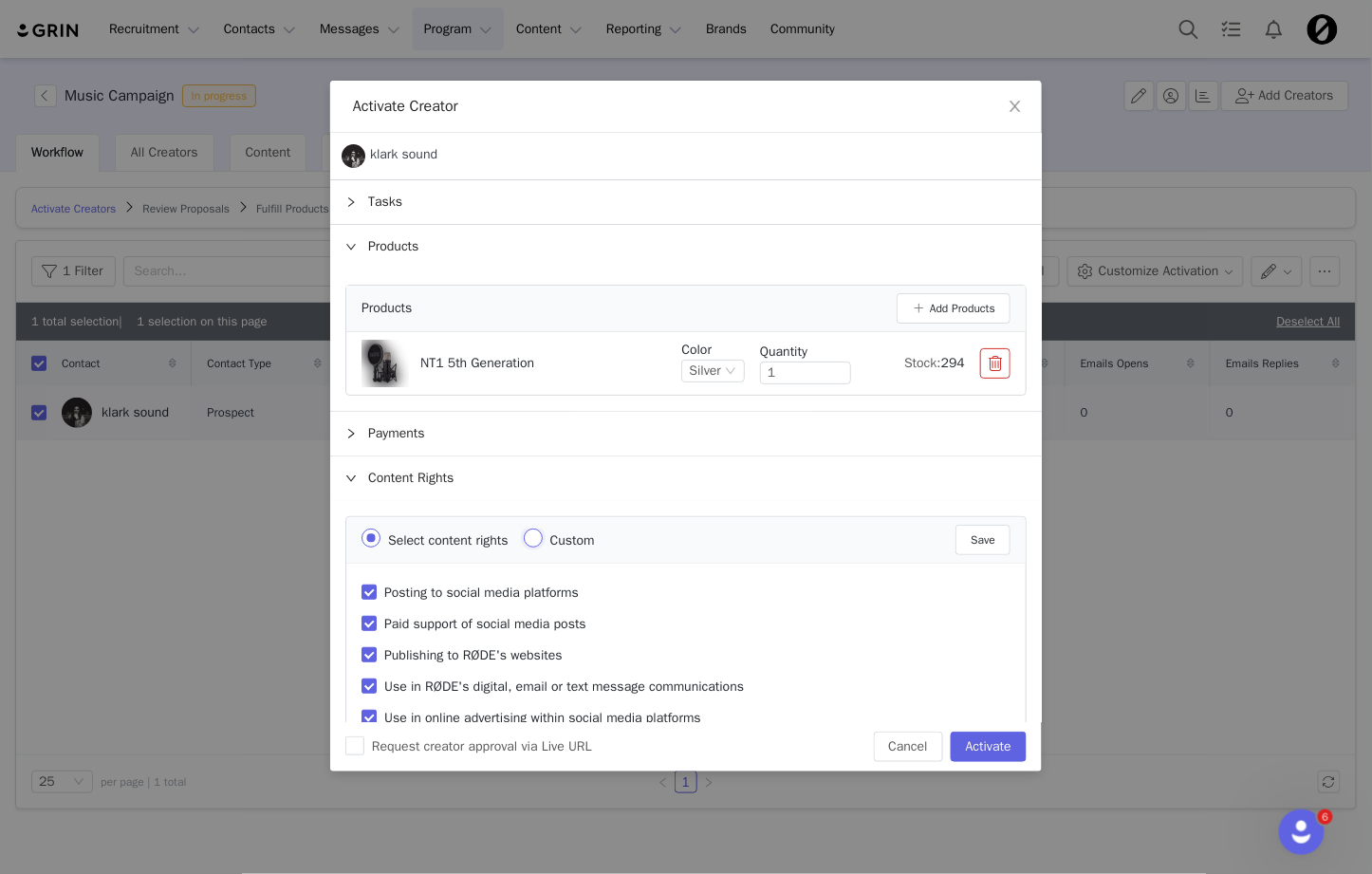 click on "Custom" at bounding box center [533, 538] 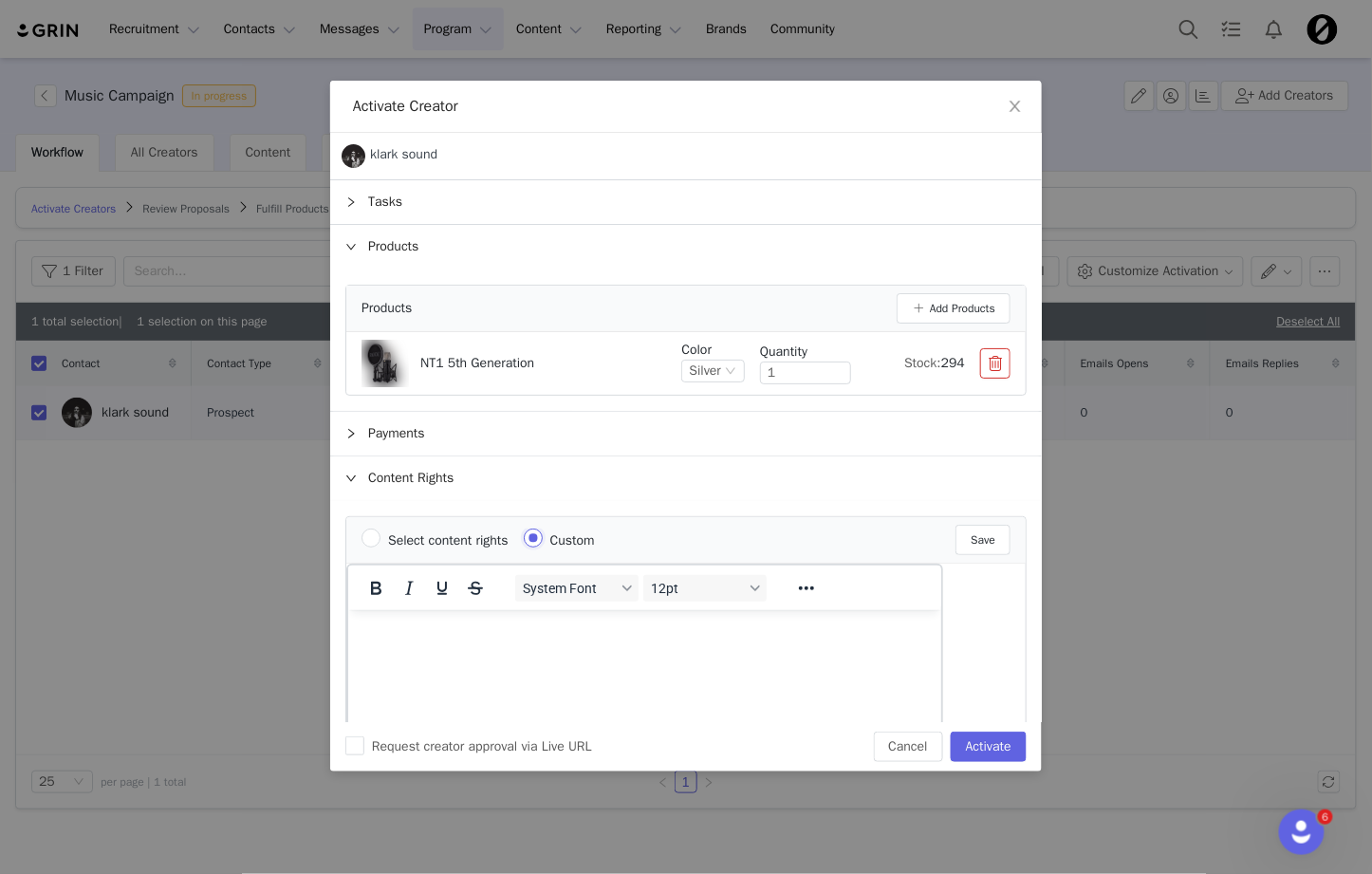 scroll, scrollTop: 0, scrollLeft: 0, axis: both 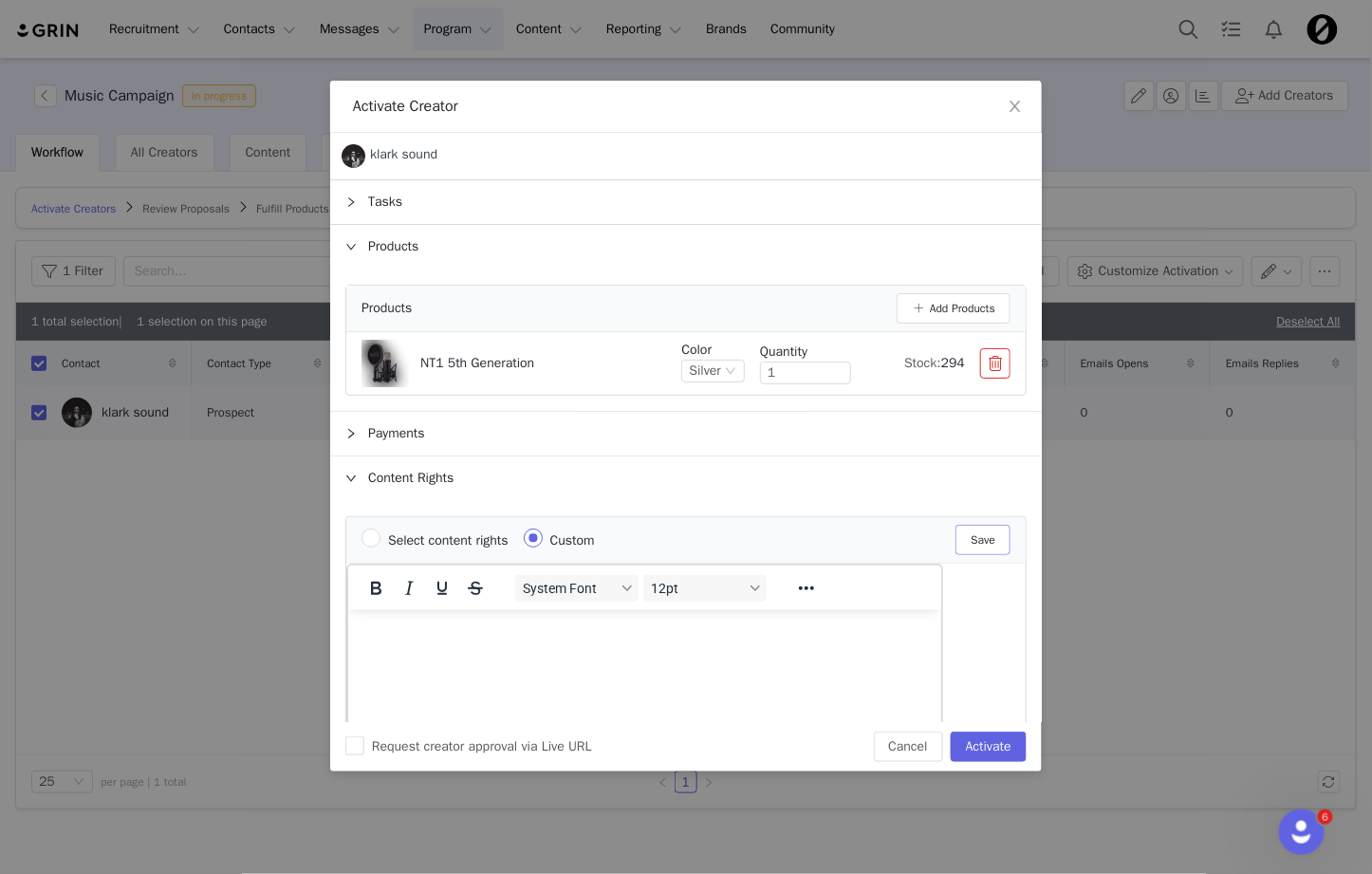click on "Save" at bounding box center [983, 540] 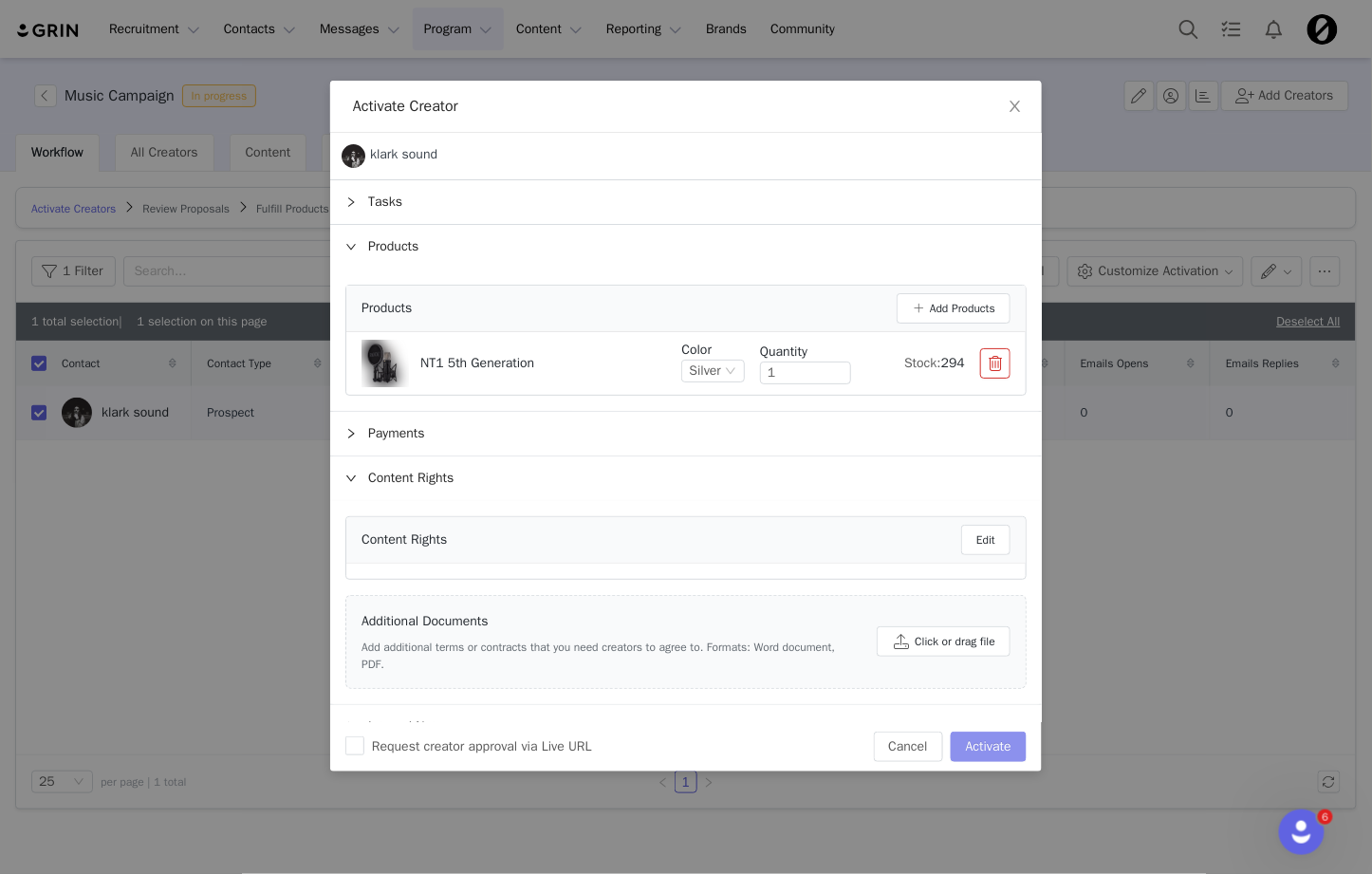 click on "Activate" at bounding box center [989, 747] 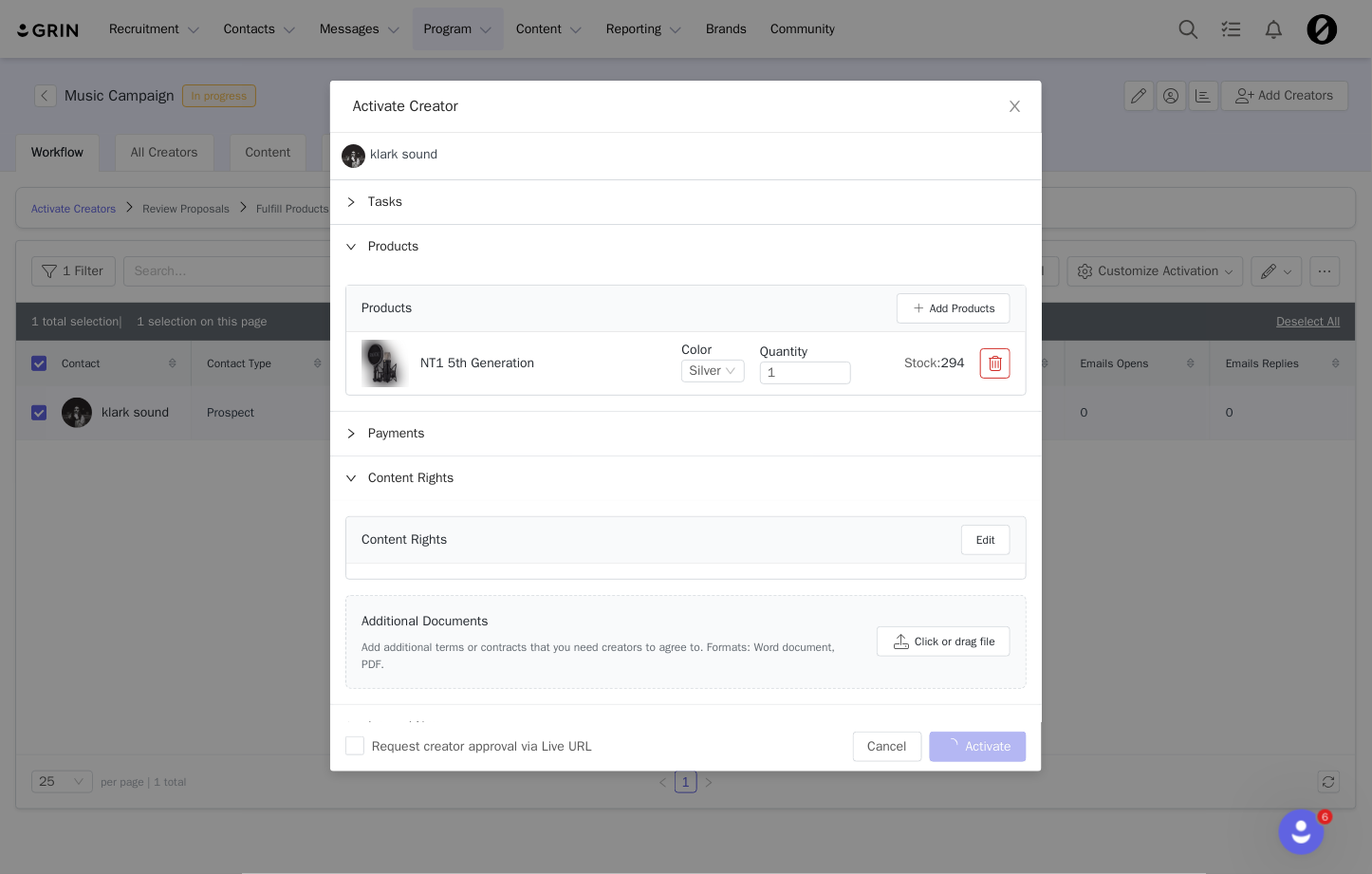 checkbox on "false" 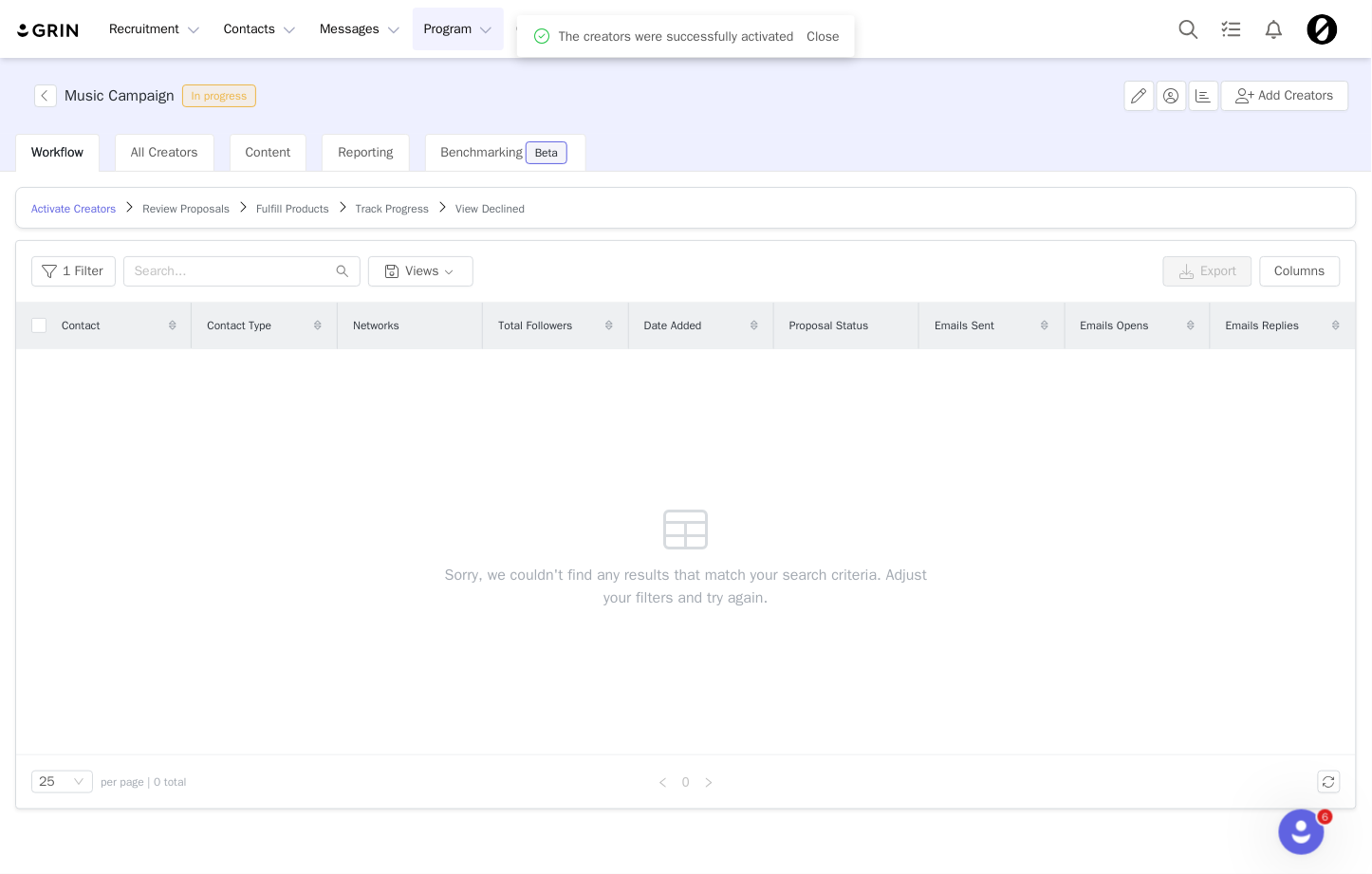 click on "Fulfill Products" at bounding box center (292, 209) 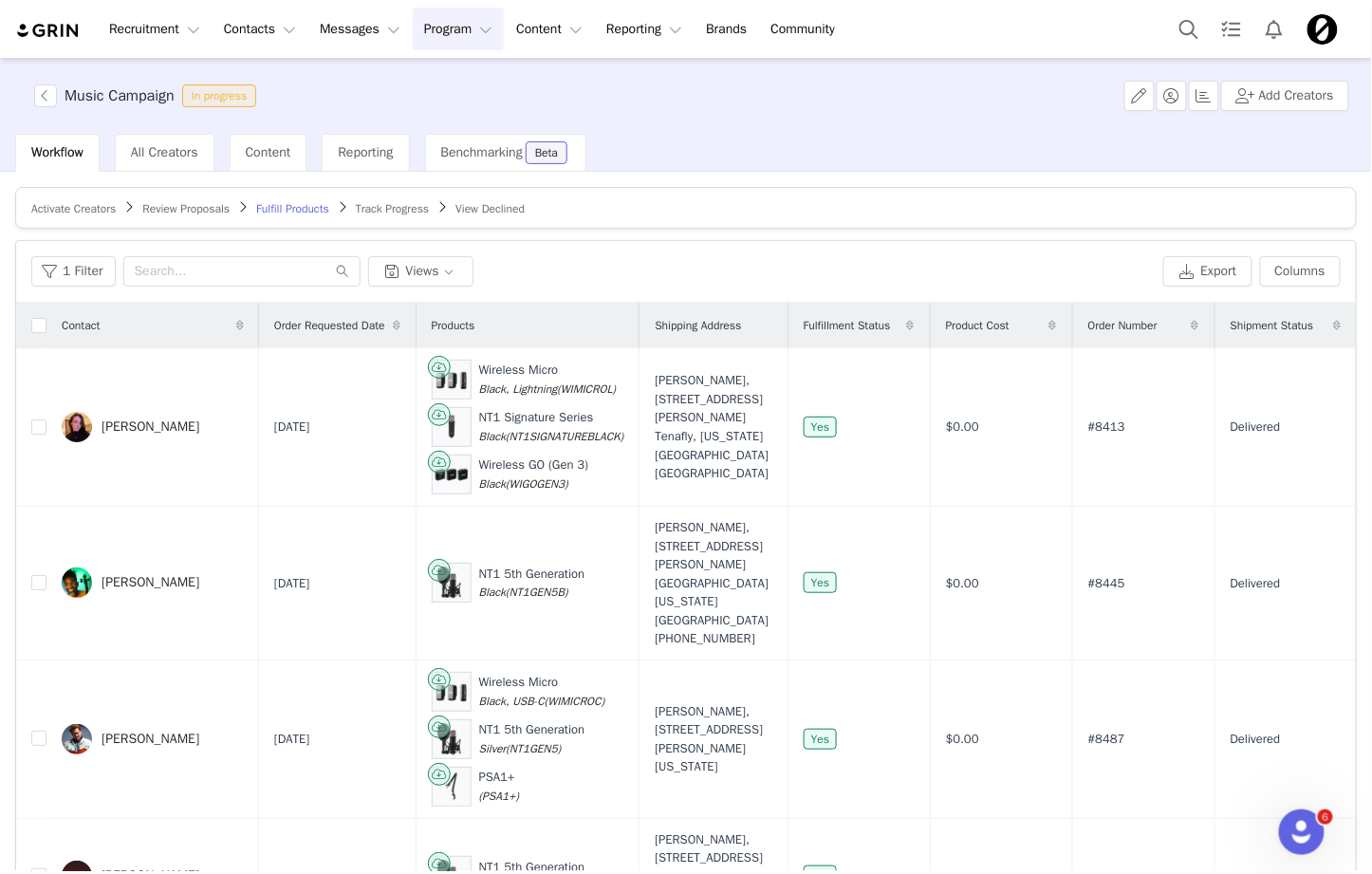 scroll, scrollTop: 652, scrollLeft: 0, axis: vertical 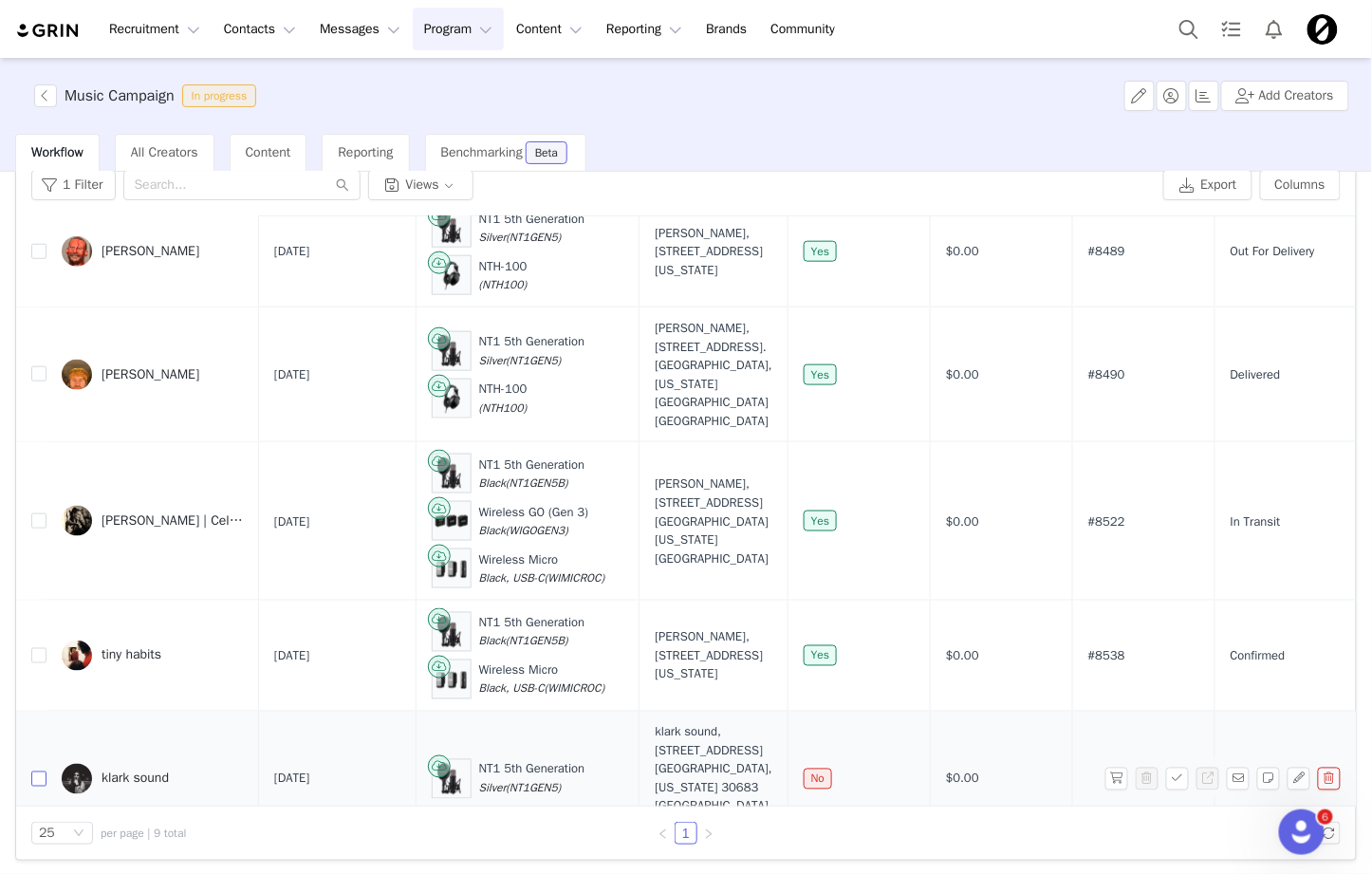 click at bounding box center (39, 779) 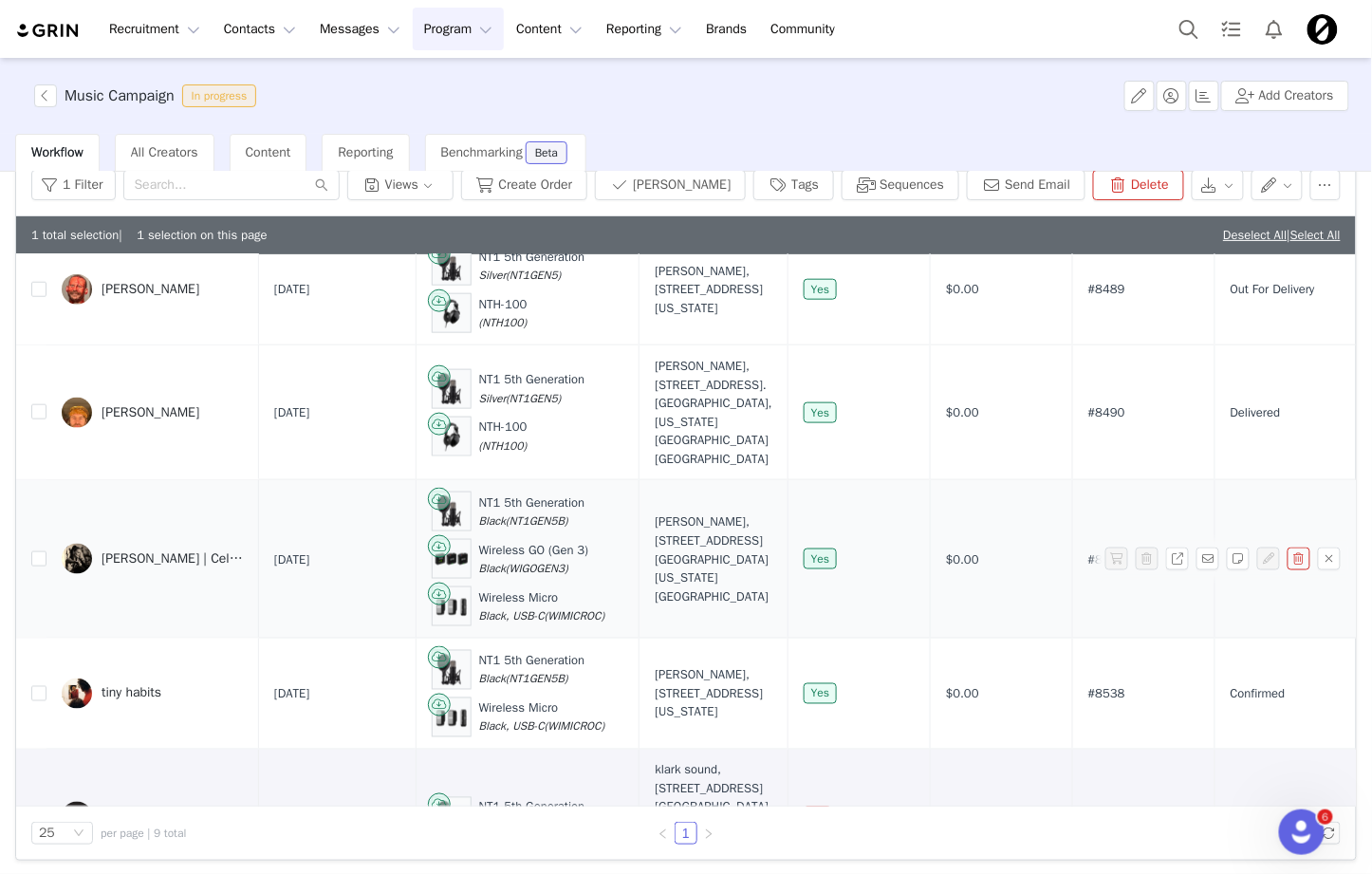 scroll, scrollTop: 690, scrollLeft: 0, axis: vertical 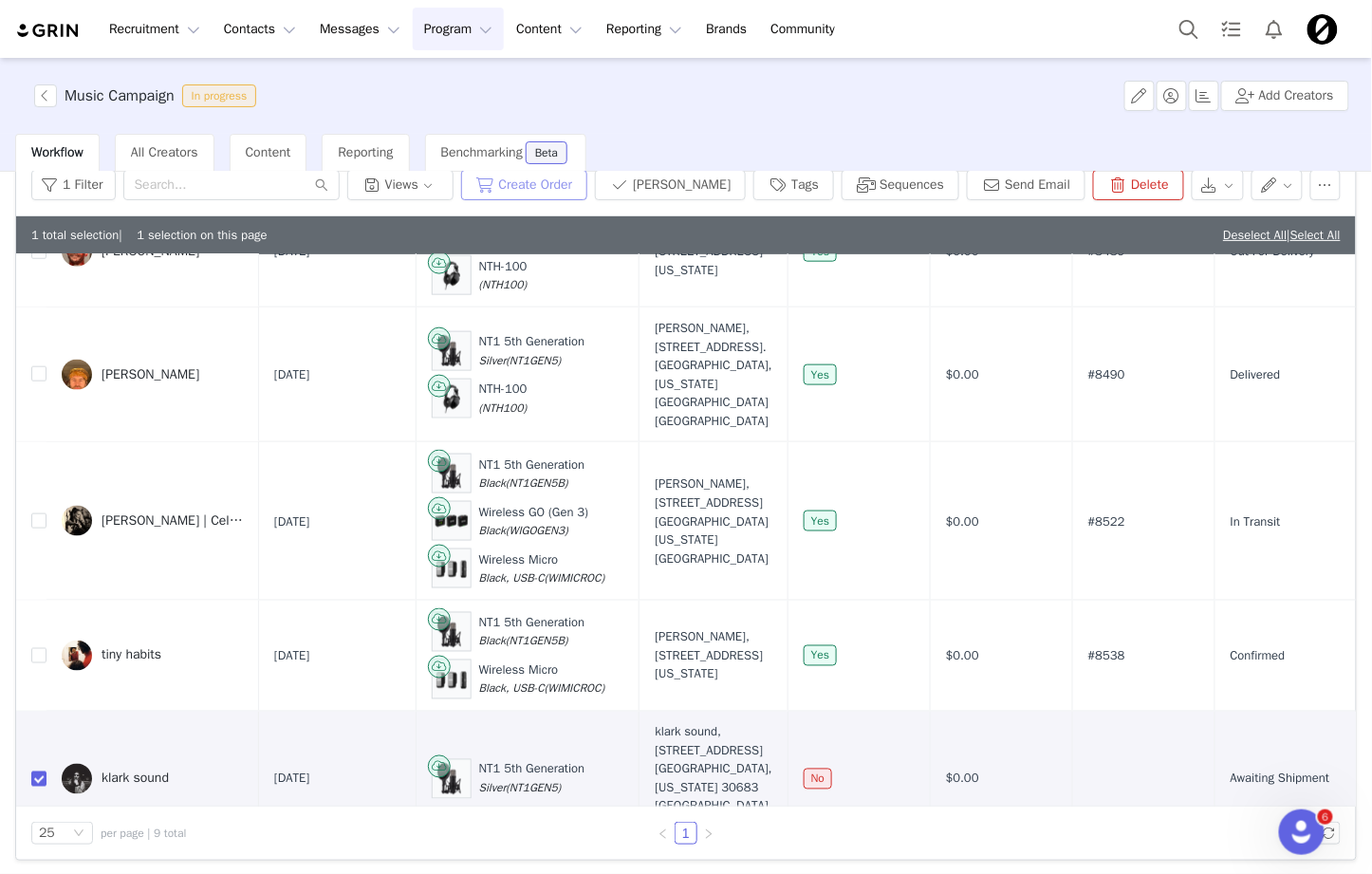 click on "Create Order" at bounding box center (525, 185) 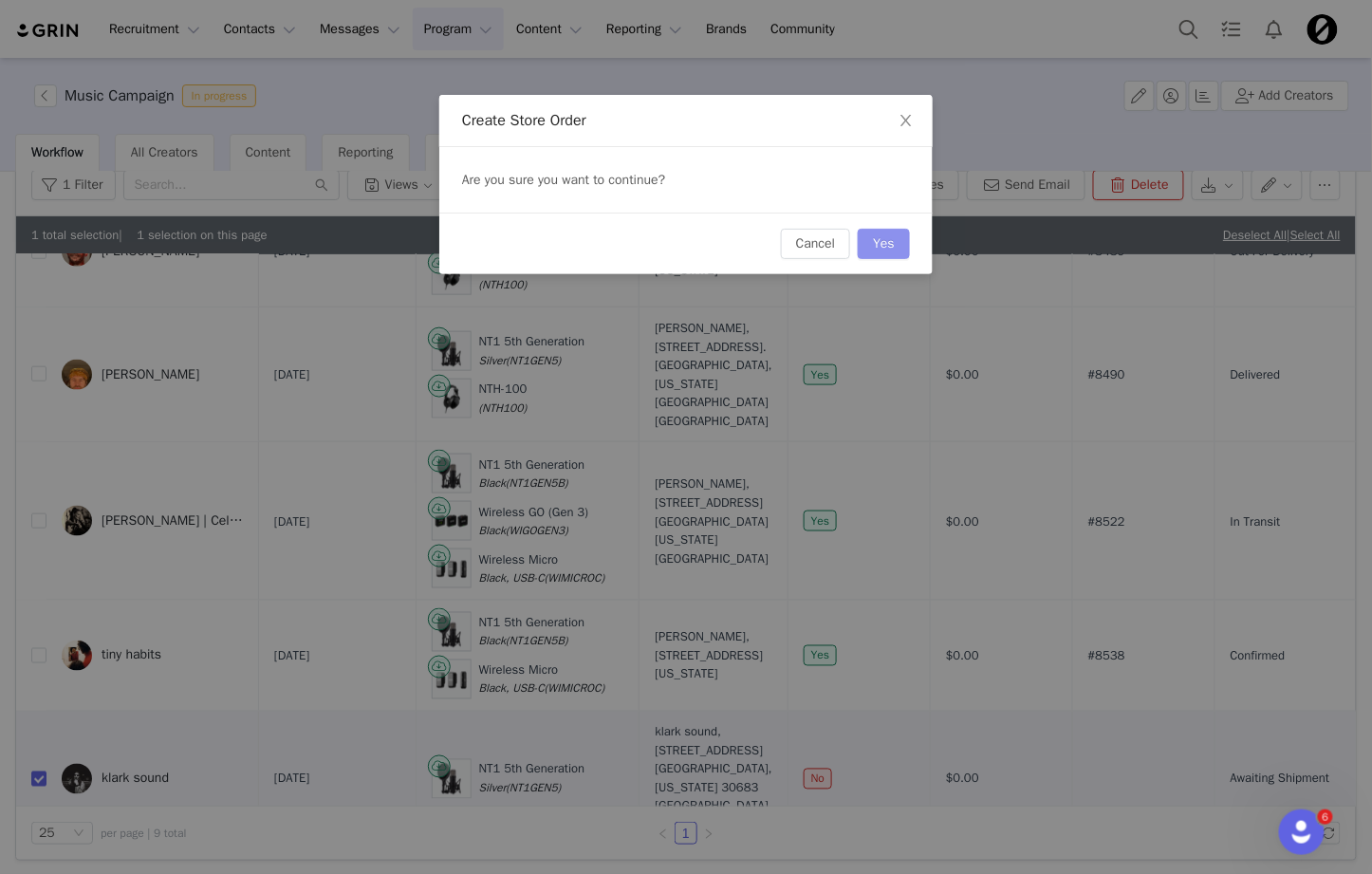 click on "Yes" at bounding box center [883, 244] 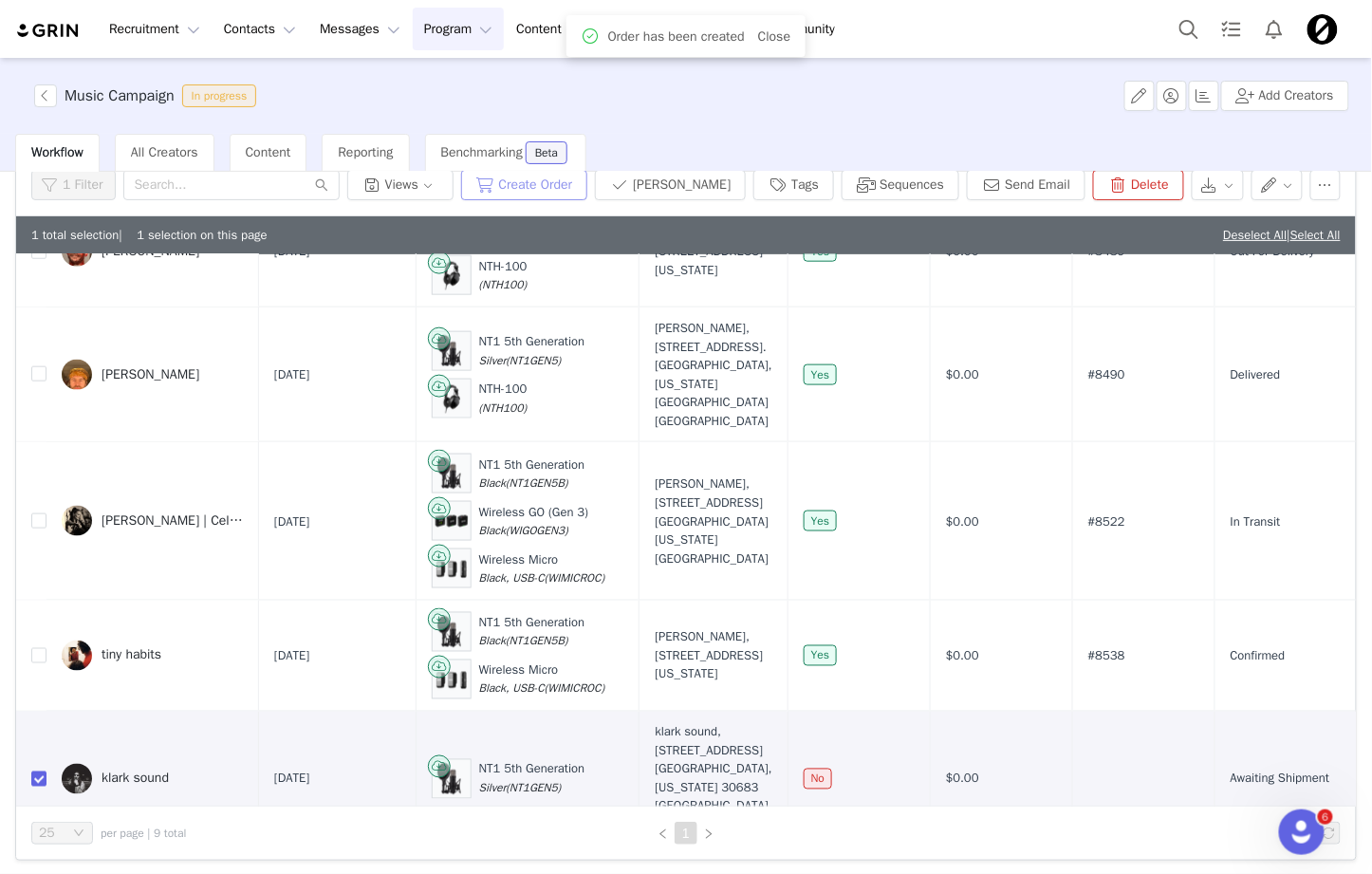 scroll, scrollTop: 83, scrollLeft: 0, axis: vertical 